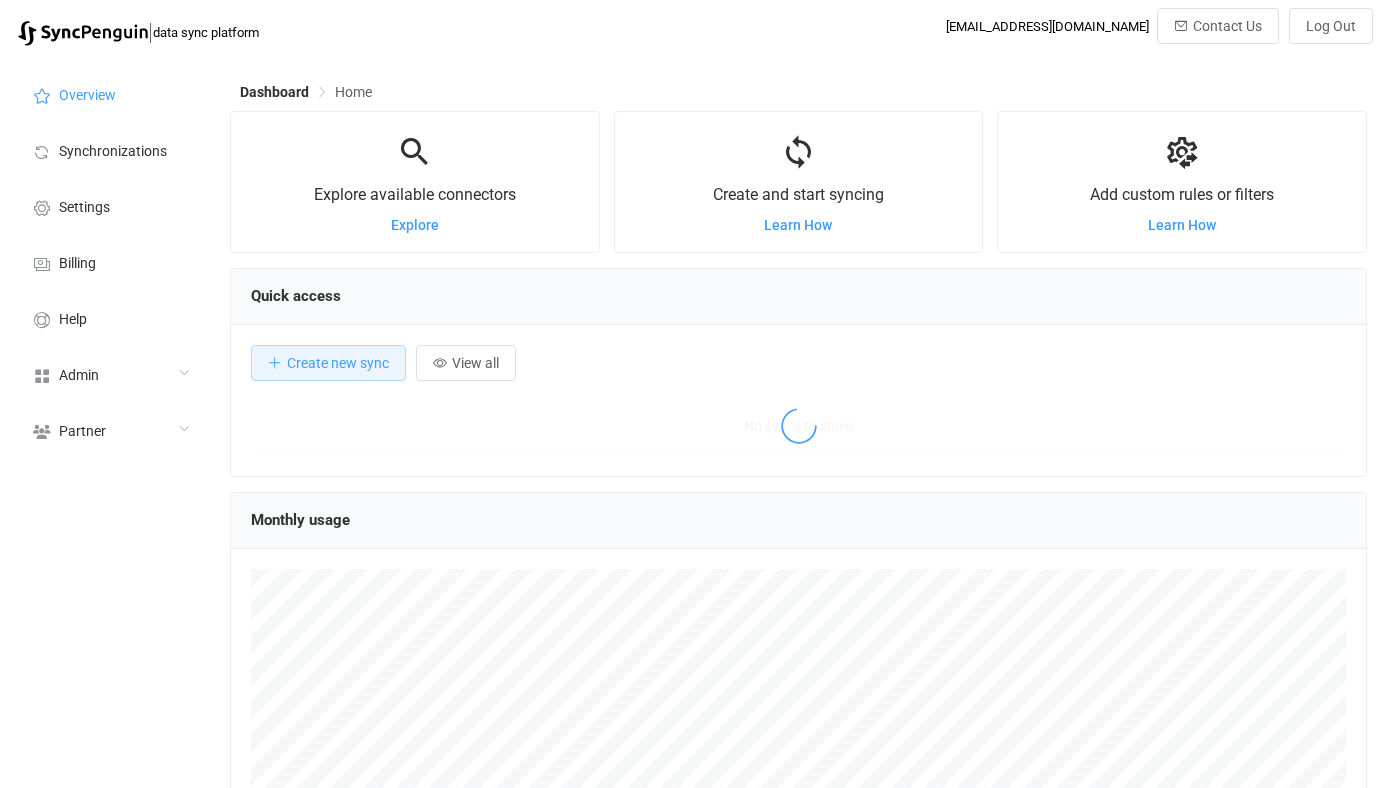 scroll, scrollTop: 0, scrollLeft: 0, axis: both 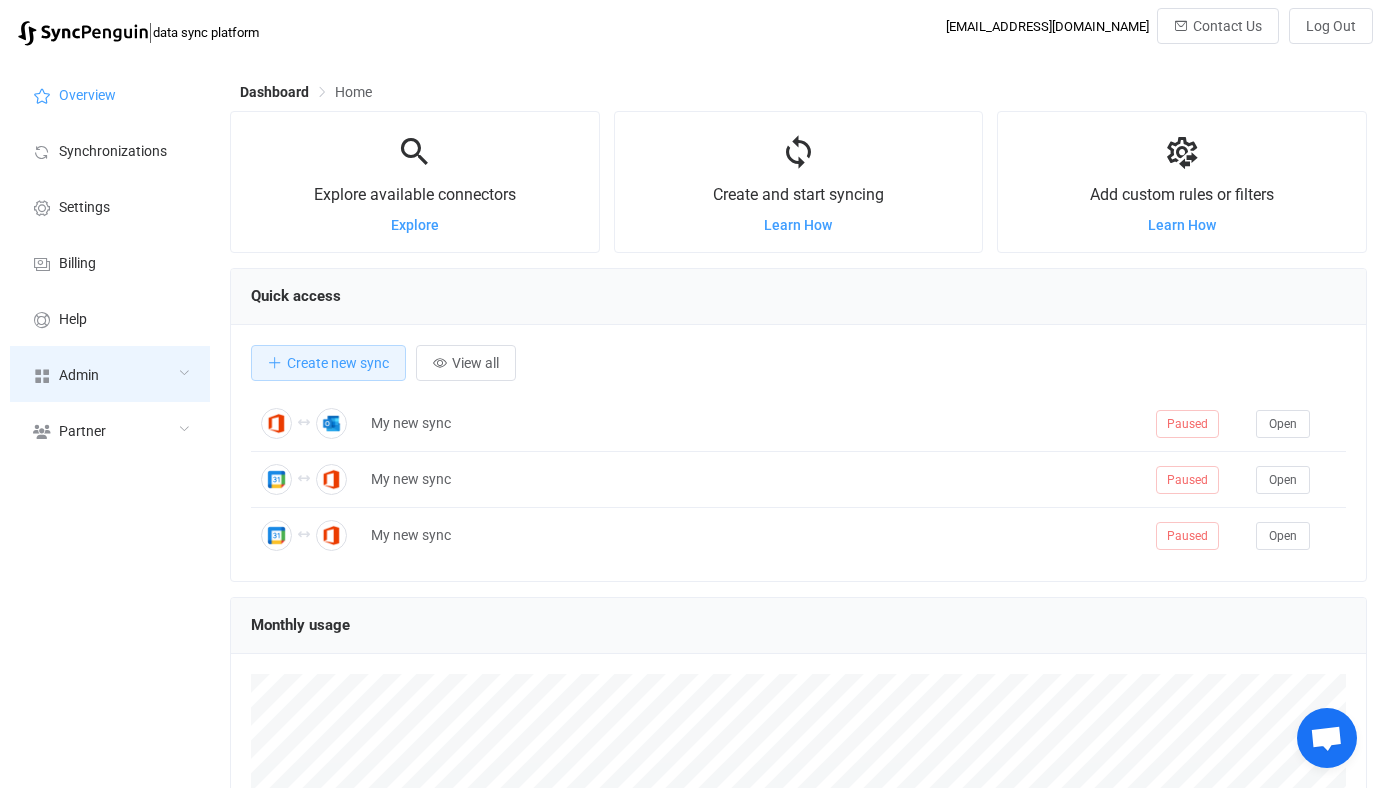 click on "Admin" at bounding box center [110, 374] 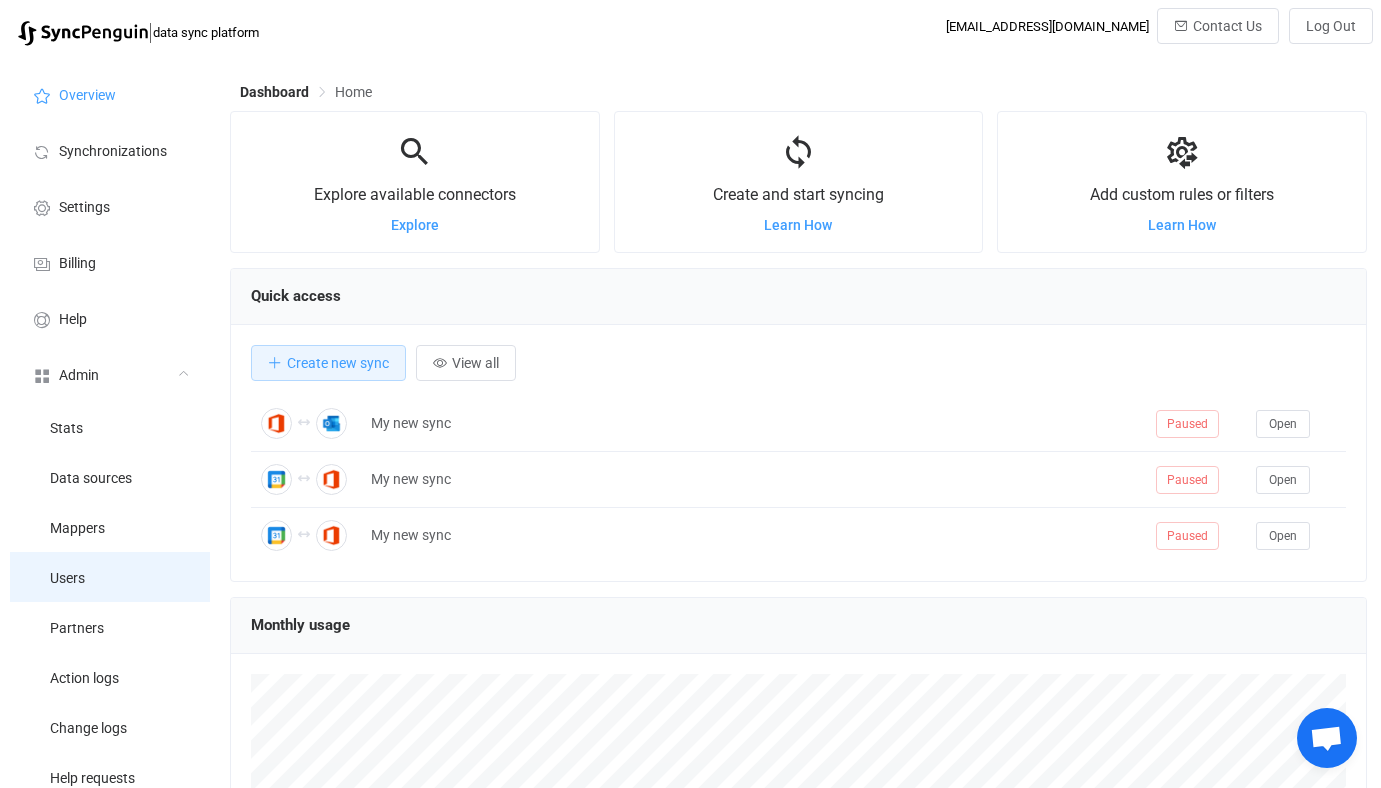 click on "Users" at bounding box center [110, 577] 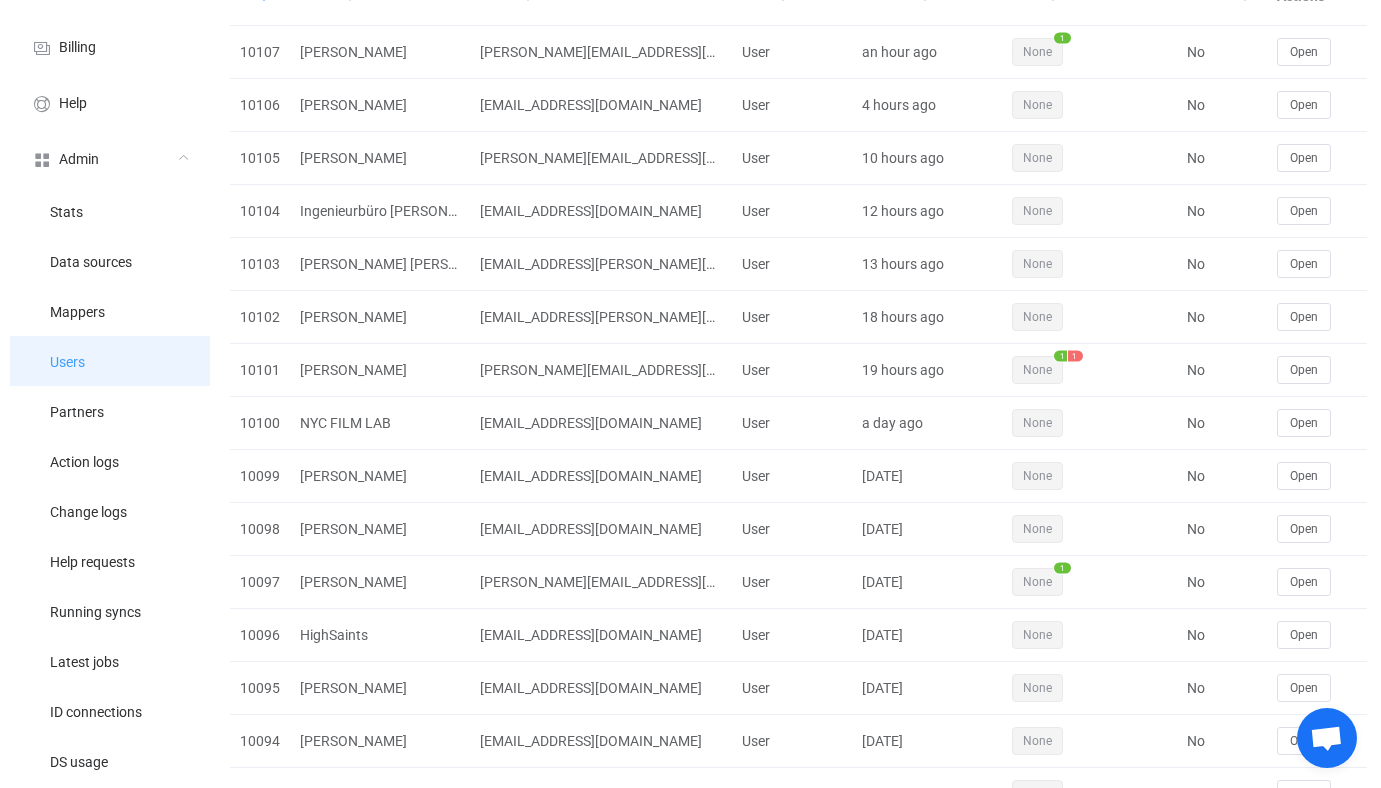 scroll, scrollTop: 218, scrollLeft: 0, axis: vertical 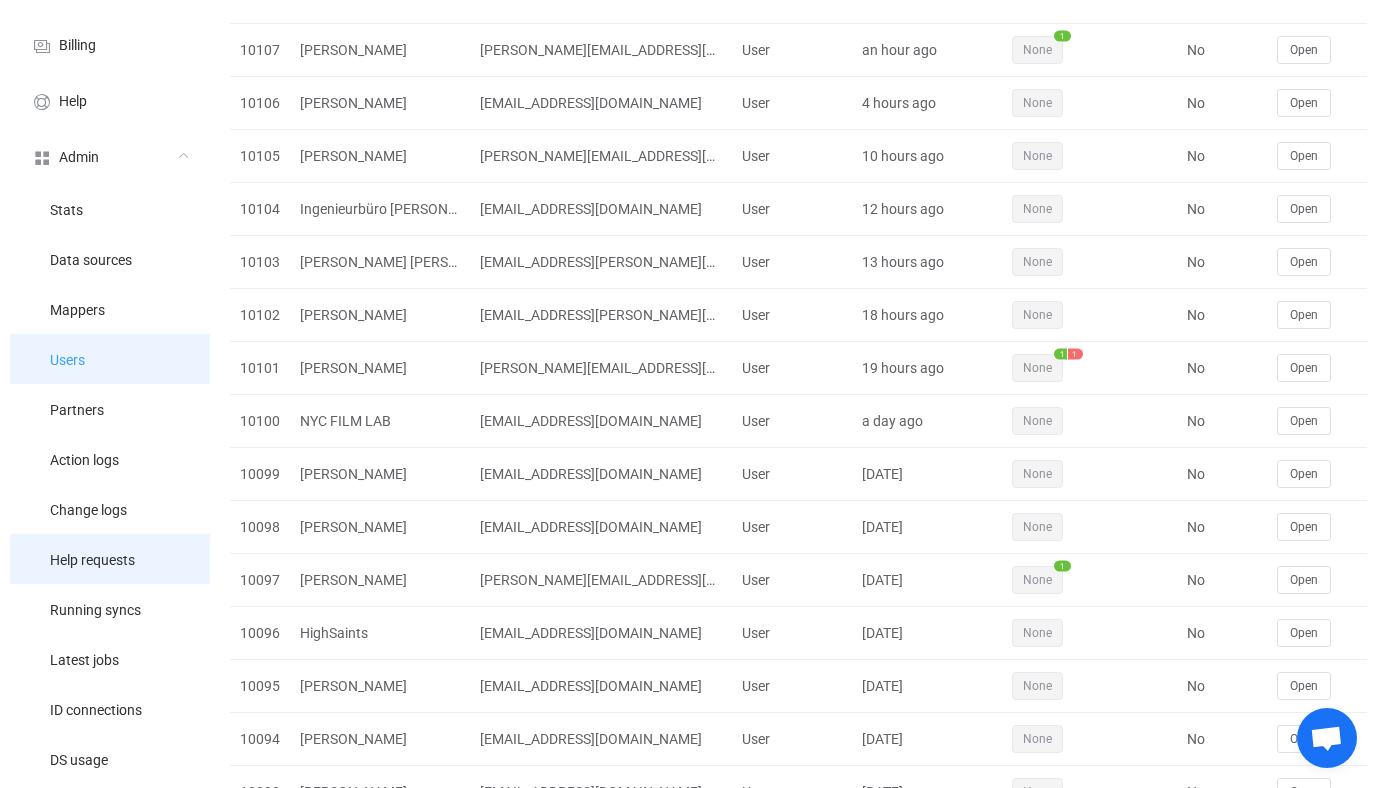 type 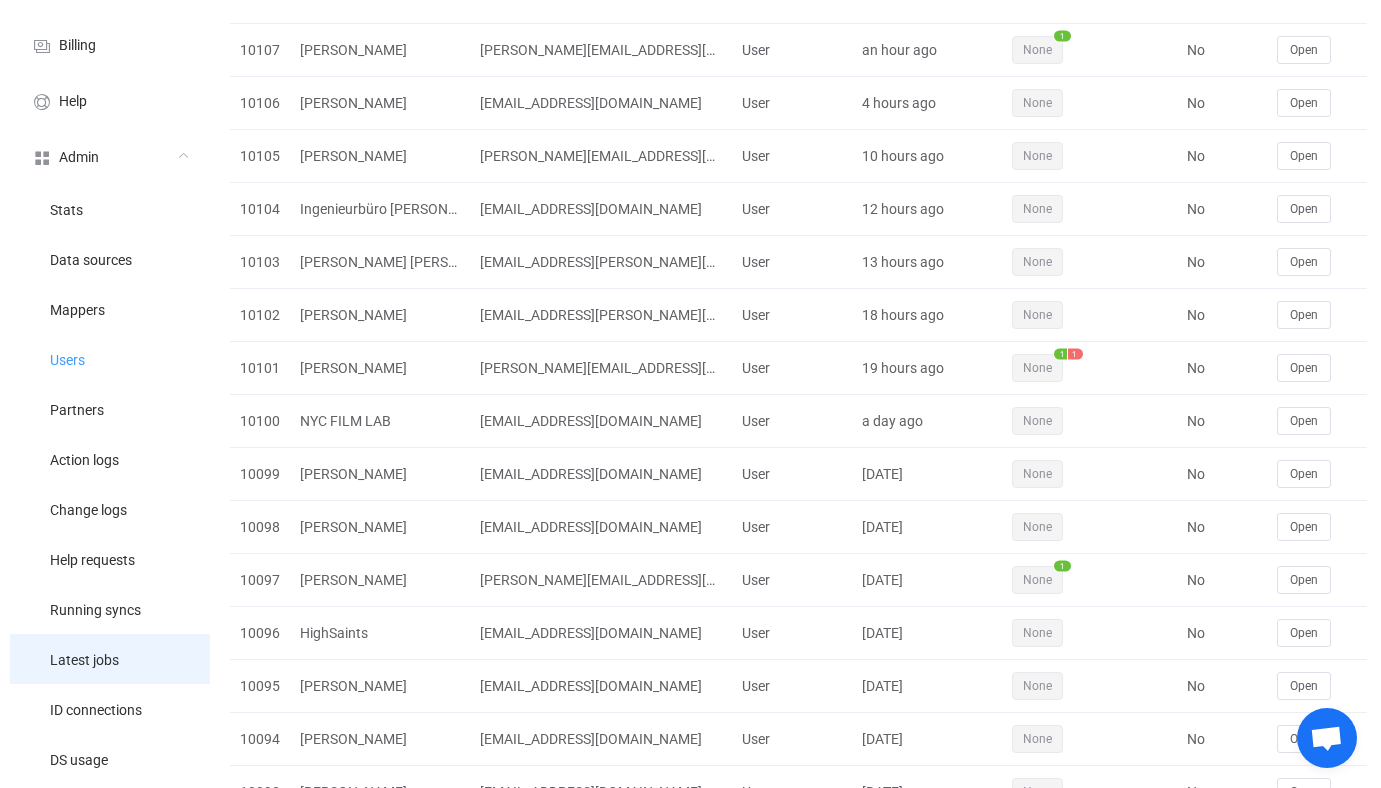 click on "Latest jobs" at bounding box center (84, 661) 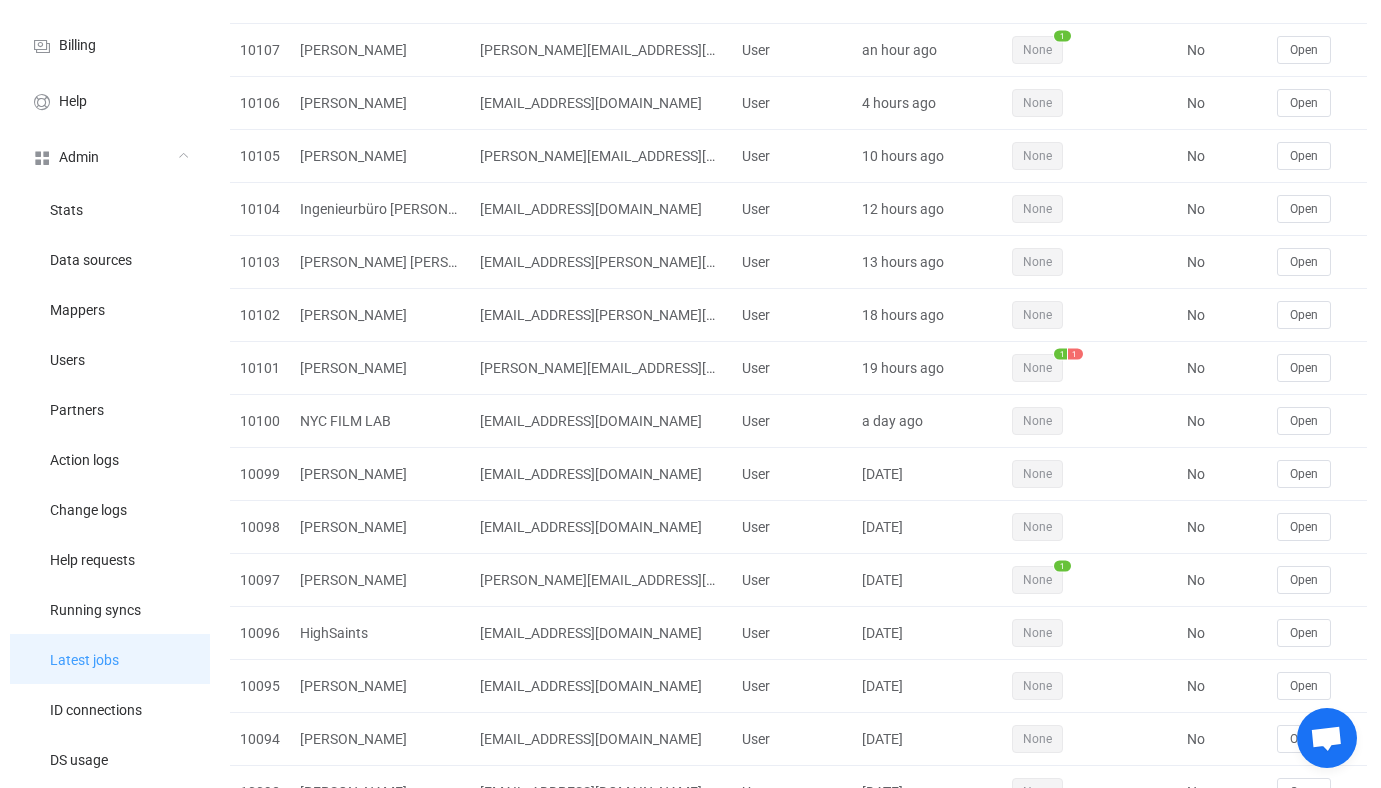 type 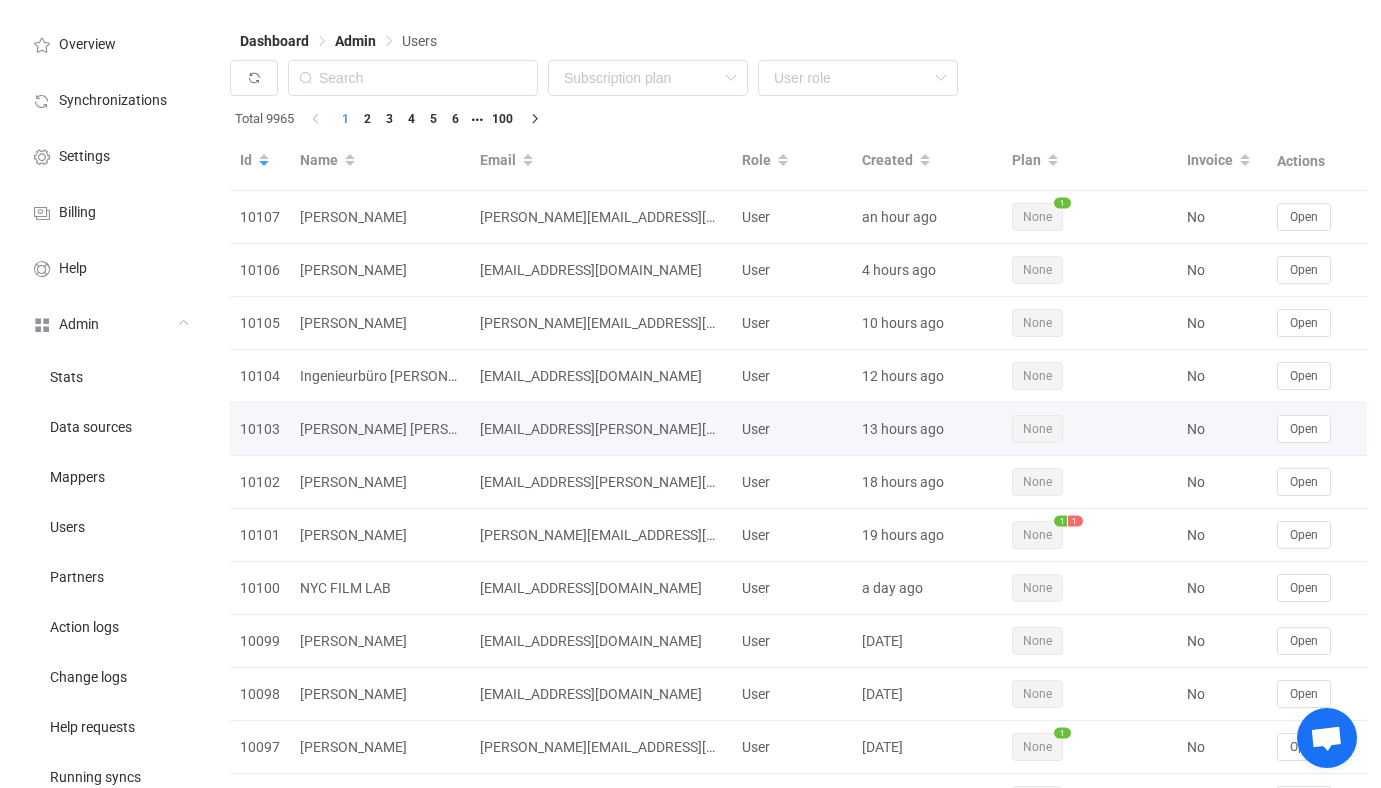 scroll, scrollTop: 0, scrollLeft: 0, axis: both 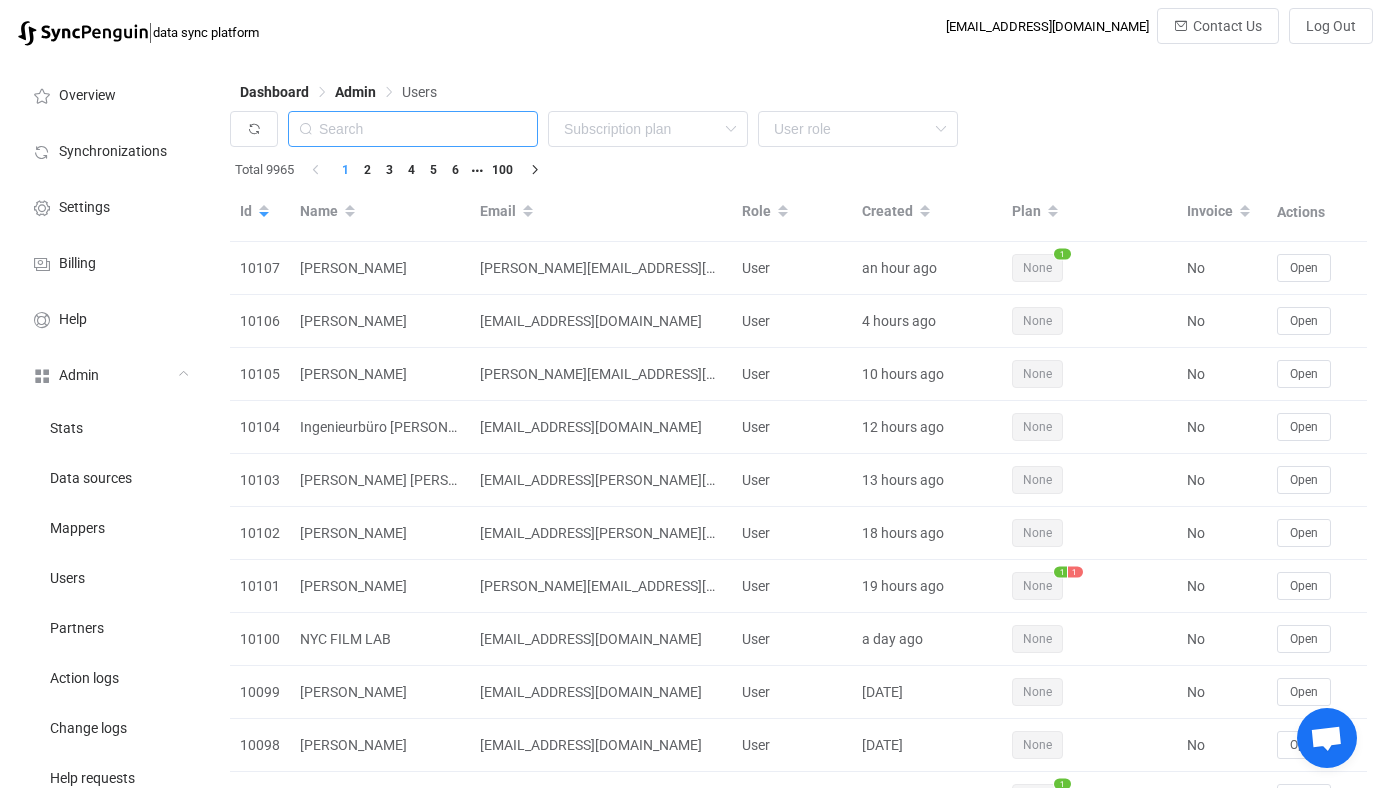 click at bounding box center (413, 129) 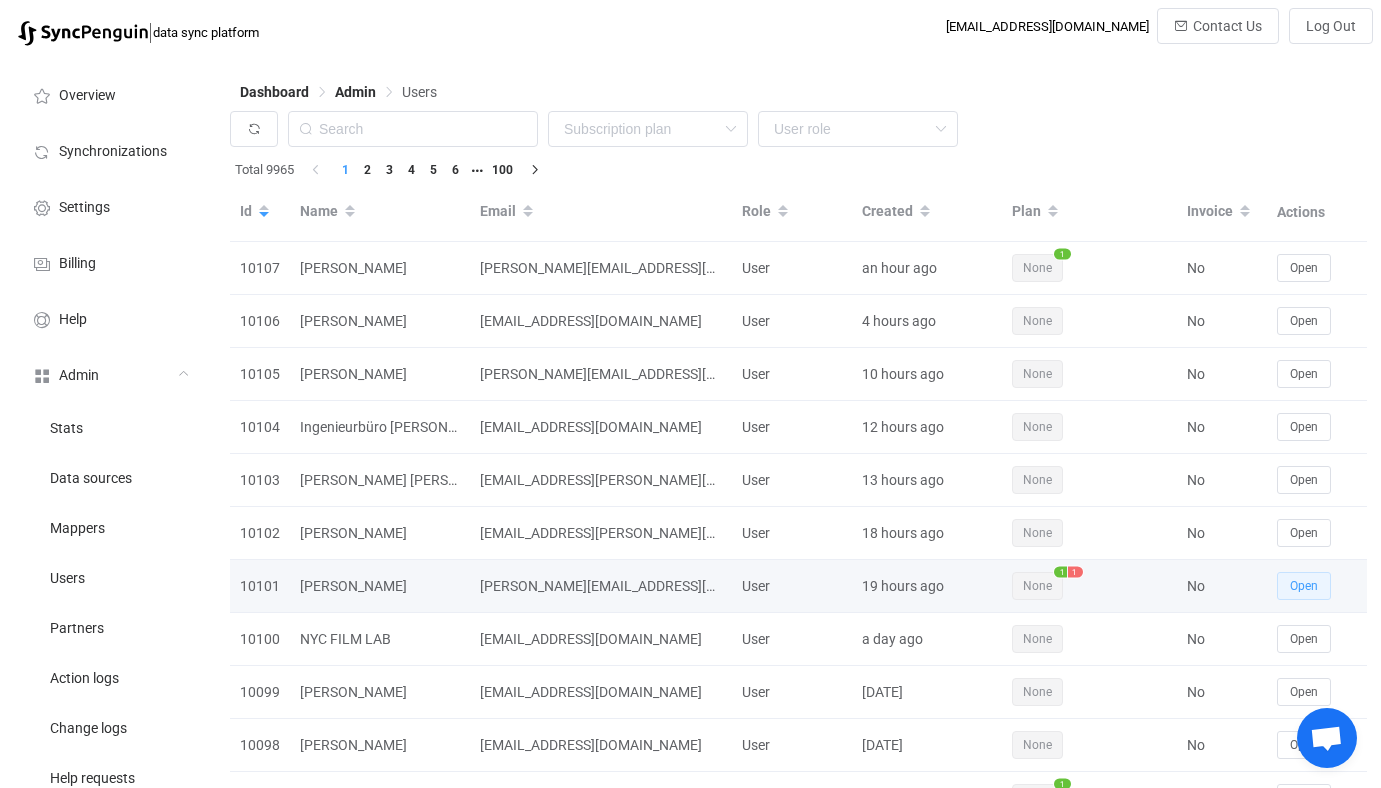 click on "Open" at bounding box center (1304, 586) 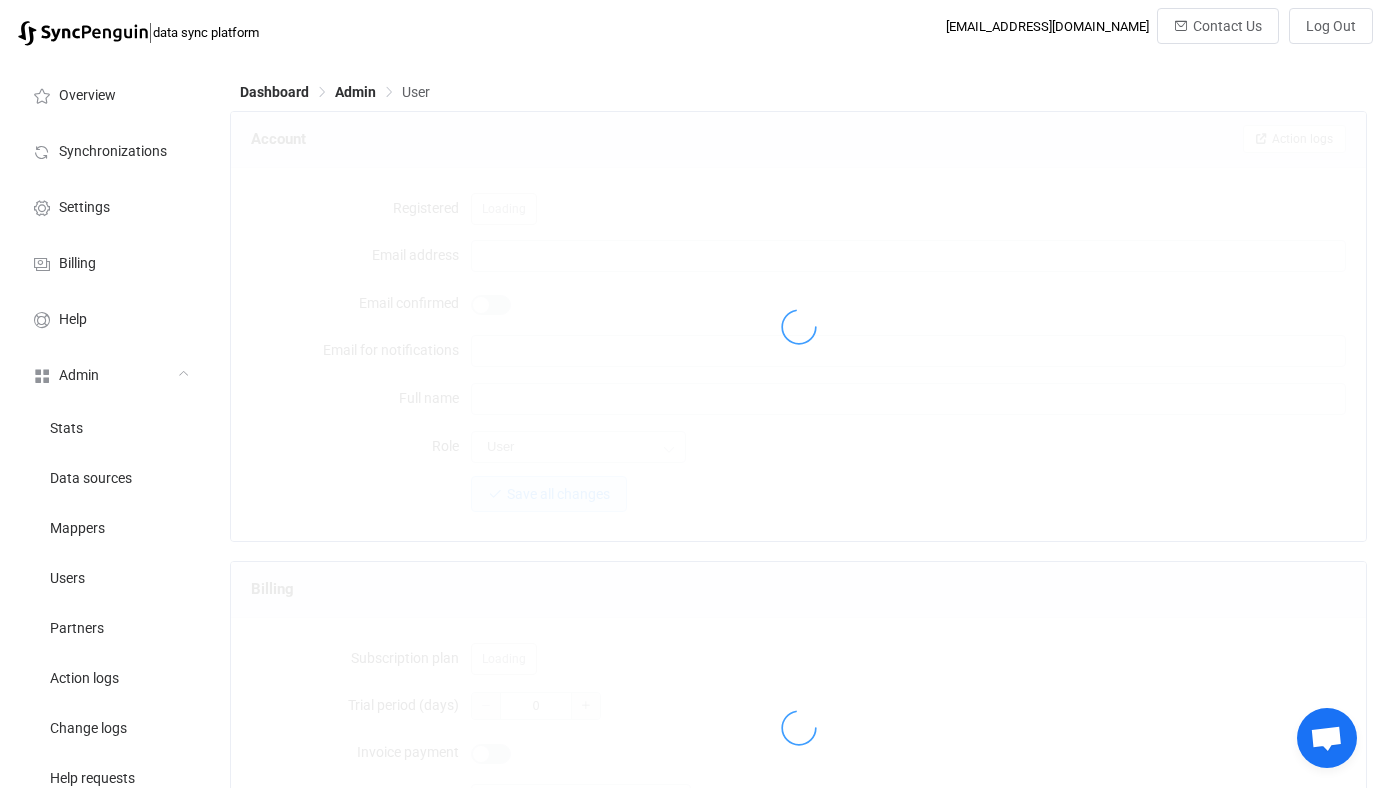 type on "samuel@quicklotz.com" 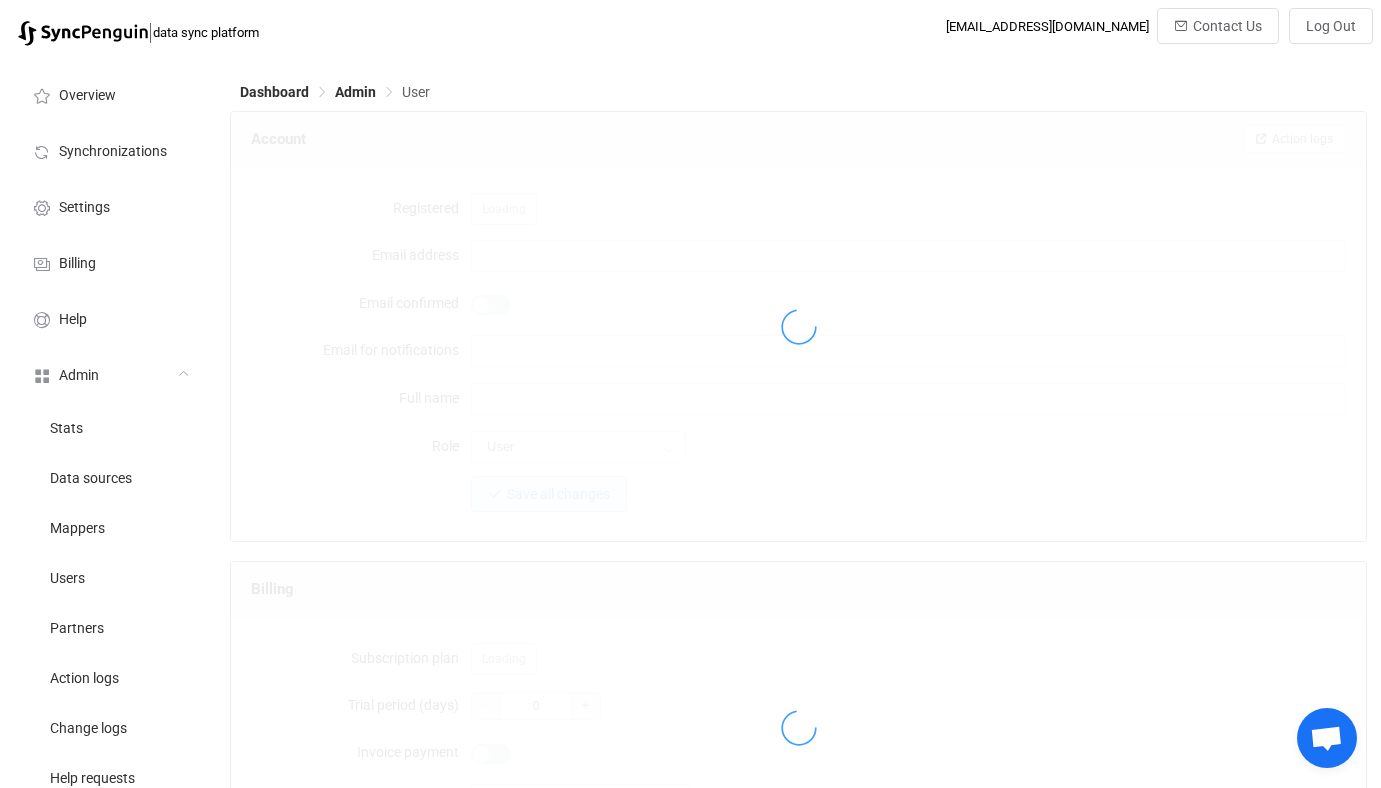 type on "Samuel Pires" 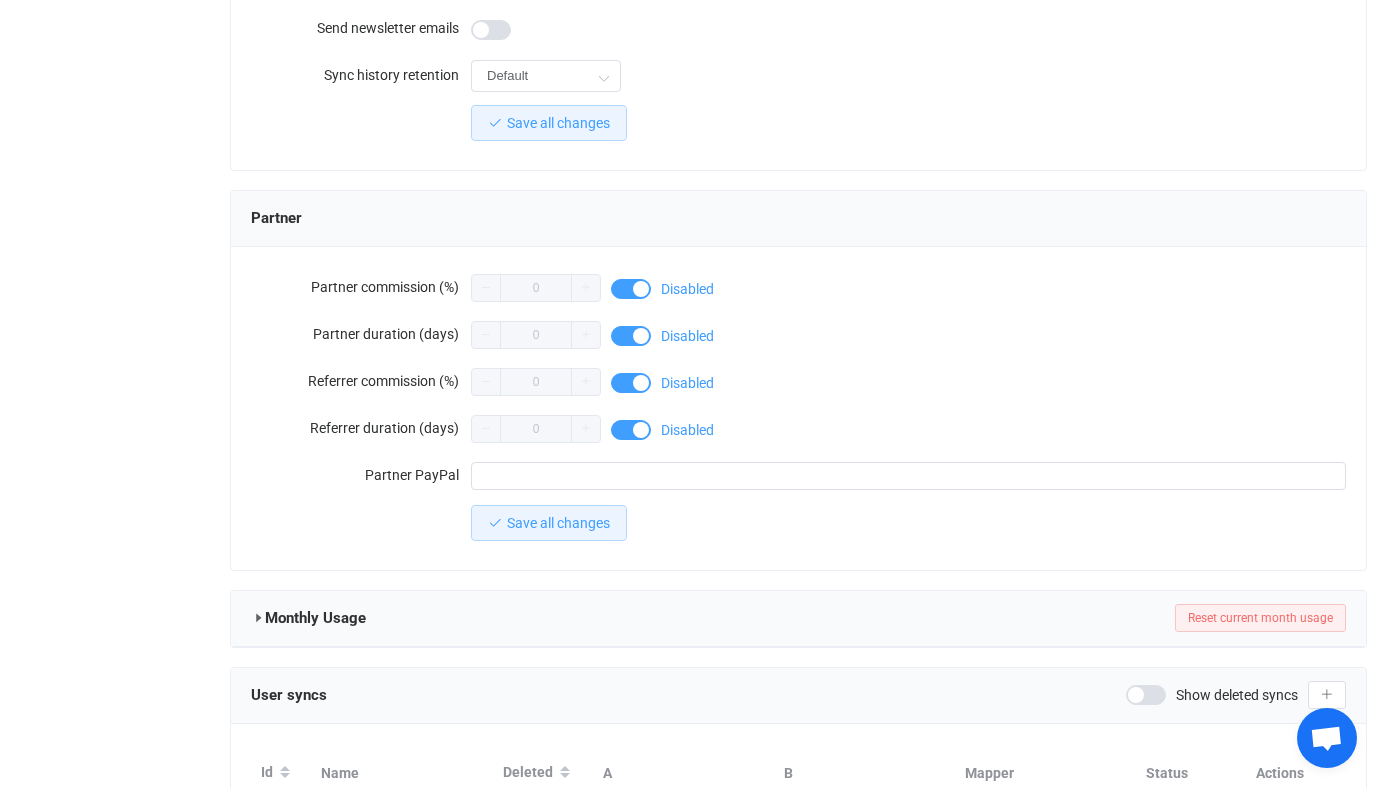 scroll, scrollTop: 1742, scrollLeft: 0, axis: vertical 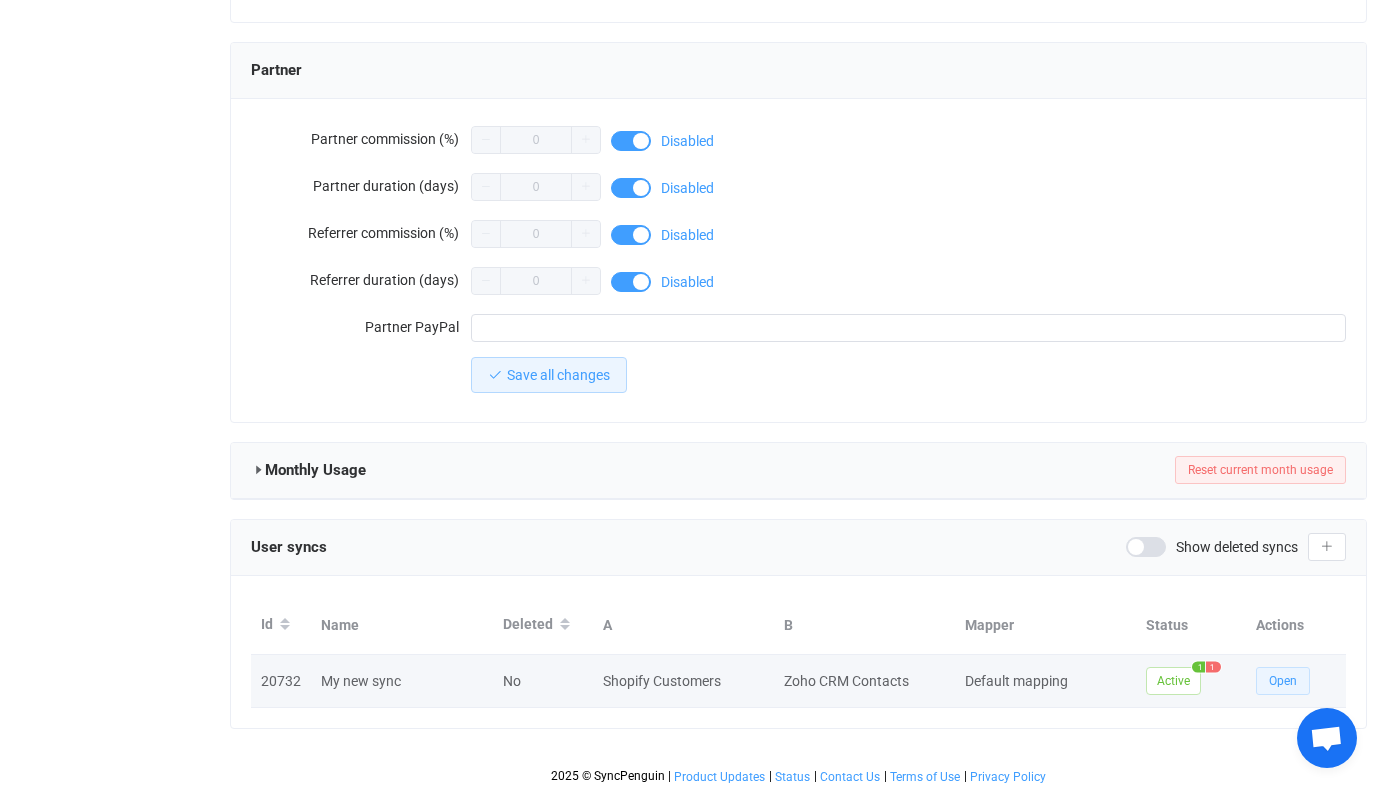 click on "Open" at bounding box center [1283, 681] 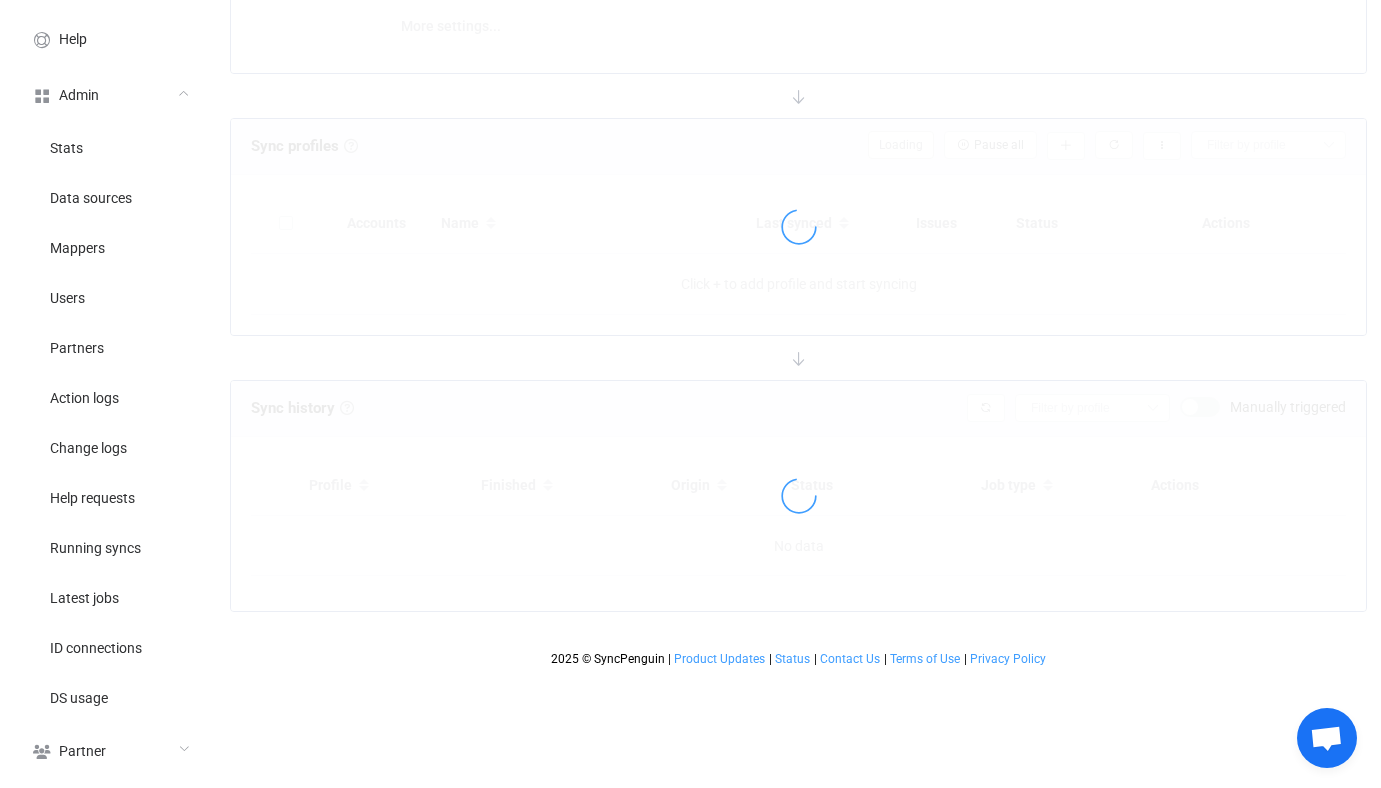 scroll, scrollTop: 0, scrollLeft: 0, axis: both 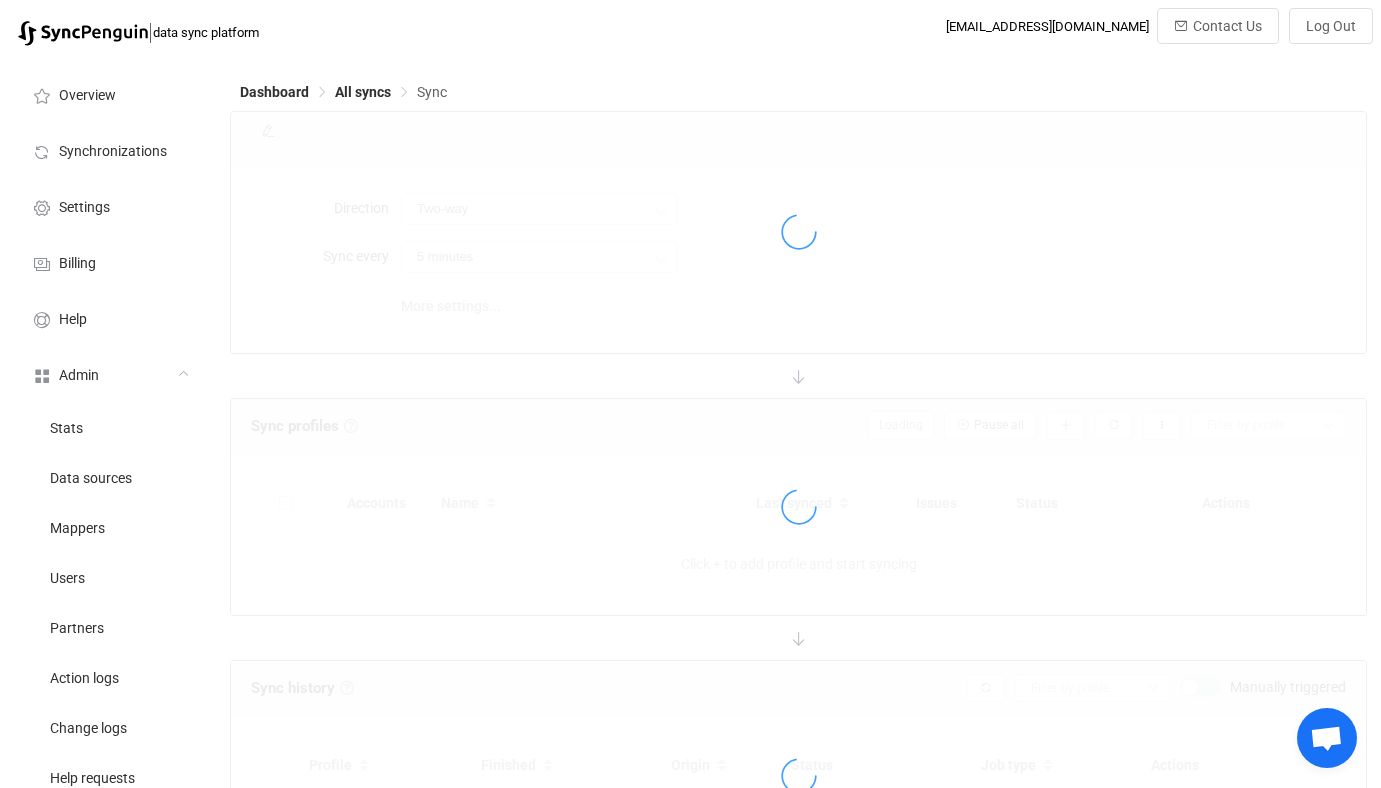 type on "1 hour" 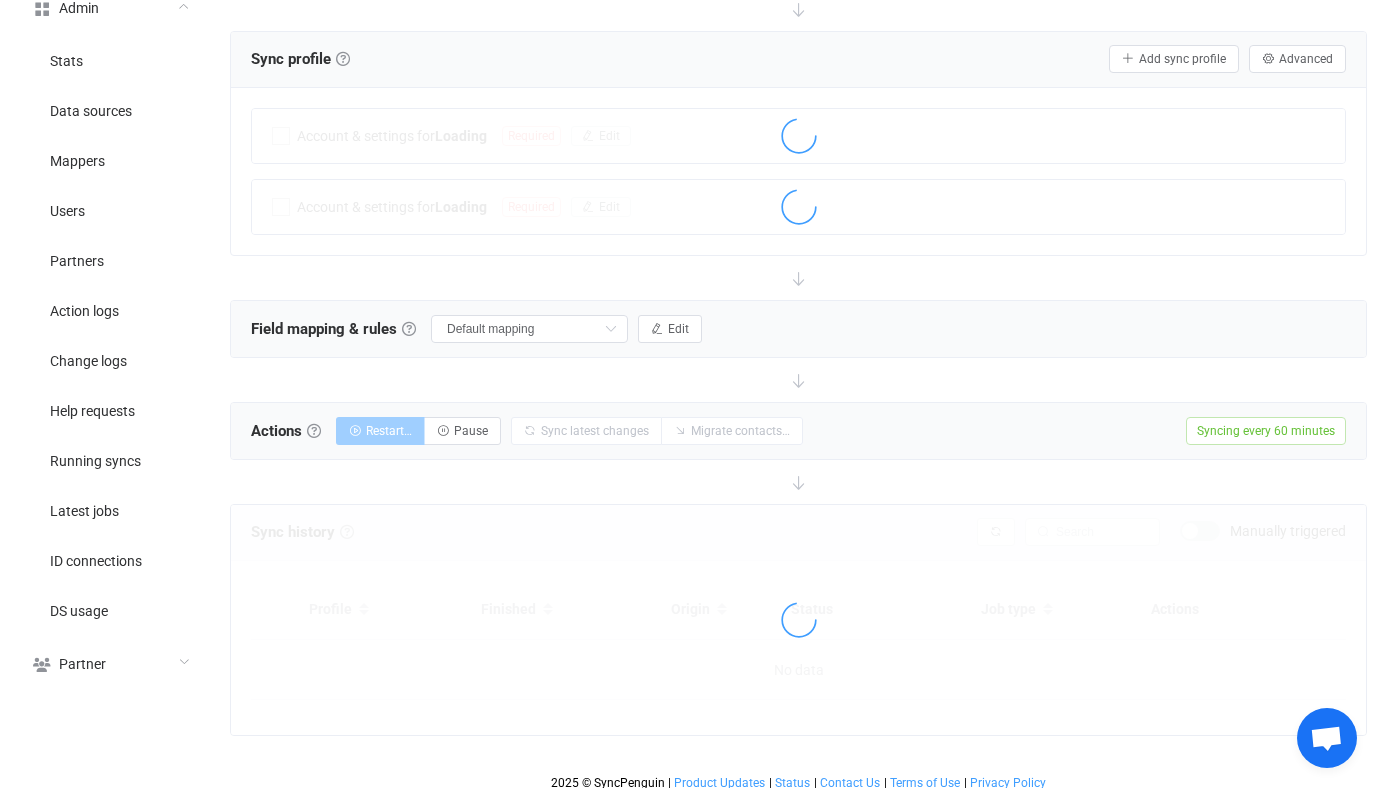 scroll, scrollTop: 377, scrollLeft: 0, axis: vertical 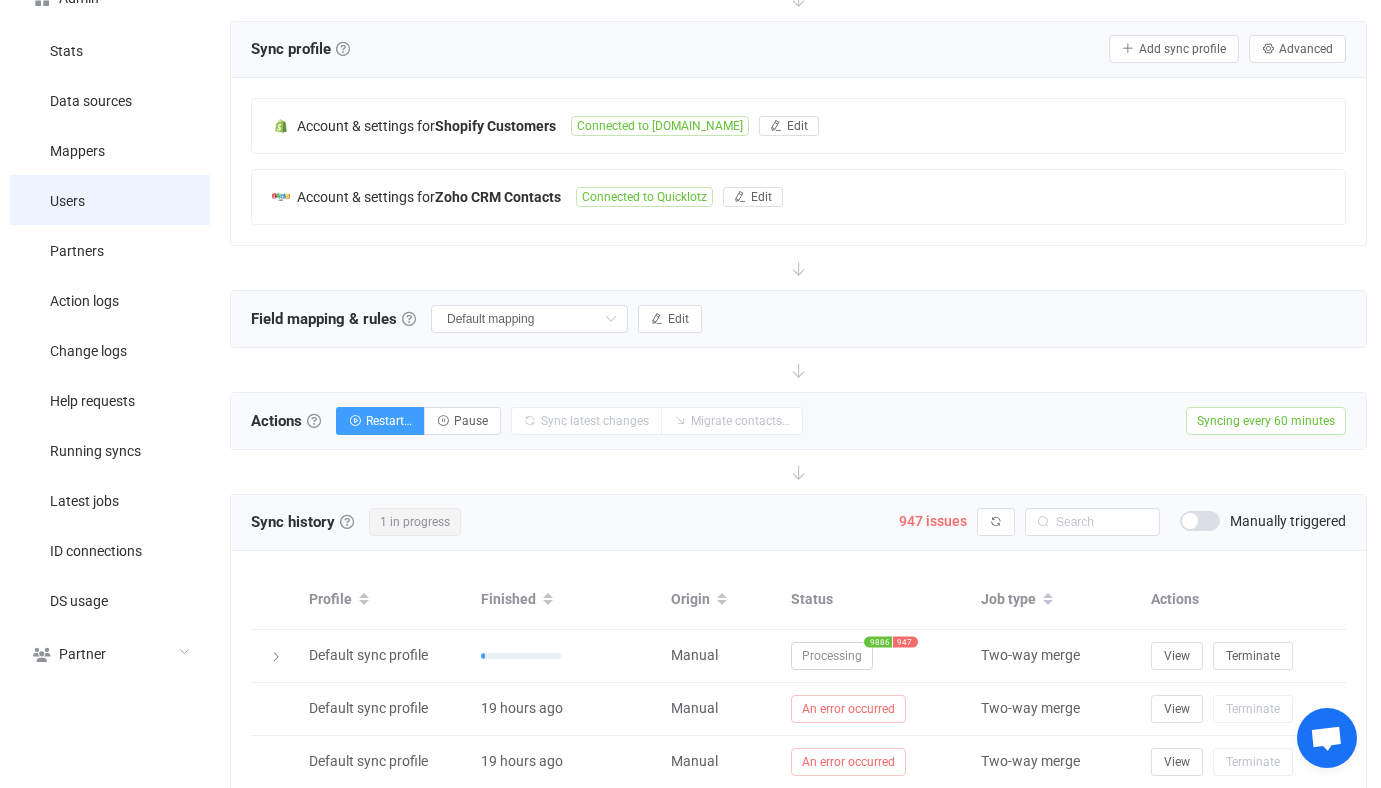 click on "Users" at bounding box center (110, 200) 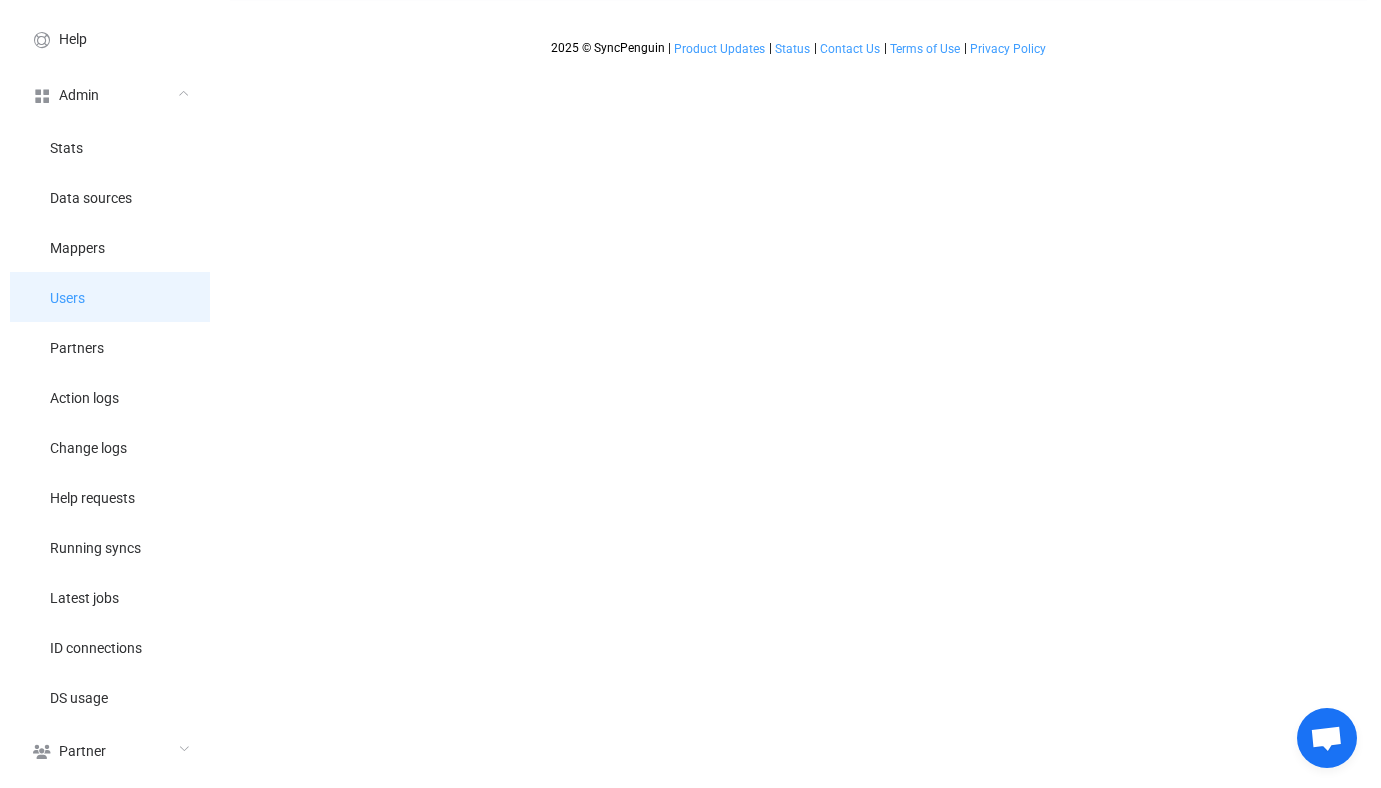 scroll, scrollTop: 0, scrollLeft: 0, axis: both 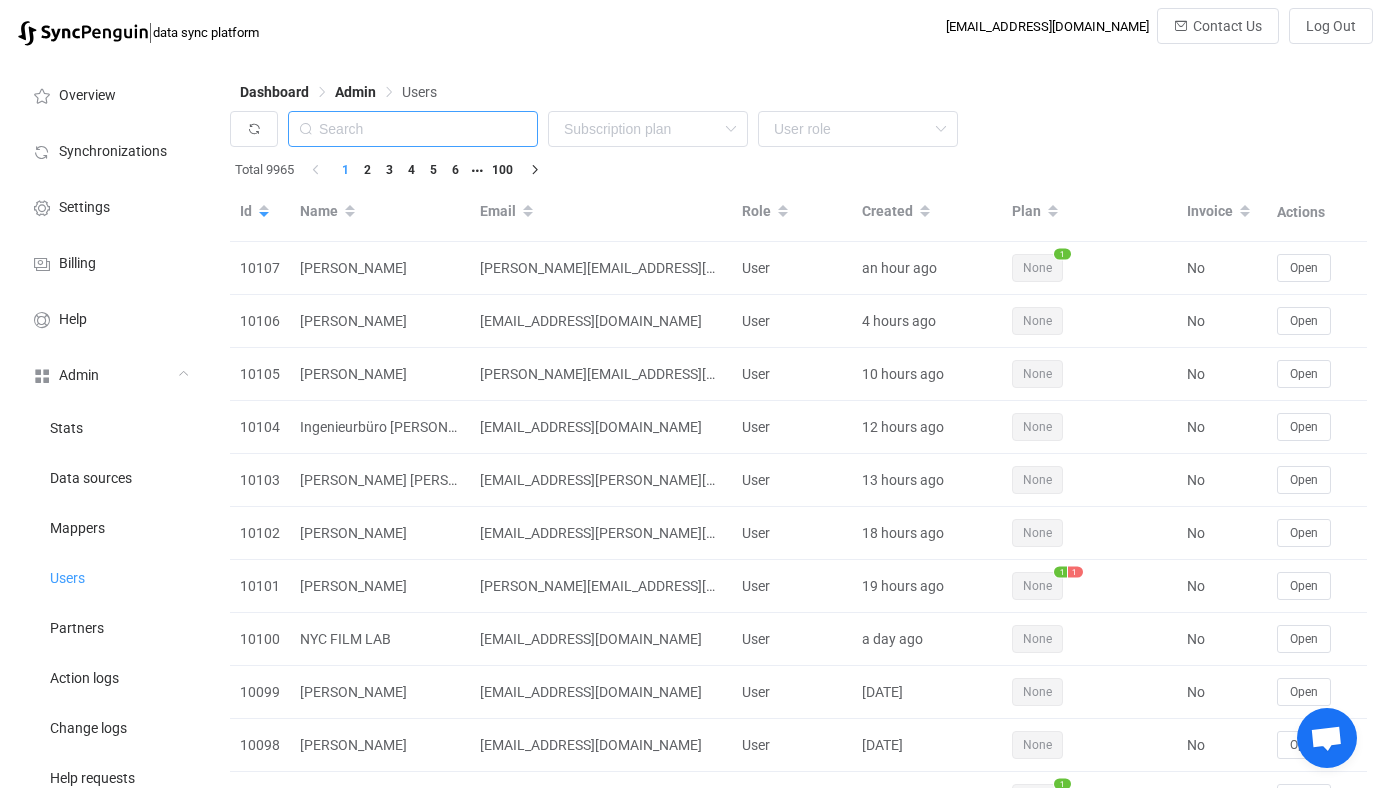 click at bounding box center (413, 129) 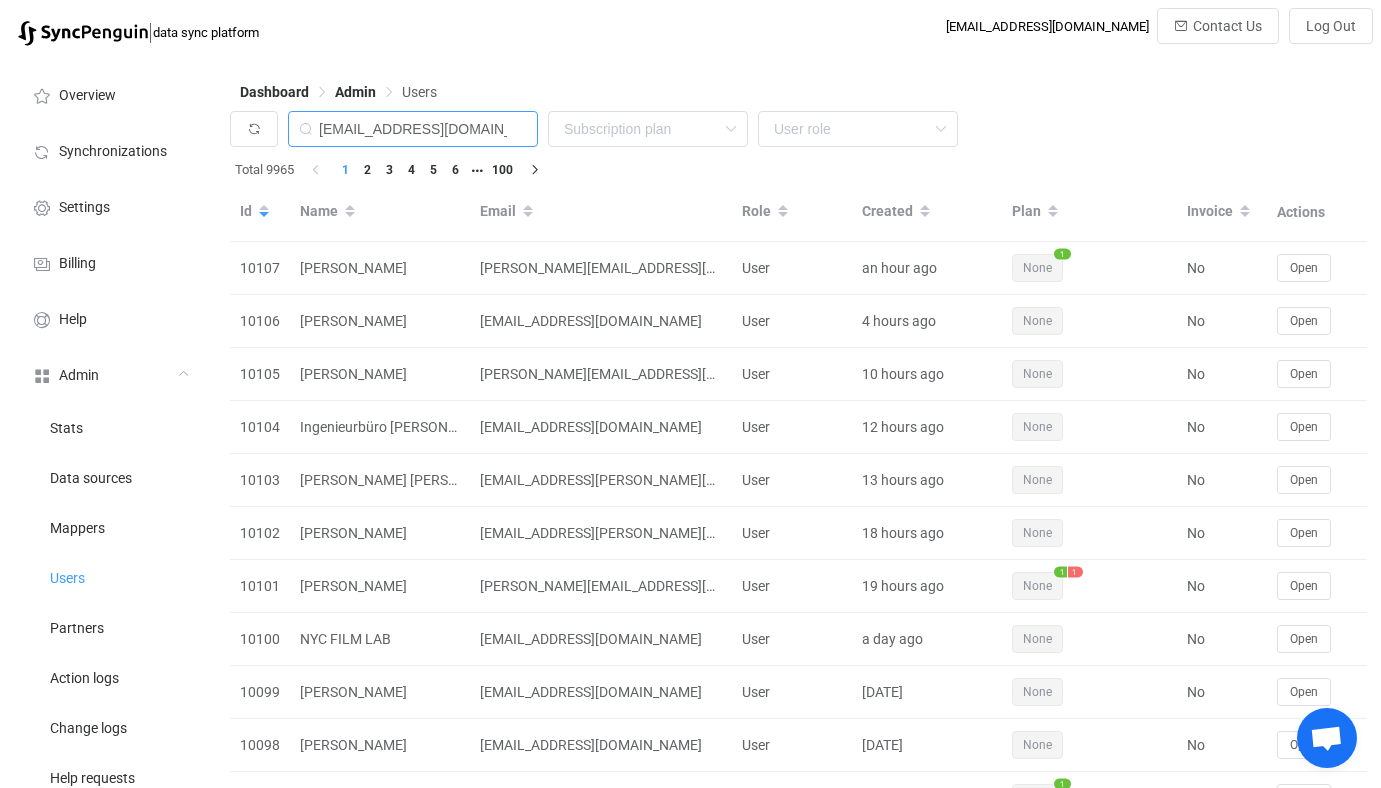 type on "login.itinfra@siblik.com" 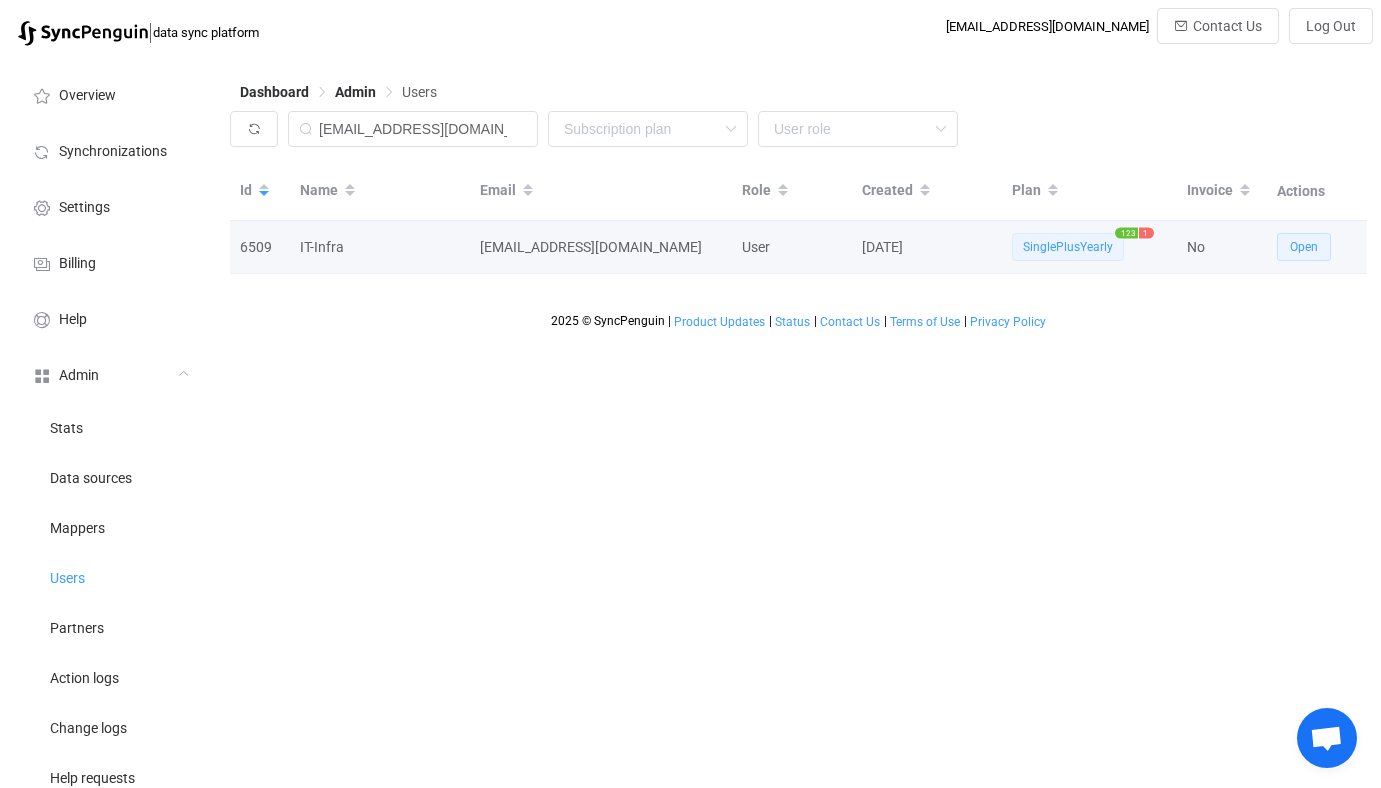 click on "Open" at bounding box center [1304, 247] 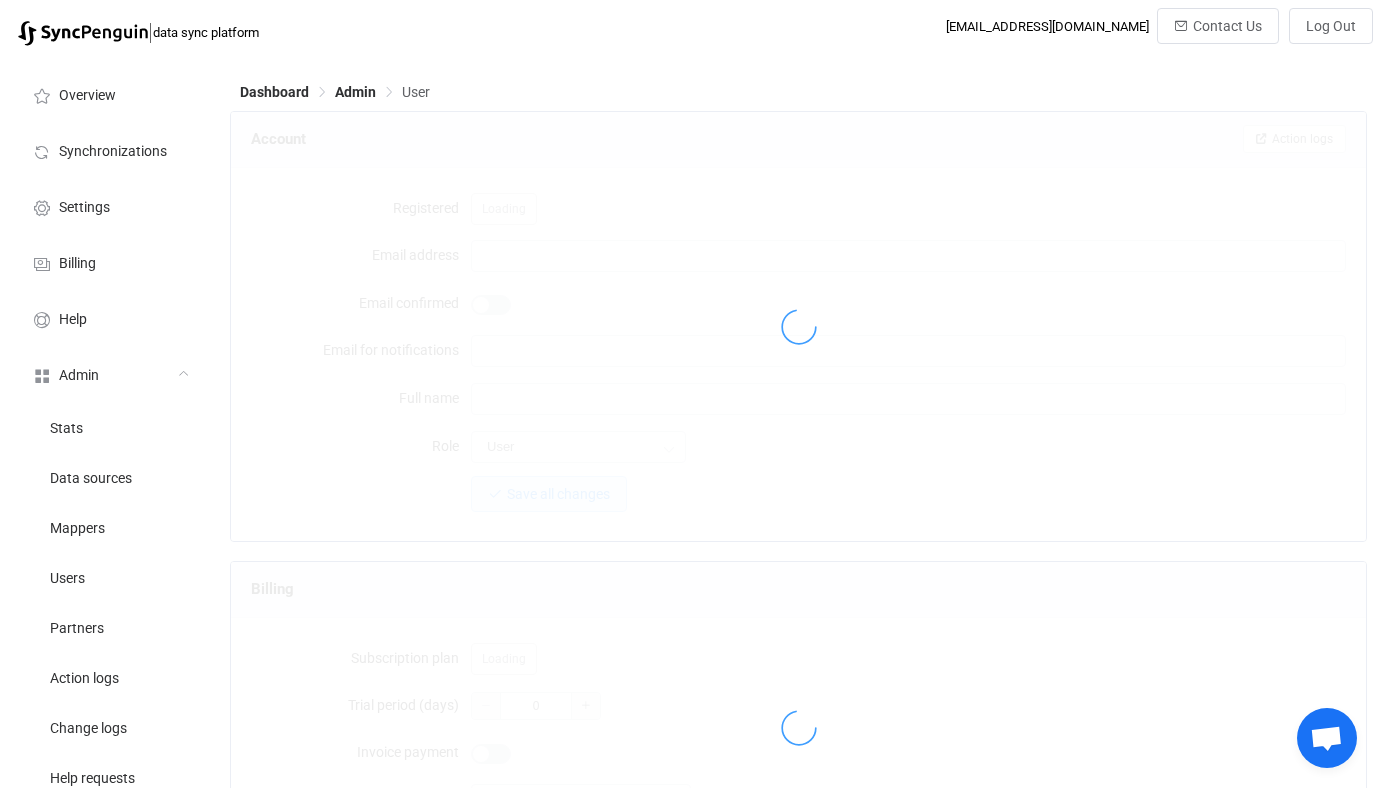 type on "Login.ITInfra@siblik.com" 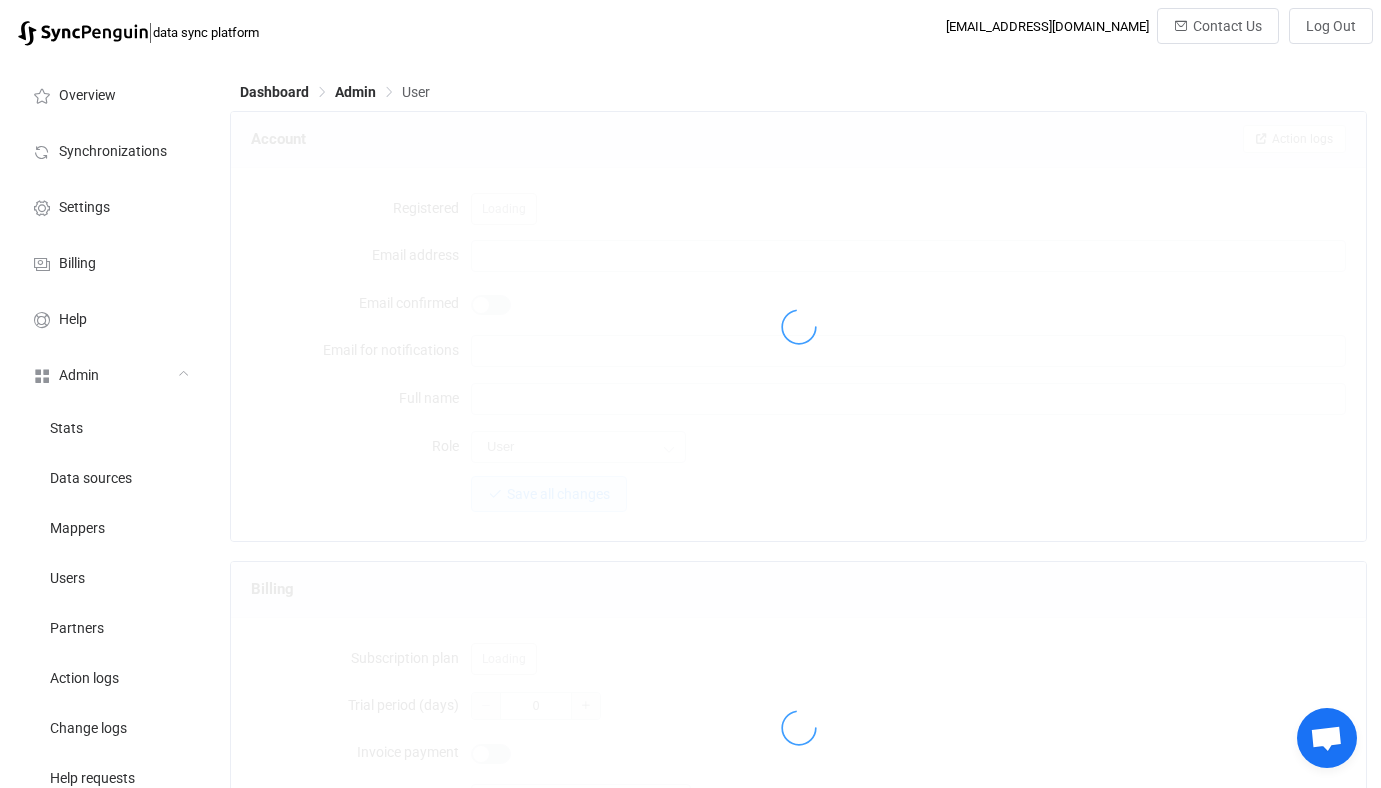 type on "IT-Infra" 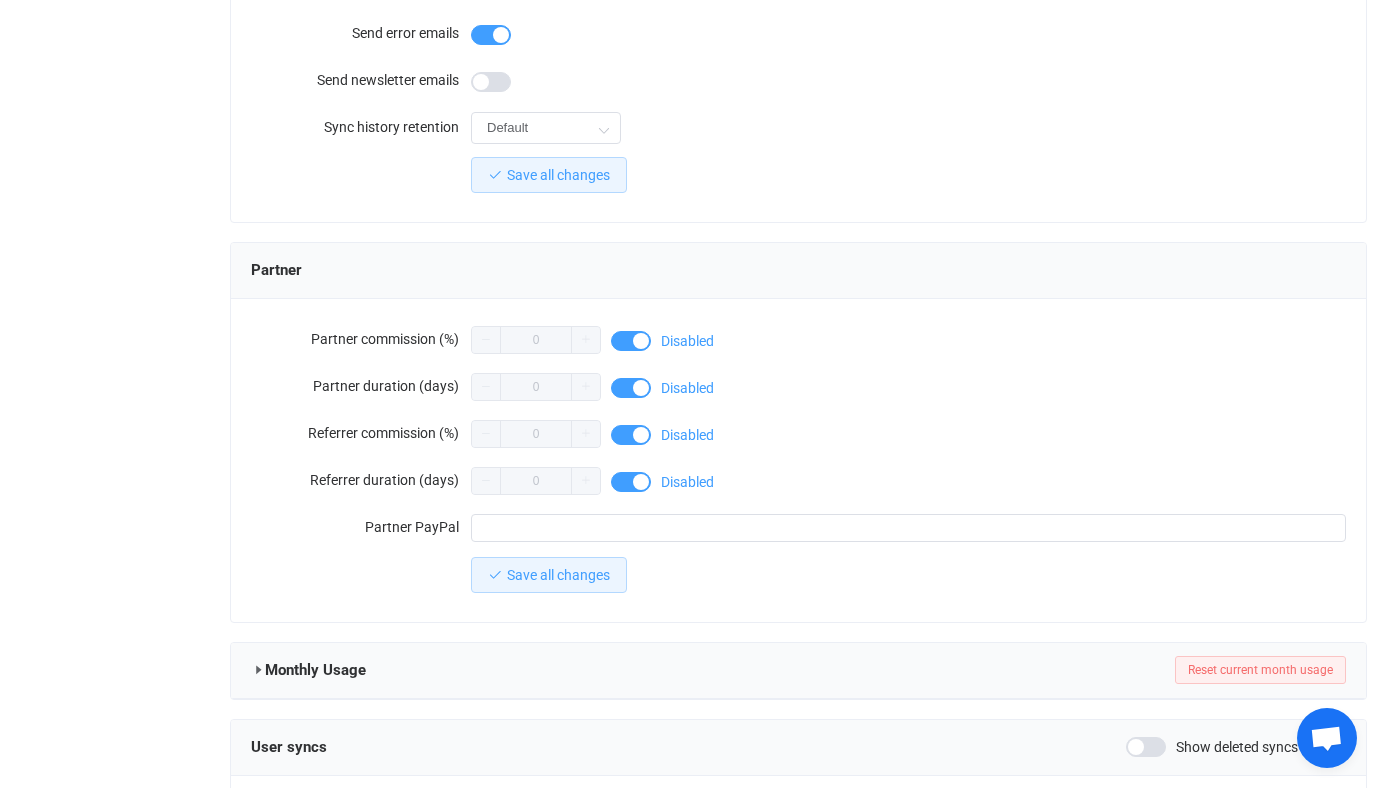 scroll, scrollTop: 1742, scrollLeft: 0, axis: vertical 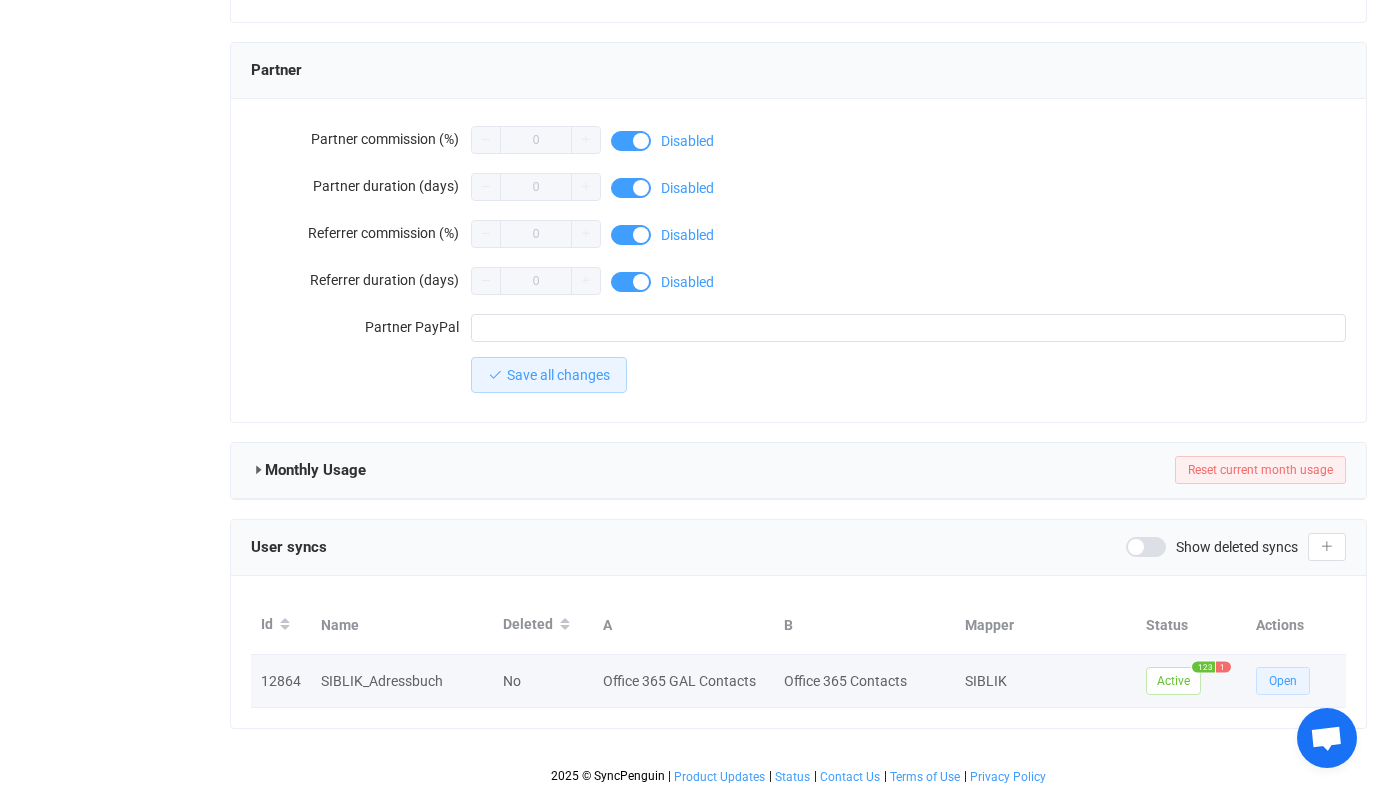 click on "Open" at bounding box center [1283, 681] 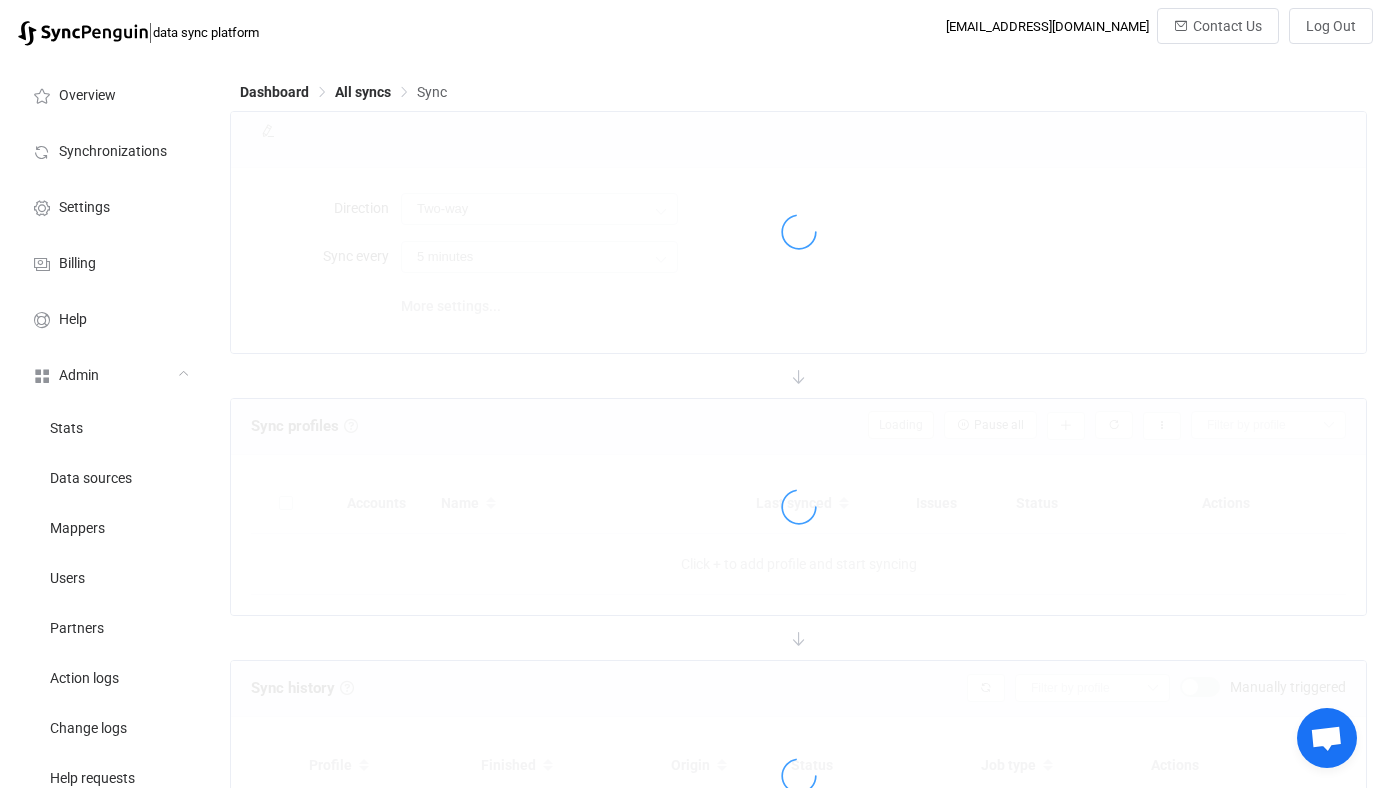 type on "Office 365 GAL → Office 365 (one to many)" 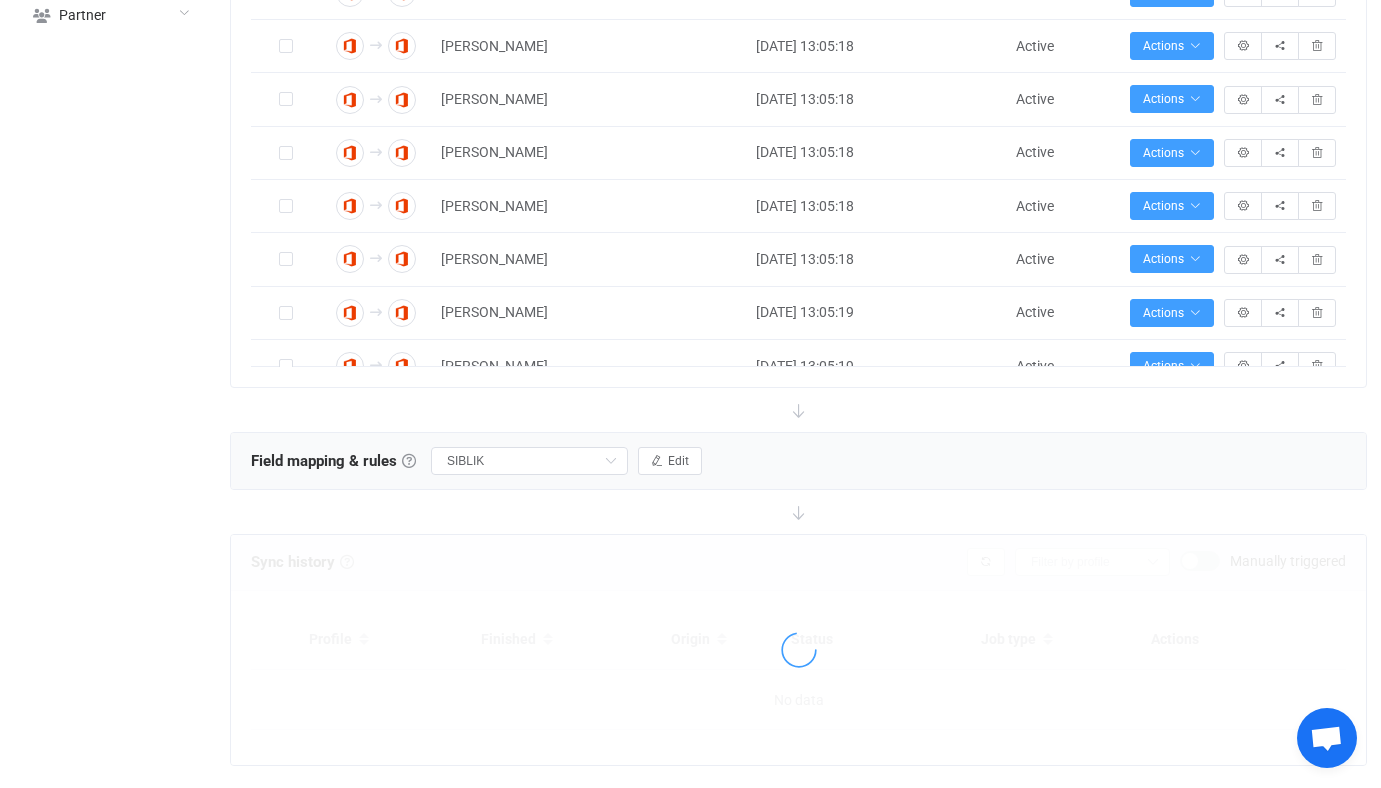 scroll, scrollTop: 721, scrollLeft: 0, axis: vertical 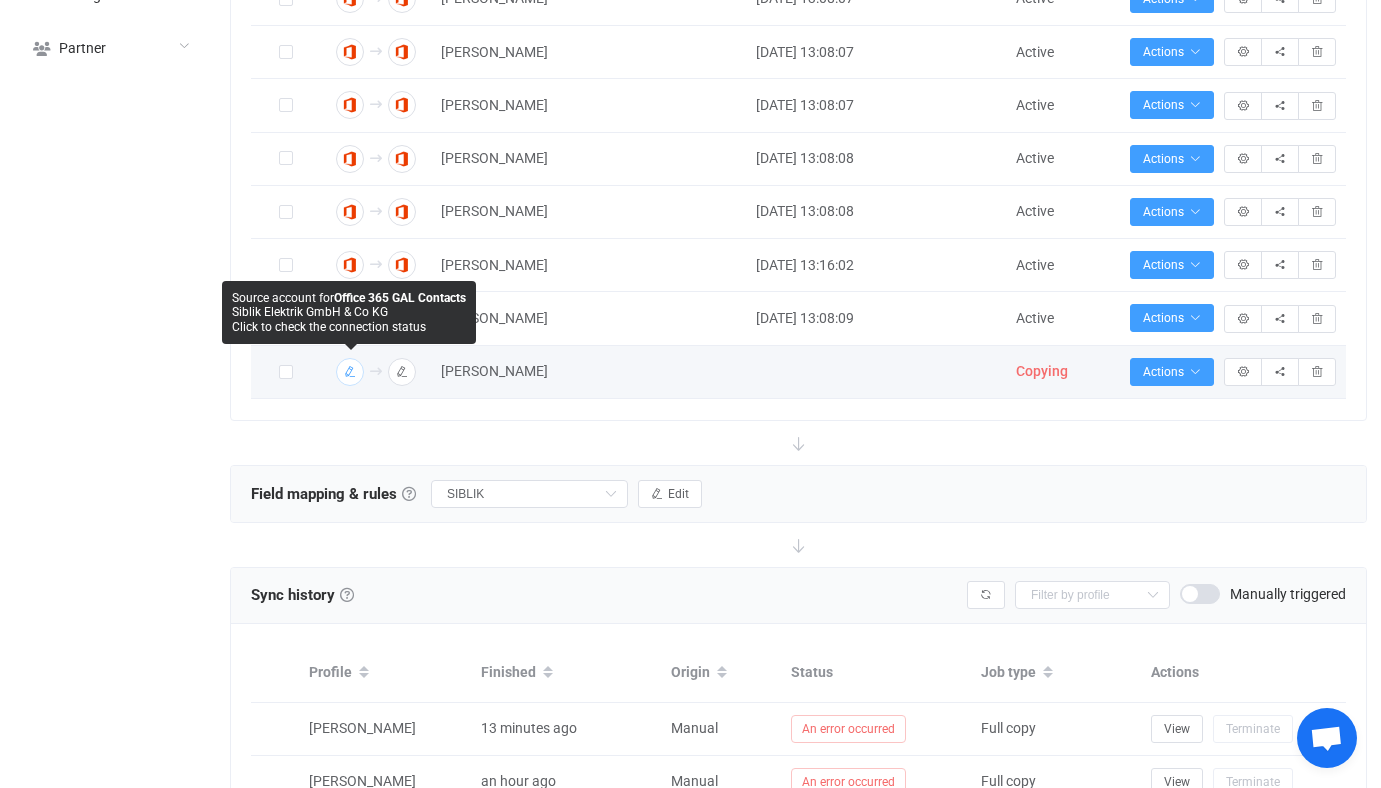 click at bounding box center (350, 372) 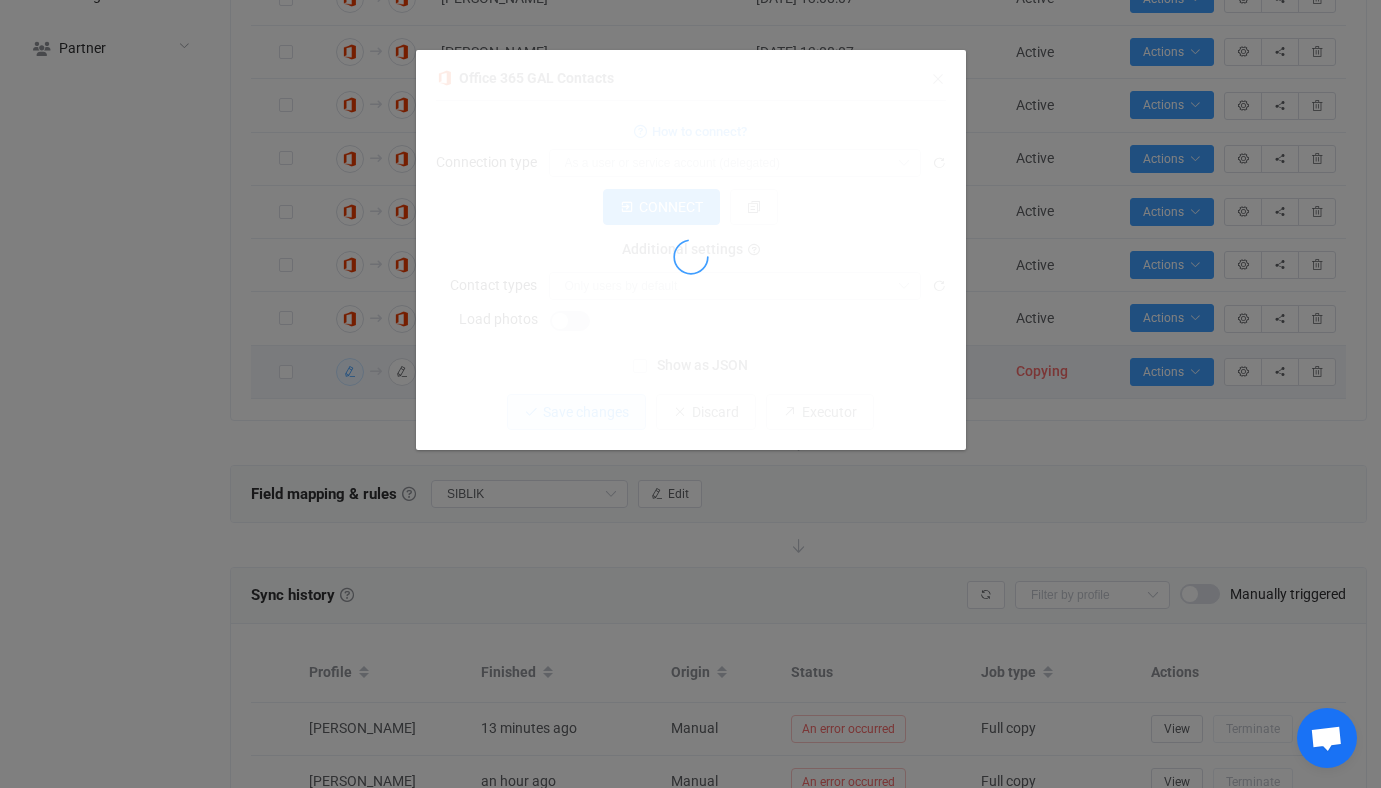 type on "As an application" 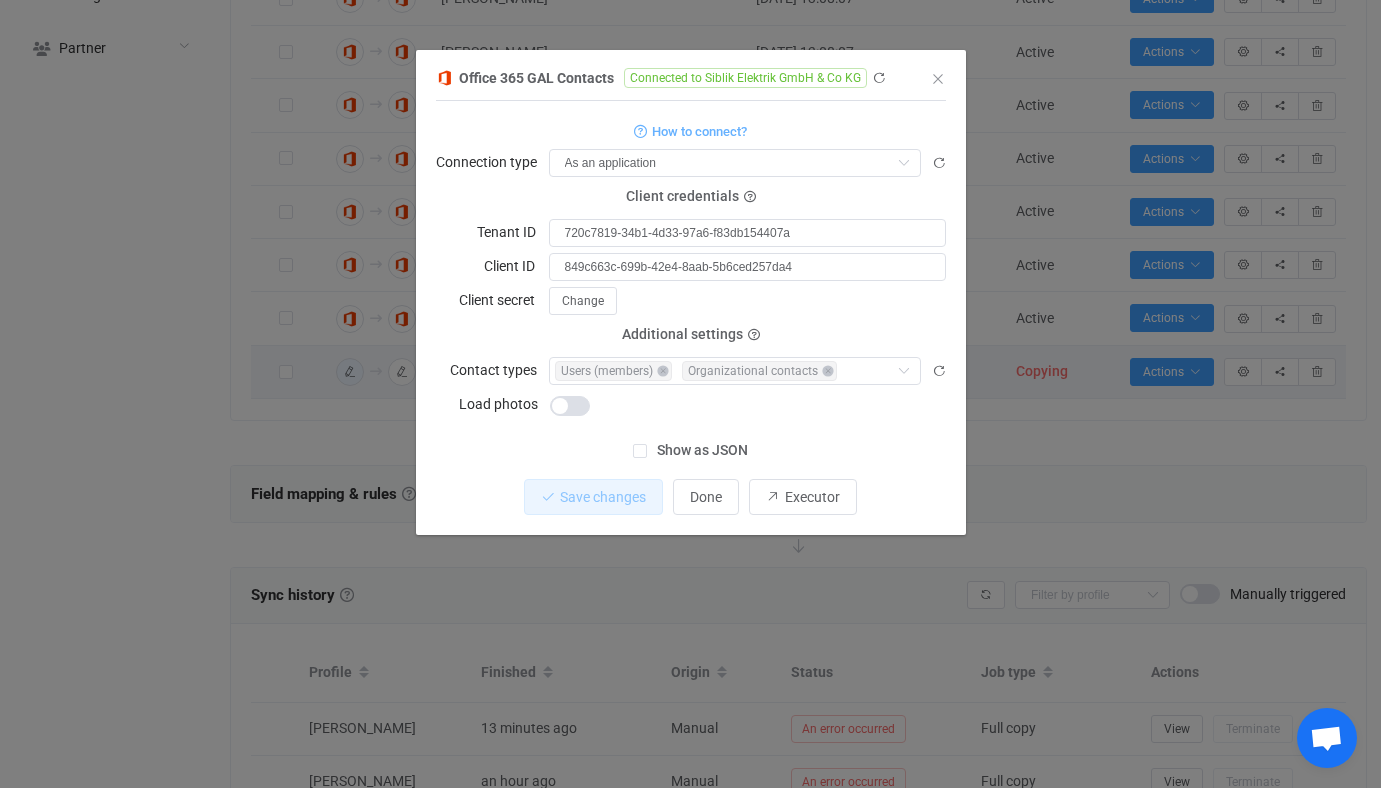 click on "Office 365 GAL Contacts Connected  to Siblik Elektrik GmbH & Co KG 1 { {
"connectionType": "application",
"refreshToken": "***",
"accessToken": "***",
"userPrincipalName": "syncpenguin@siblikelektrik.onmicrosoft.com",
"tenantId": "720c7819-34b1-4d33-97a6-f83db154407a",
"clientId": "849c663c-699b-42e4-8aab-5b6ced257da4",
"clientSecret": "***",
"contactTypes": [
"user", Standard output:
Access token refresh (Graph, application)
Unable to load user principal name
Output saved to the file
How to connect?
Connection type As an application As a user or service account (delegated) As an application RECONNECT RECONNECT RECONNECT RECONNECT Client credentials Tenant ID 720c7819-34b1-4d33-97a6-f83db154407a Client ID 849c663c-699b-42e4-8aab-5b6ced257da4 Client secret Change Additional settings Contact types Users (members) Organizational contacts Users (members) Users (guests) Organizational contacts Groups (without members) Load photos Show as JSON Save changes Done Executor" at bounding box center [690, 394] 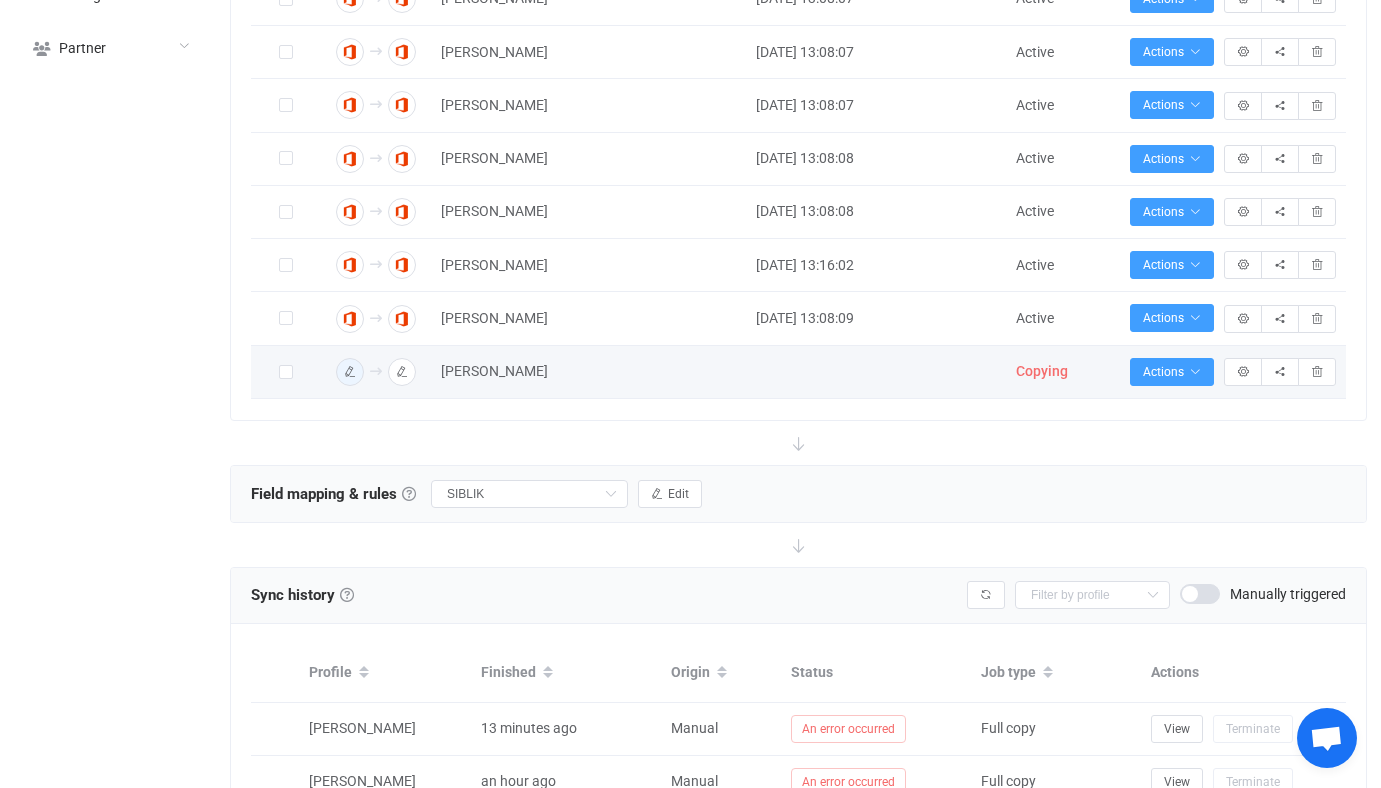 click on "Connection results" at bounding box center (402, 372) 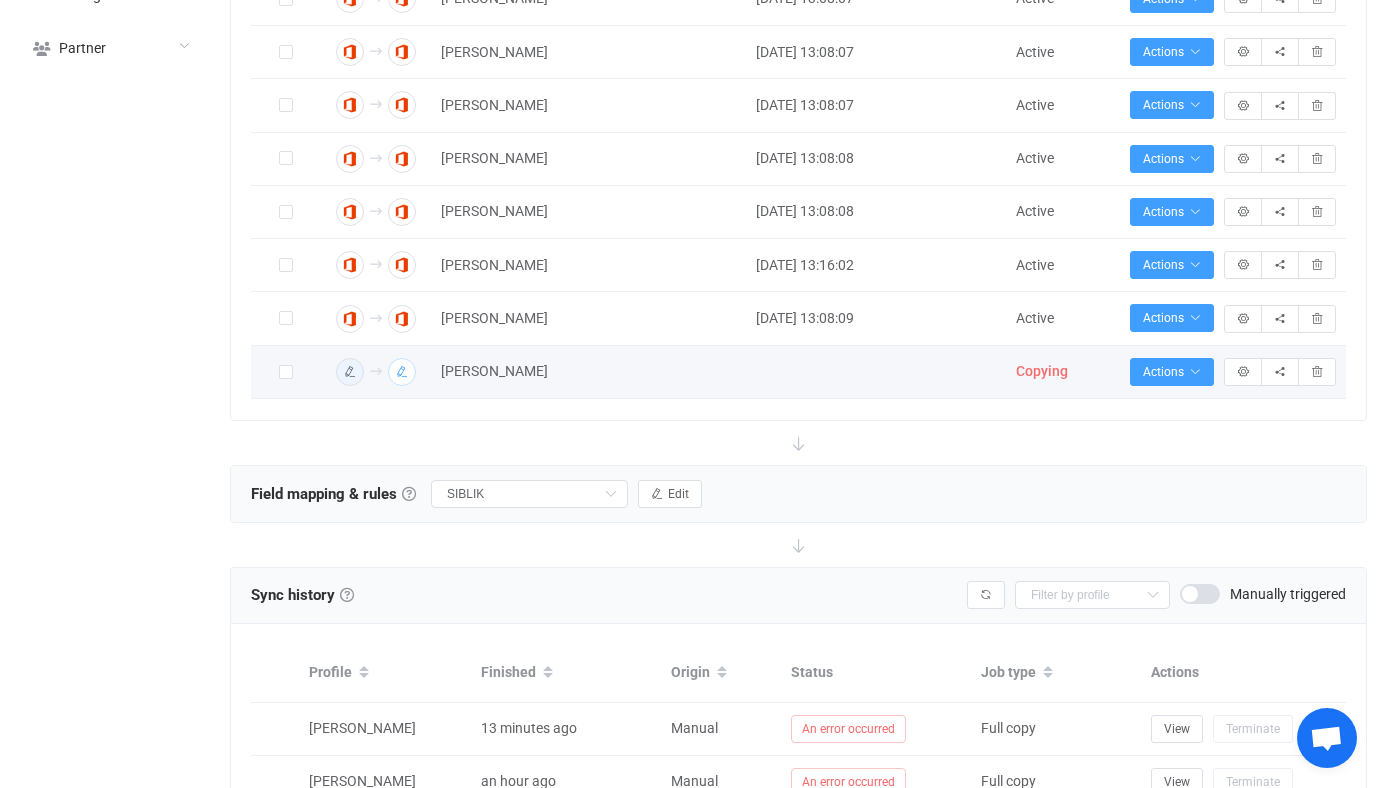 click at bounding box center [402, 372] 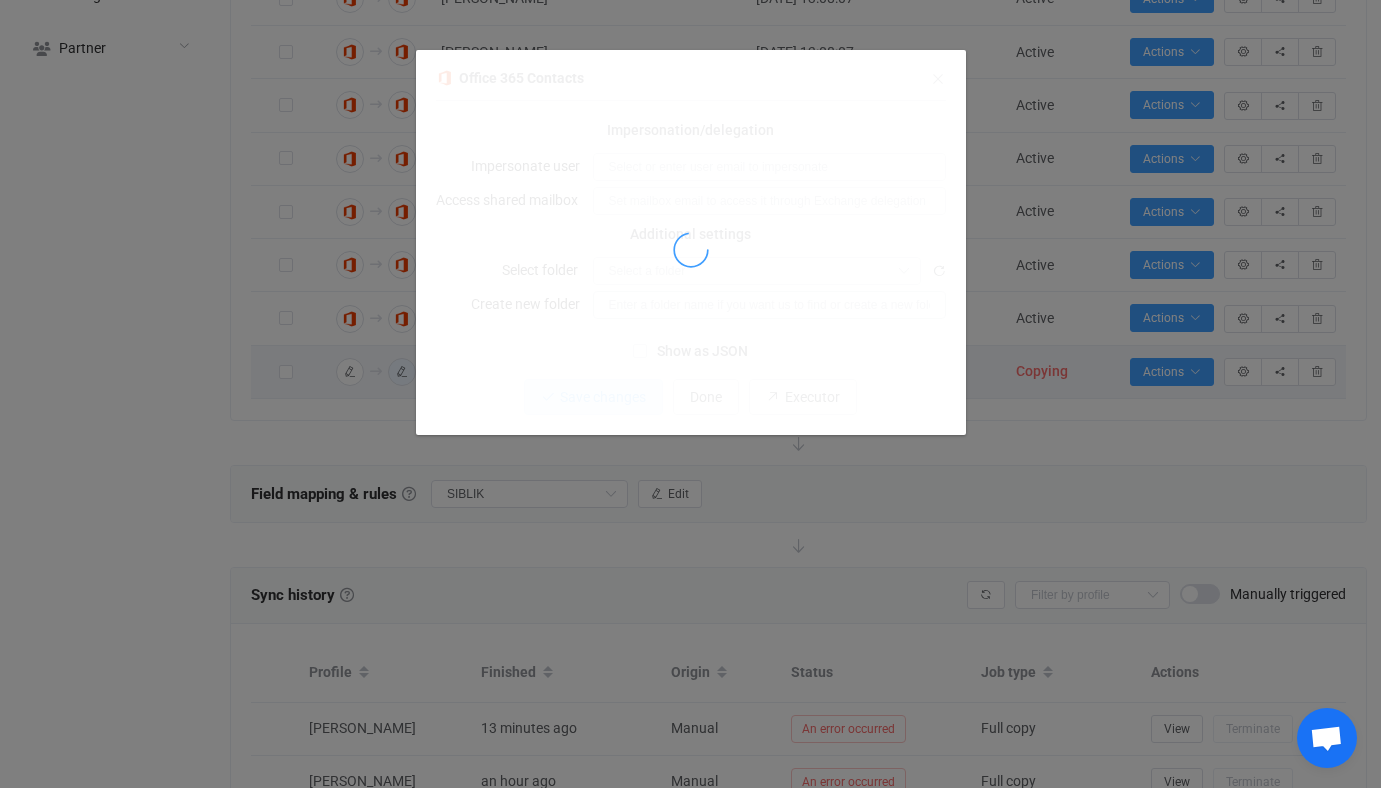 type on "Manuel.Willstorfer@siblik.com" 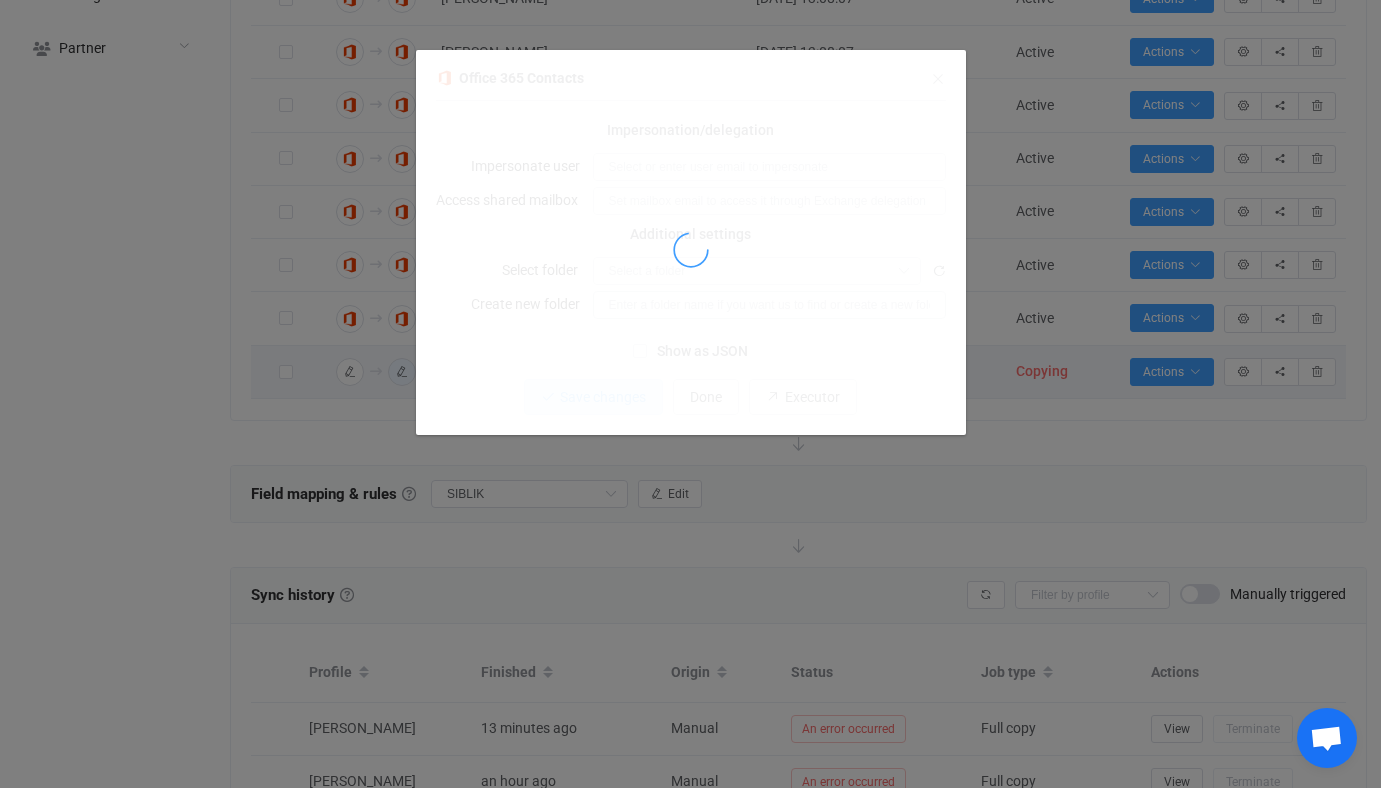 type on "Alle_SIBLIK" 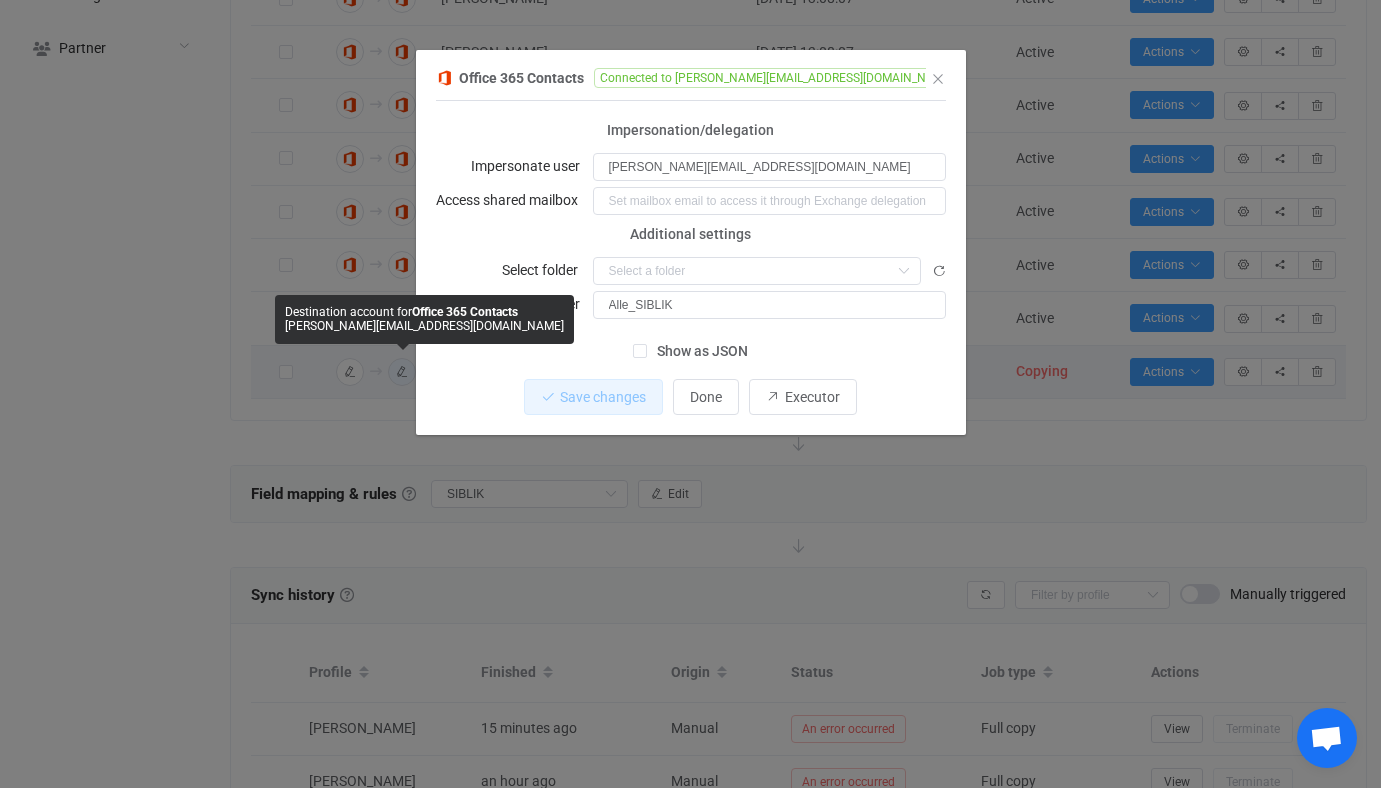 click on "Office 365 Contacts Connected  to manuel.willstorfer@siblik.com 1 { {
"connectionType": "application",
"refreshToken": "***",
"accessToken": "***",
"accessTokenGraphApi": "***",
"userGroup": "2147e51f-2948-45c2-b656-2e22b102d77f",
"folderName": "Alle_SIBLIK",
"tenantId": "720c7819-34b1-4d33-97a6-f83db154407a",
"impersonatedUsername": "Manuel.Willstorfer@siblik.com"
} Connection type Connection type As an application Using an impersonation account (DEPRECATED) As an application RECONNECT RECONNECT RECONNECT User group User group 2147e51f-2948-45c2-b656-2e22b102d77f
Nothing found or no access
Impersonation/delegation Impersonate user Manuel.Willstorfer@siblik.com Access shared mailbox Additional settings Select folder
Nothing found or no access
Create new folder Alle_SIBLIK Tenant ID 720c7819-34b1-4d33-97a6-f83db154407a Show as JSON Save changes Done Executor" at bounding box center (690, 394) 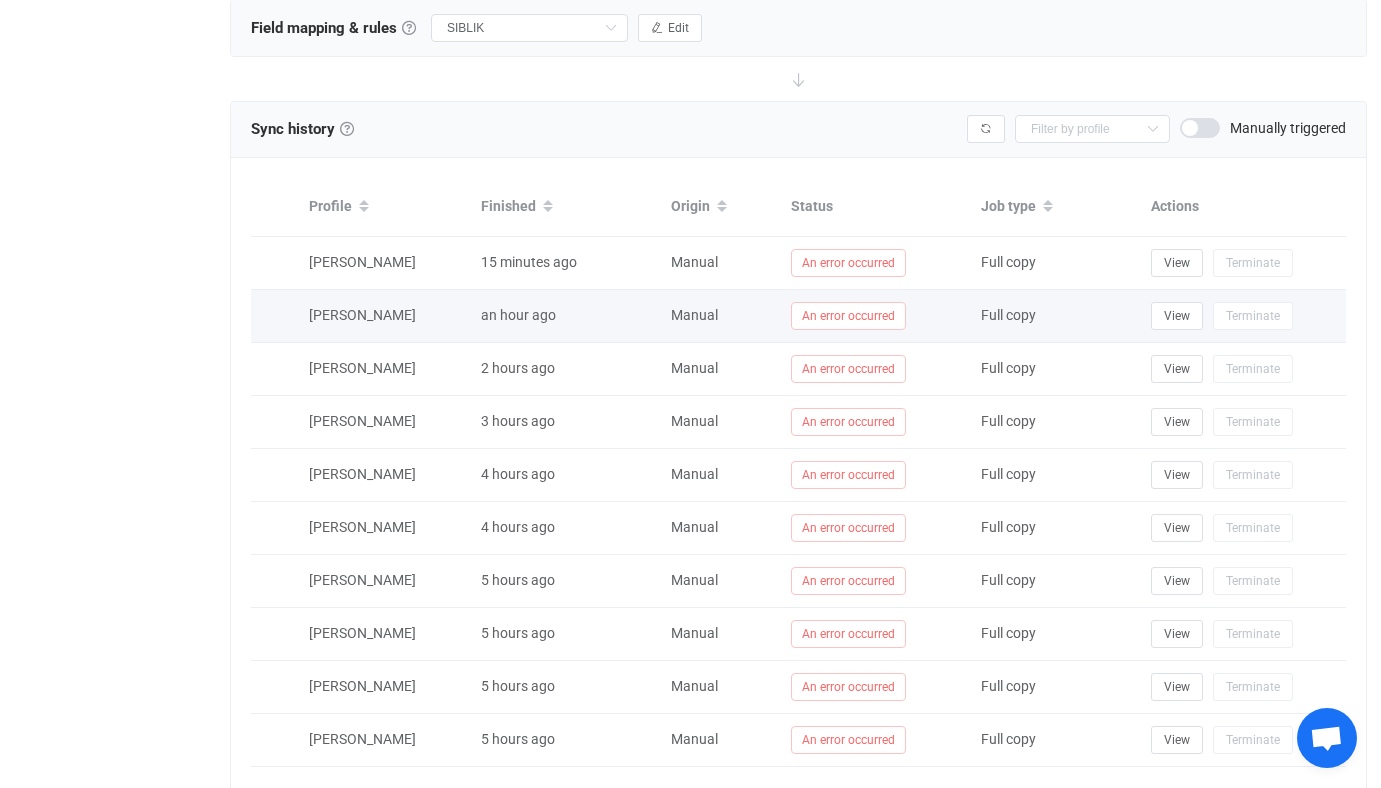 scroll, scrollTop: 1428, scrollLeft: 0, axis: vertical 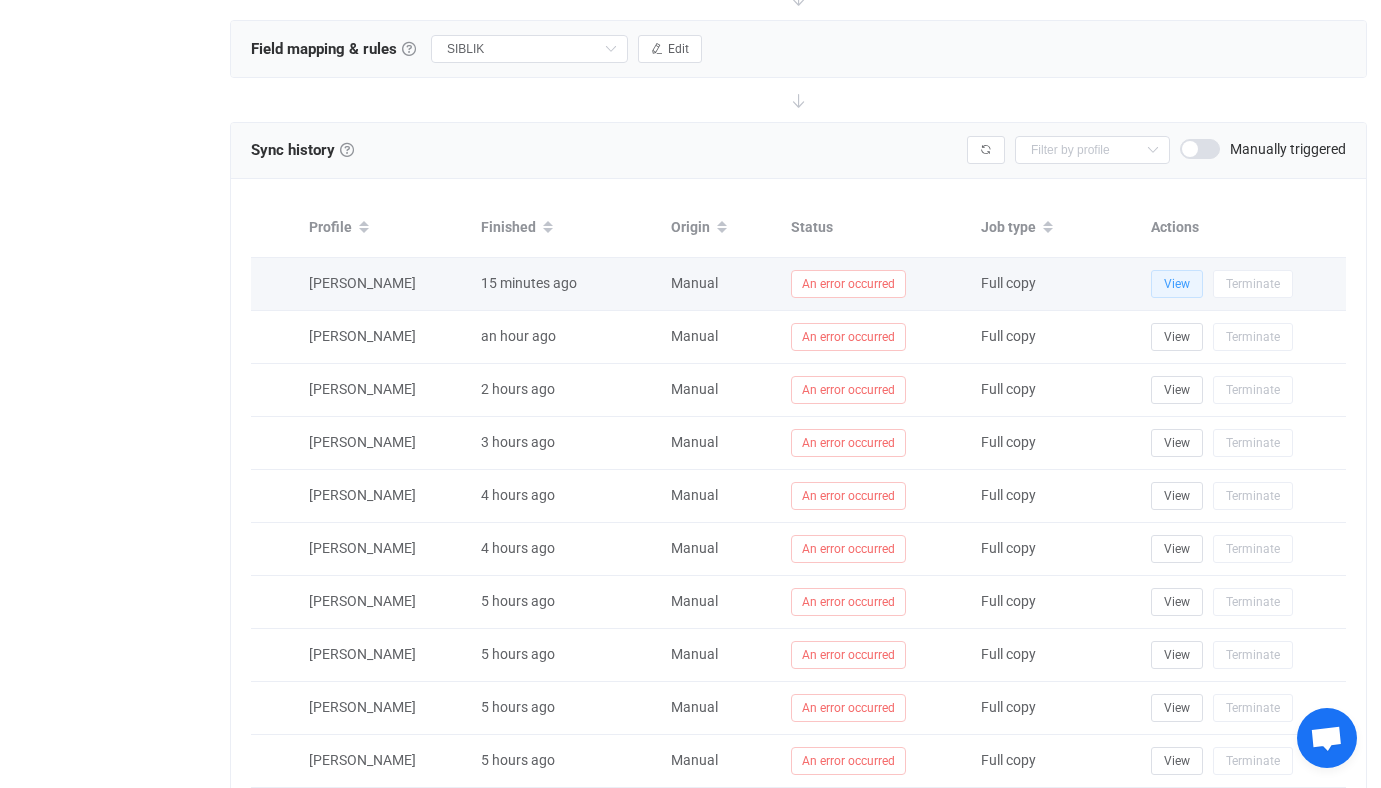 click on "View" at bounding box center [1177, 284] 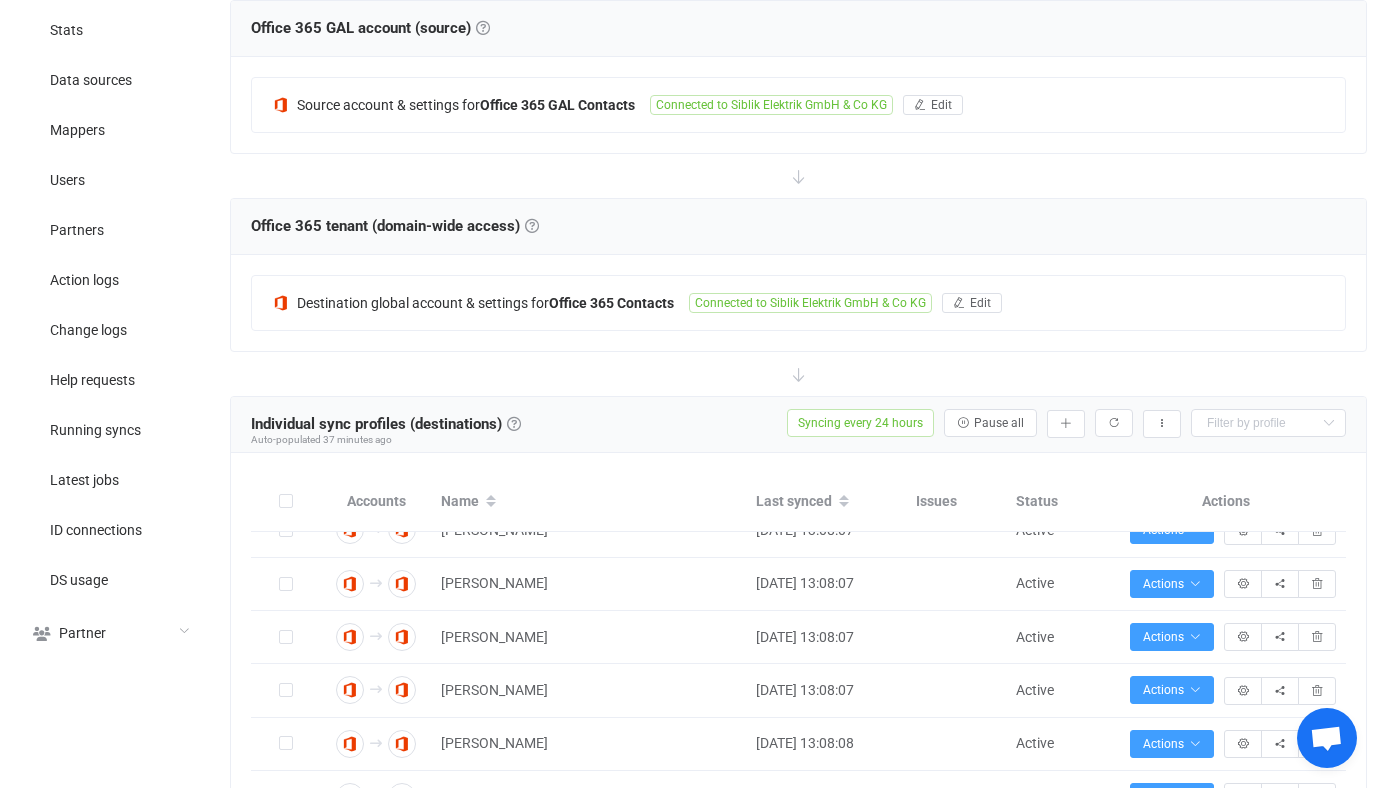 scroll, scrollTop: 397, scrollLeft: 0, axis: vertical 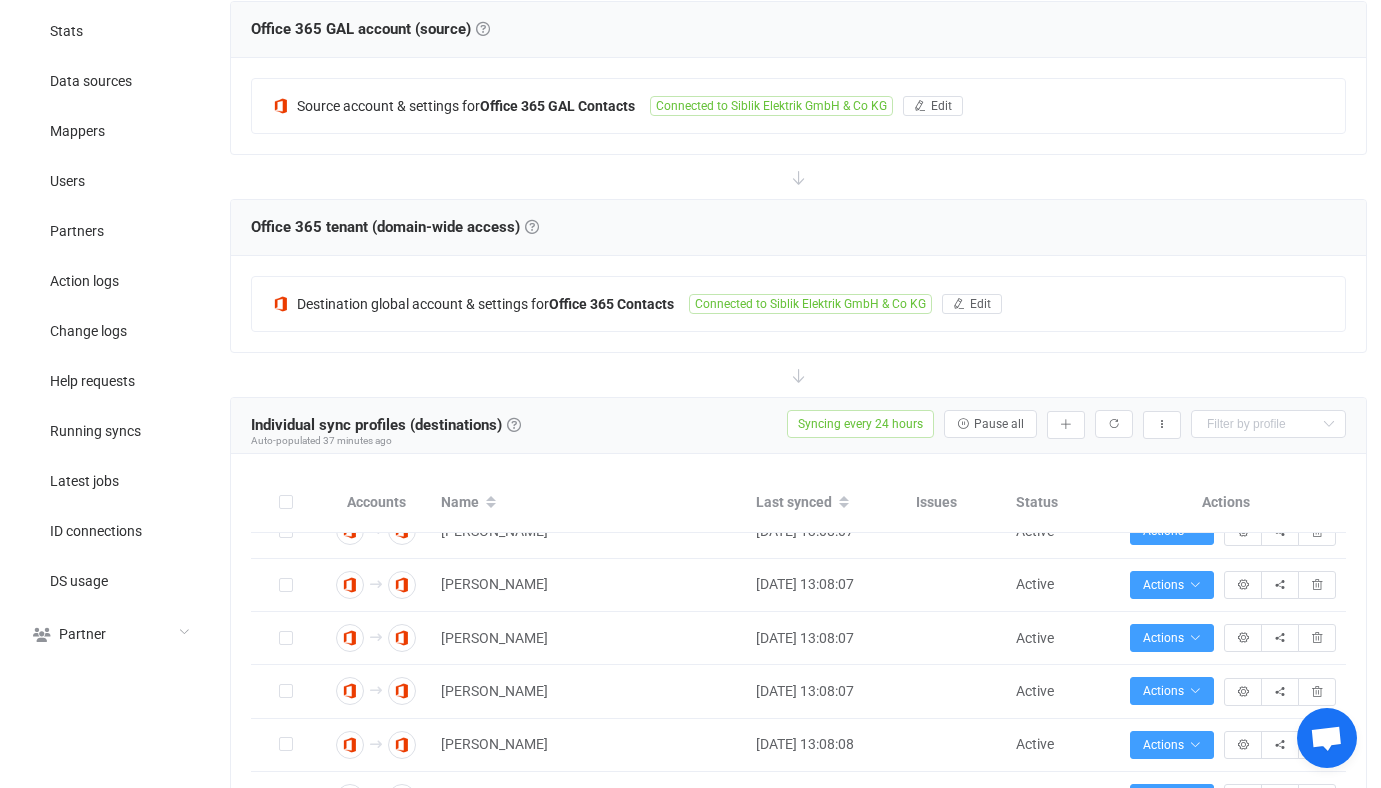 type 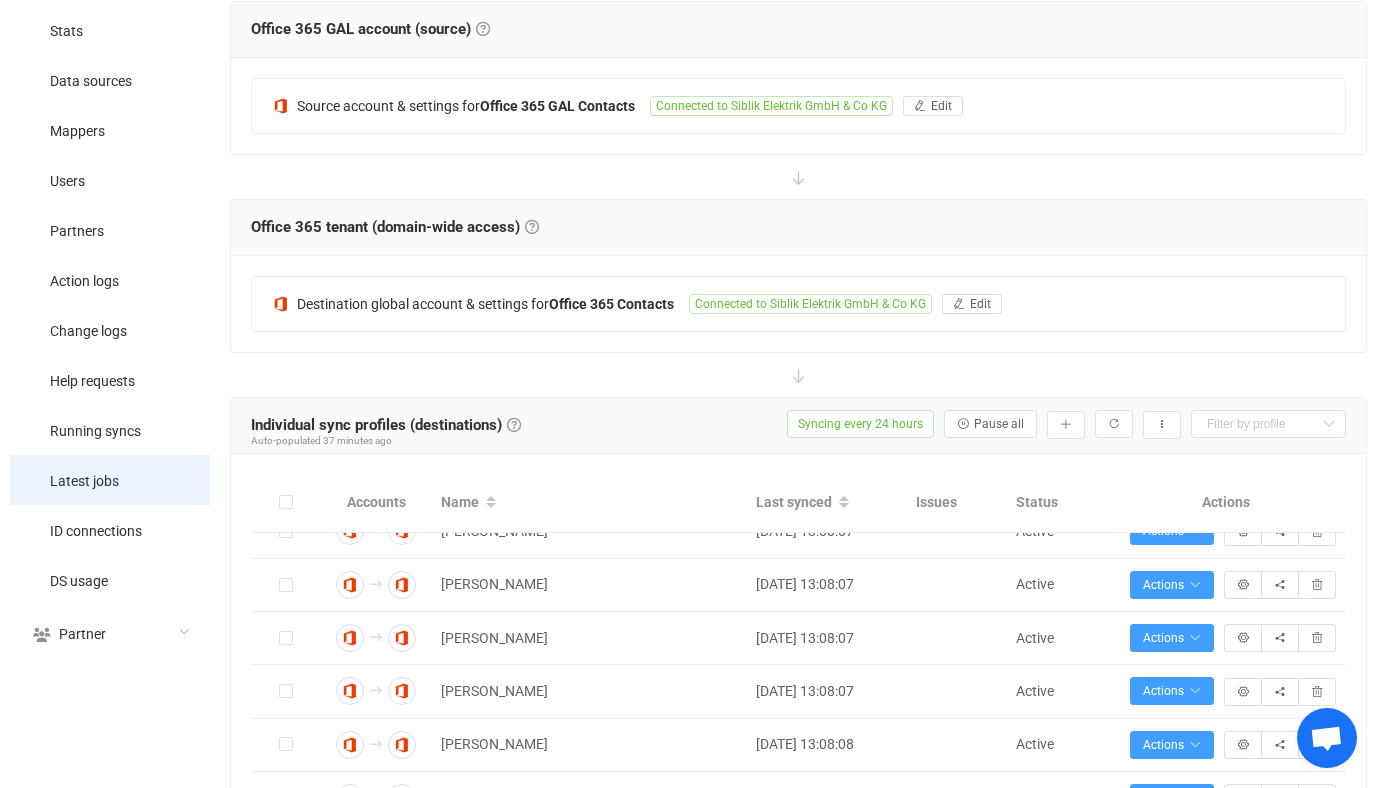 click on "Latest jobs" at bounding box center (84, 482) 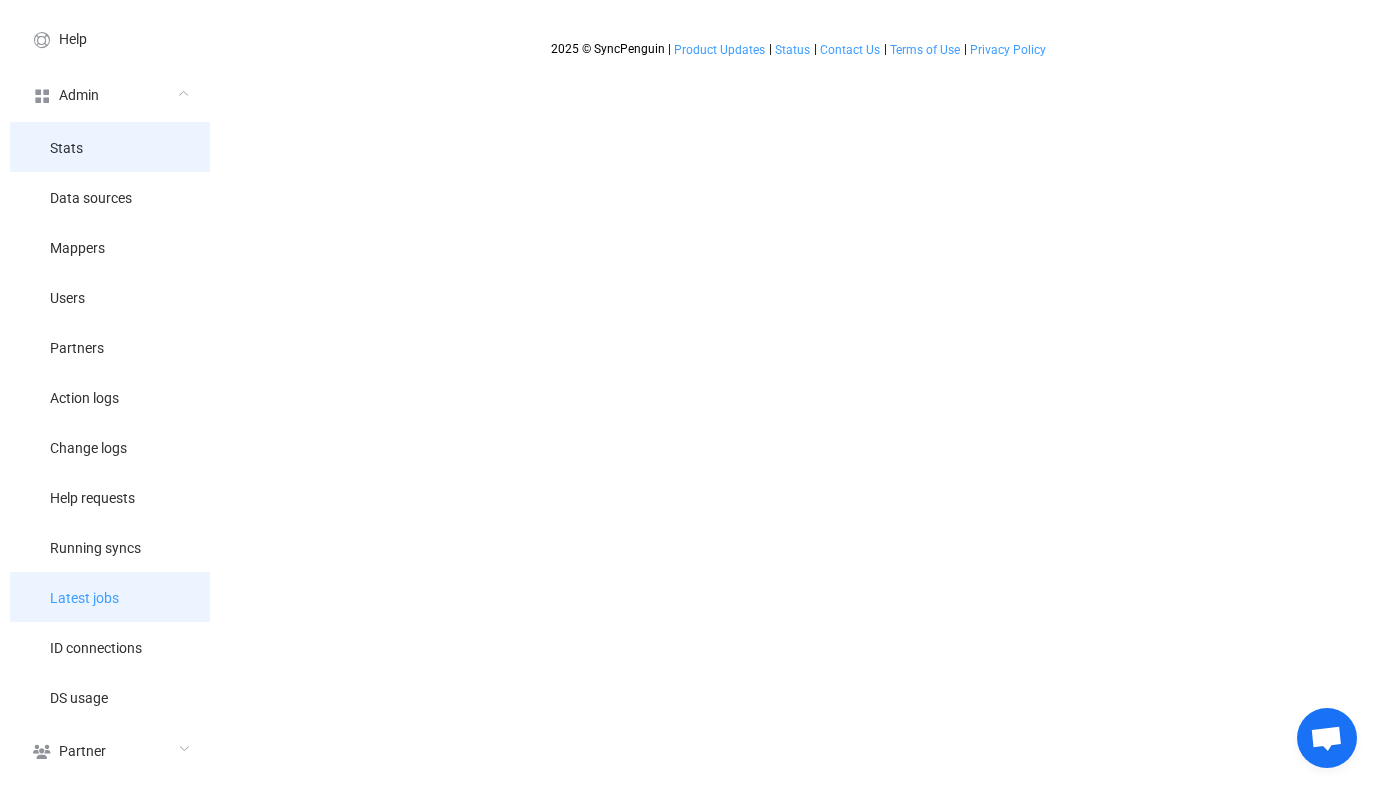 scroll, scrollTop: 0, scrollLeft: 0, axis: both 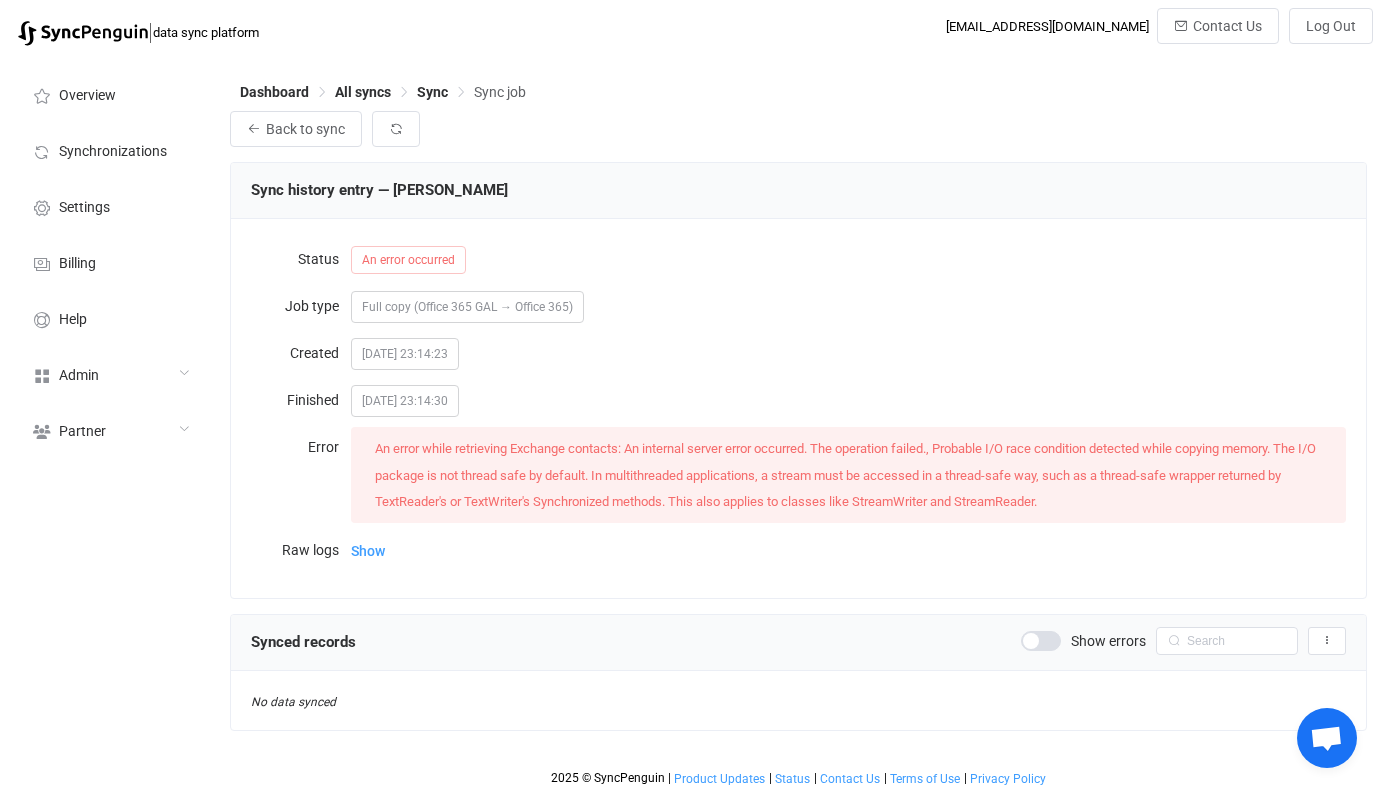 click on "An error while retrieving Exchange contacts: An internal server error occurred. The operation failed., Probable I/O race condition detected while copying memory. The I/O package is not thread safe by default. In multithreaded applications, a stream must be accessed in a thread-safe way, such as a thread-safe wrapper returned by TextReader's or TextWriter's Synchronized methods. This also applies to classes like StreamWriter and StreamReader." at bounding box center (845, 475) 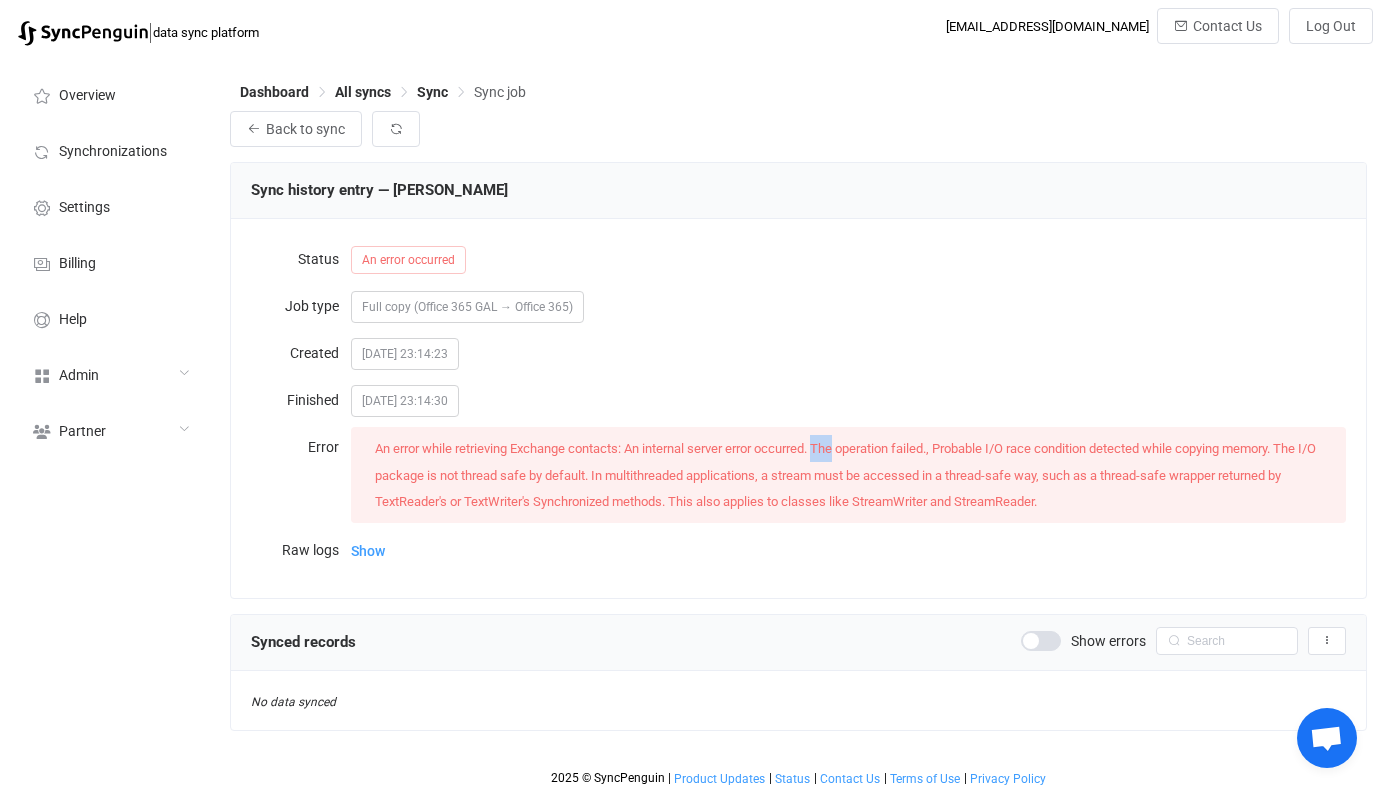 click on "An error while retrieving Exchange contacts: An internal server error occurred. The operation failed., Probable I/O race condition detected while copying memory. The I/O package is not thread safe by default. In multithreaded applications, a stream must be accessed in a thread-safe way, such as a thread-safe wrapper returned by TextReader's or TextWriter's Synchronized methods. This also applies to classes like StreamWriter and StreamReader." at bounding box center [845, 475] 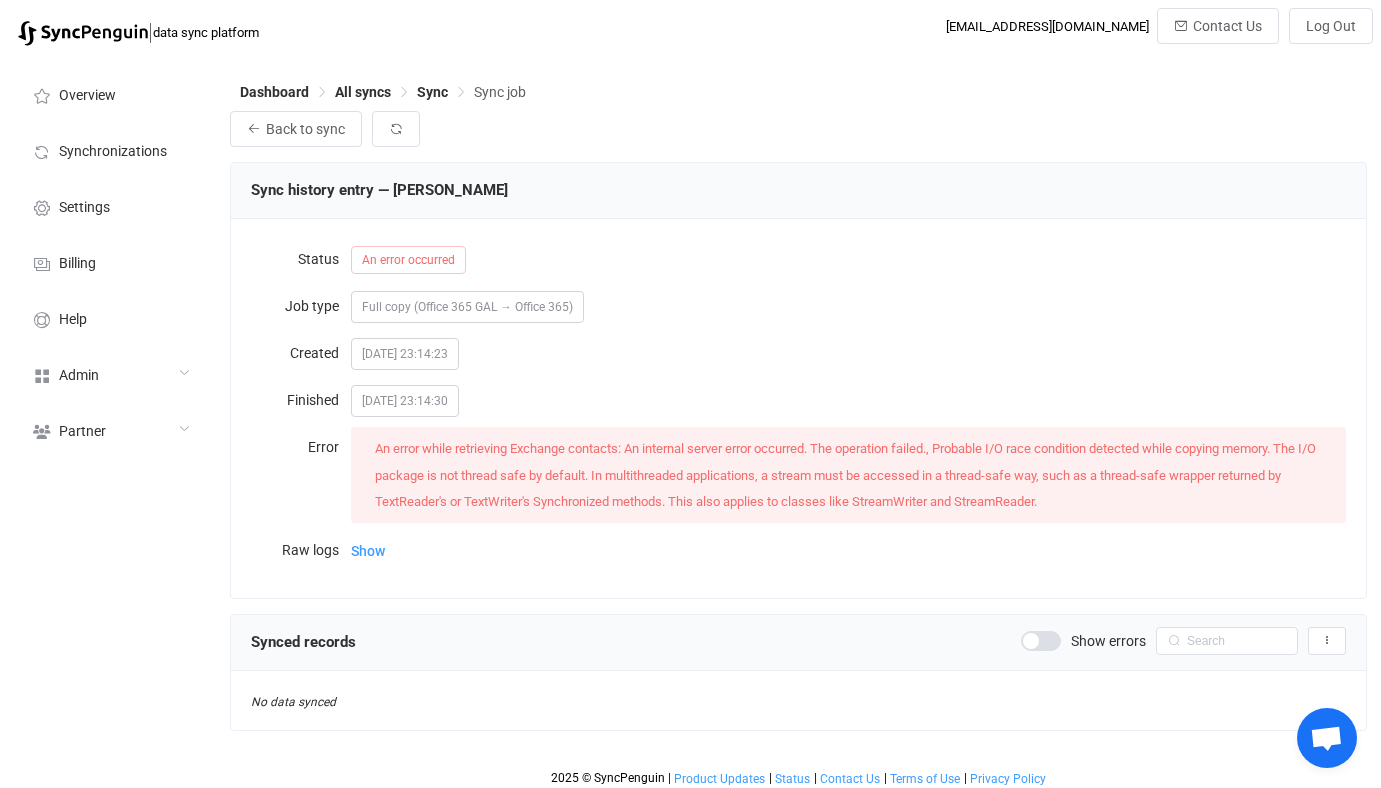 click on "An error while retrieving Exchange contacts: An internal server error occurred. The operation failed., Probable I/O race condition detected while copying memory. The I/O package is not thread safe by default. In multithreaded applications, a stream must be accessed in a thread-safe way, such as a thread-safe wrapper returned by TextReader's or TextWriter's Synchronized methods. This also applies to classes like StreamWriter and StreamReader." at bounding box center (845, 475) 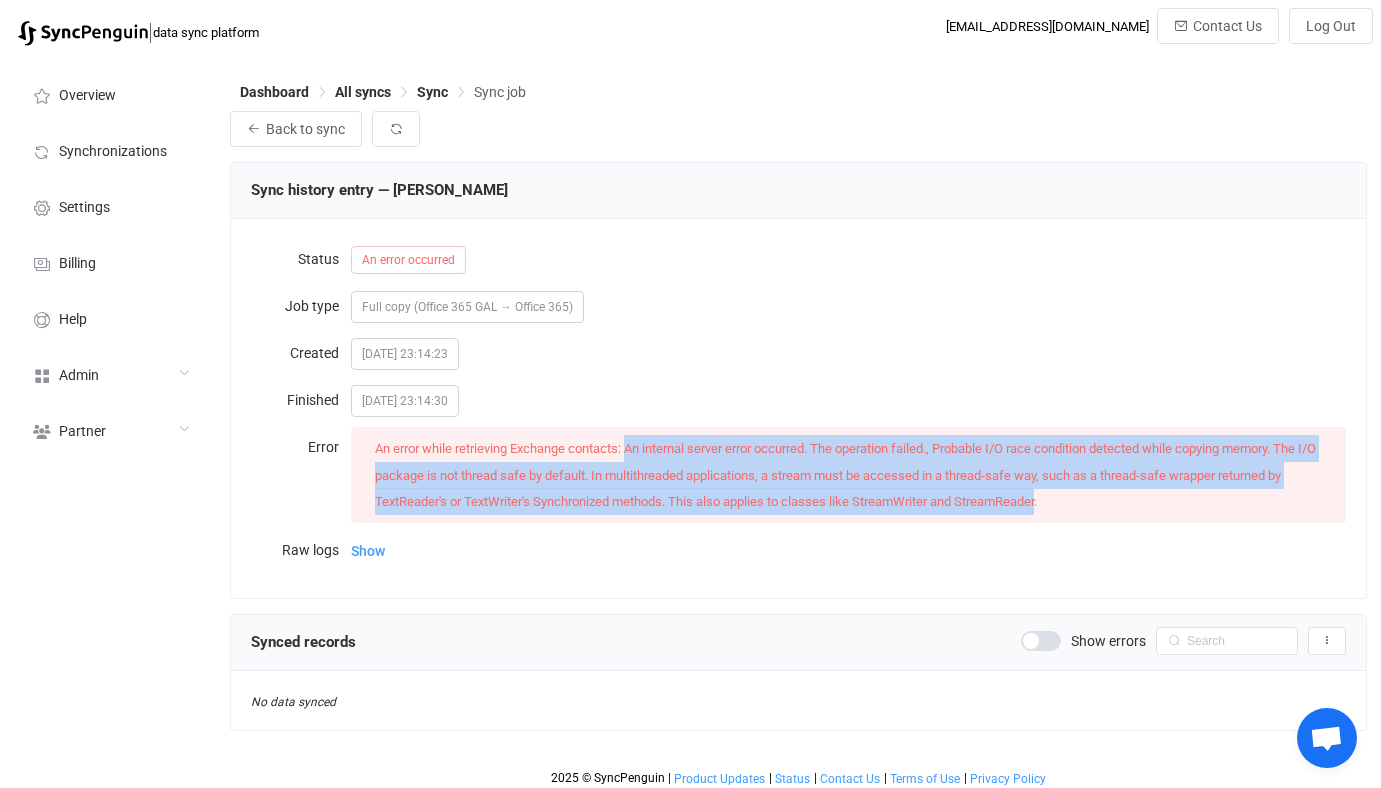drag, startPoint x: 640, startPoint y: 446, endPoint x: 1005, endPoint y: 495, distance: 368.27435 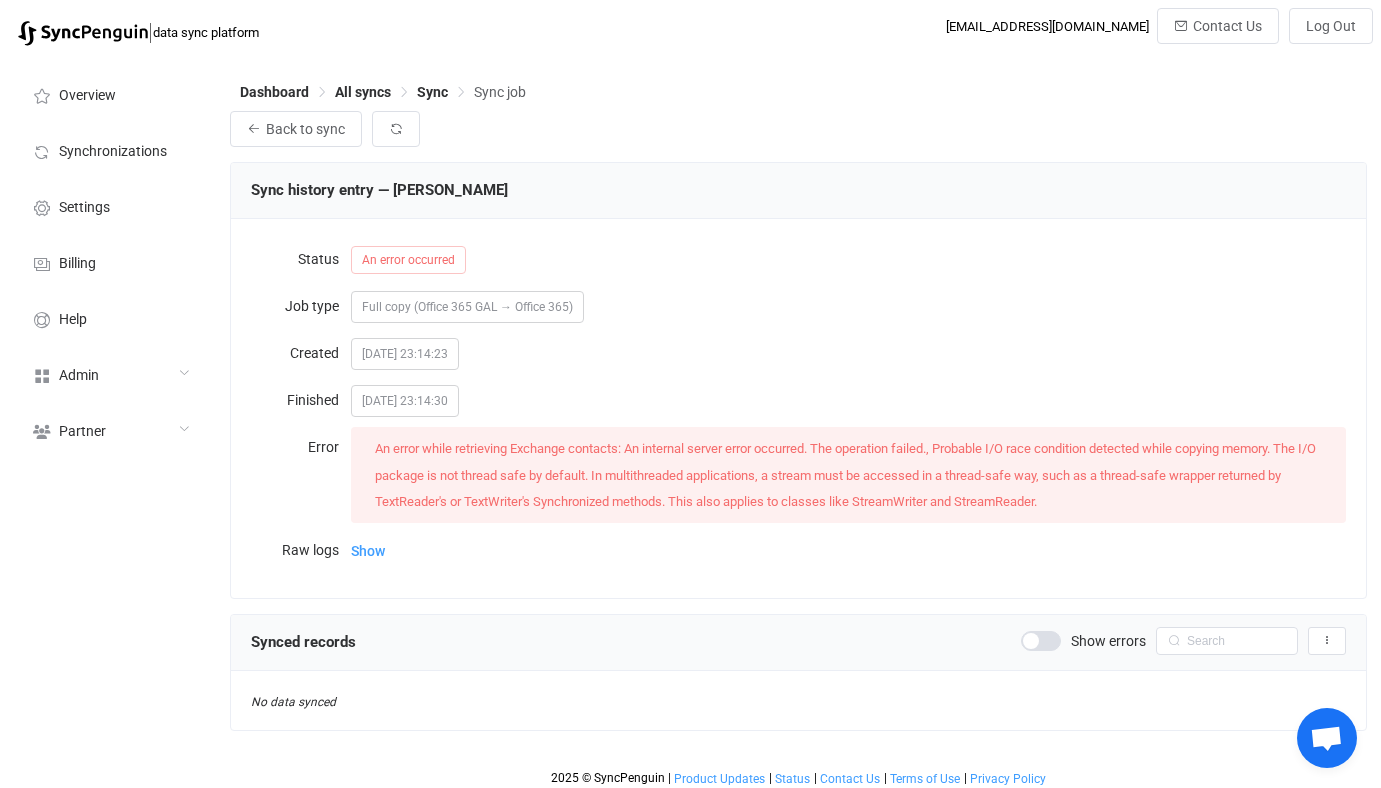 click on "2025-07-28 23:14:23" at bounding box center [848, 353] 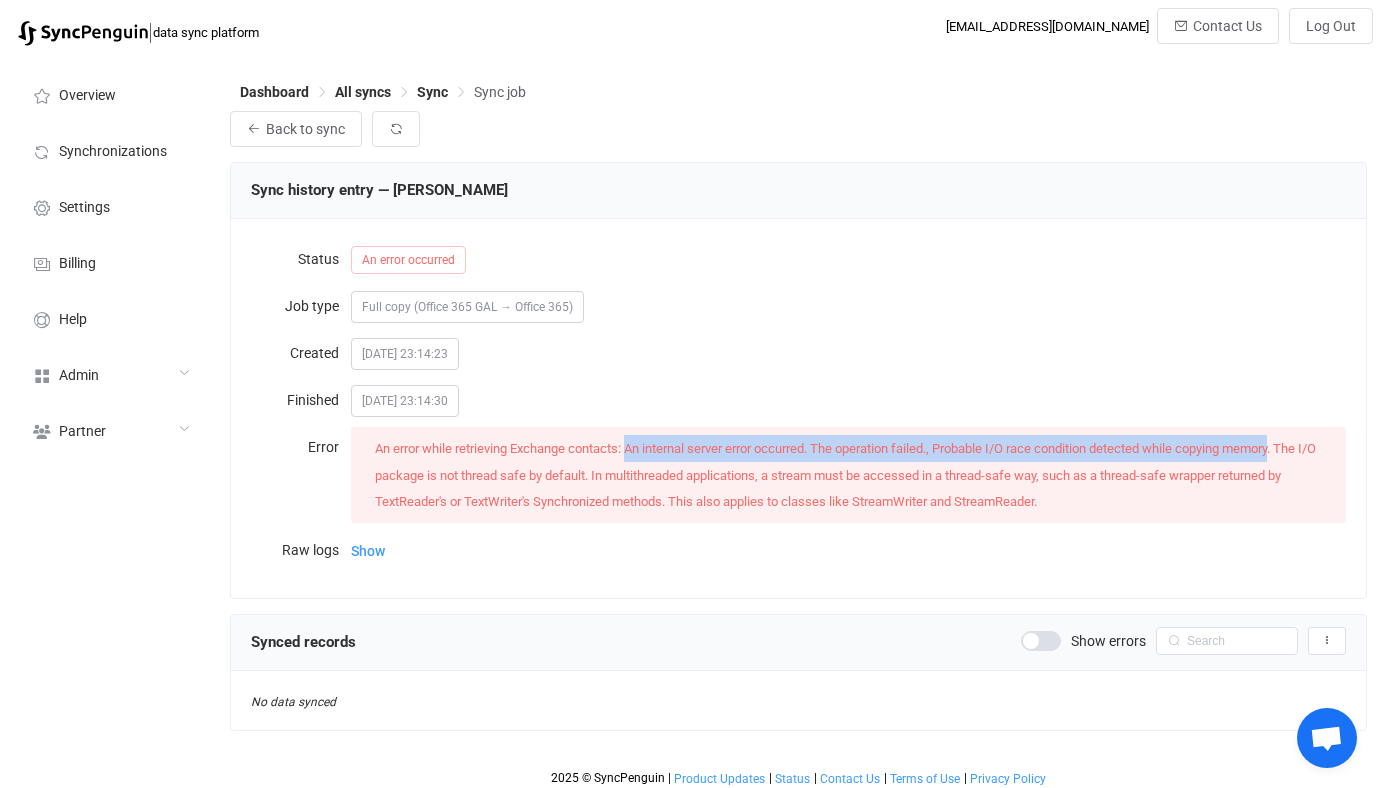drag, startPoint x: 636, startPoint y: 447, endPoint x: 1275, endPoint y: 448, distance: 639.0008 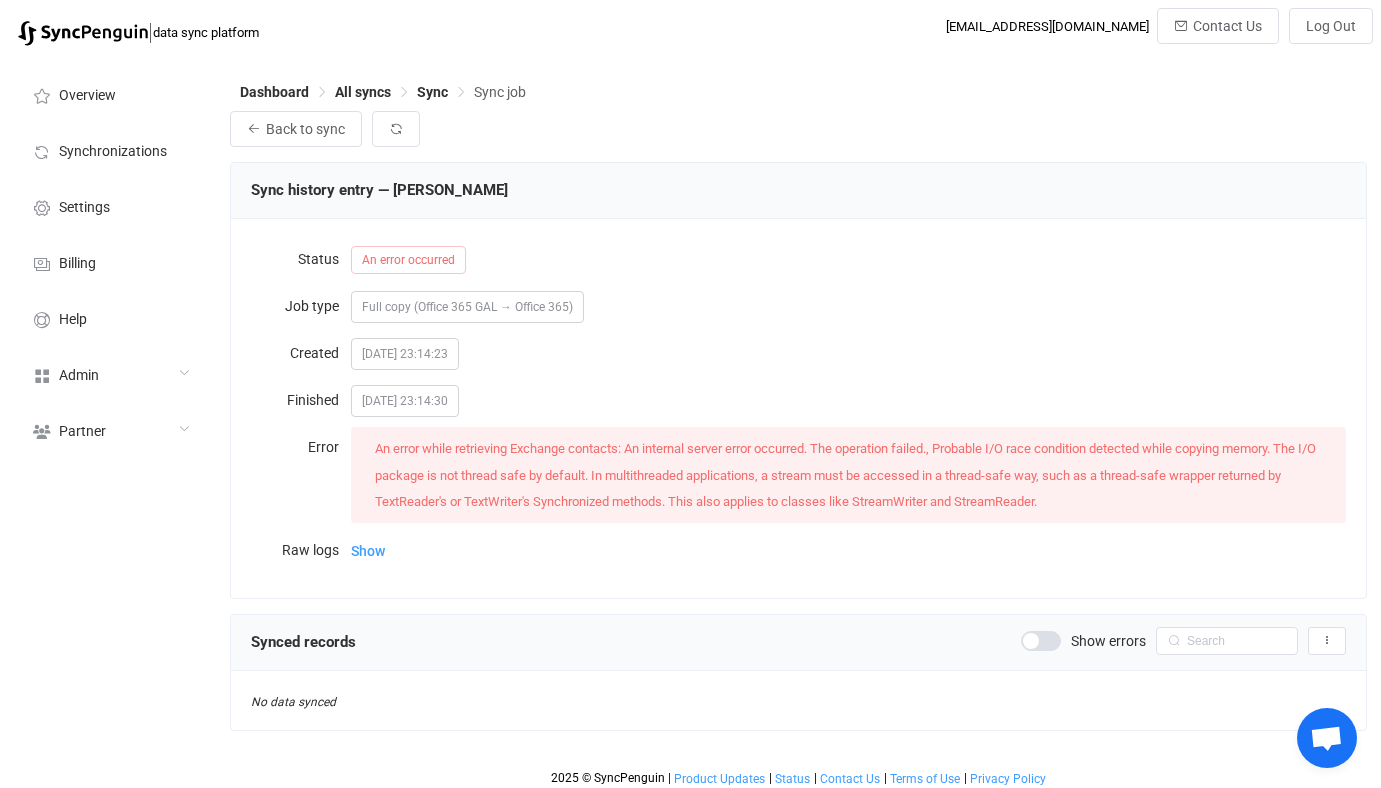 click on "Status An error occurred Job type Full copy (Office 365 GAL → Office 365) Created 2025-07-28 23:14:23 Finished 2025-07-28 23:14:30 Error An error while retrieving Exchange contacts: An internal server error occurred. The operation failed., Probable I/O race condition detected while copying memory. The I/O package is not thread safe by default. In multithreaded applications, a stream must be accessed in a thread-safe way, such as a thread-safe wrapper returned by TextReader's or TextWriter's Synchronized methods. This also applies to classes like StreamWriter and StreamReader. Raw logs Show" at bounding box center [798, 408] 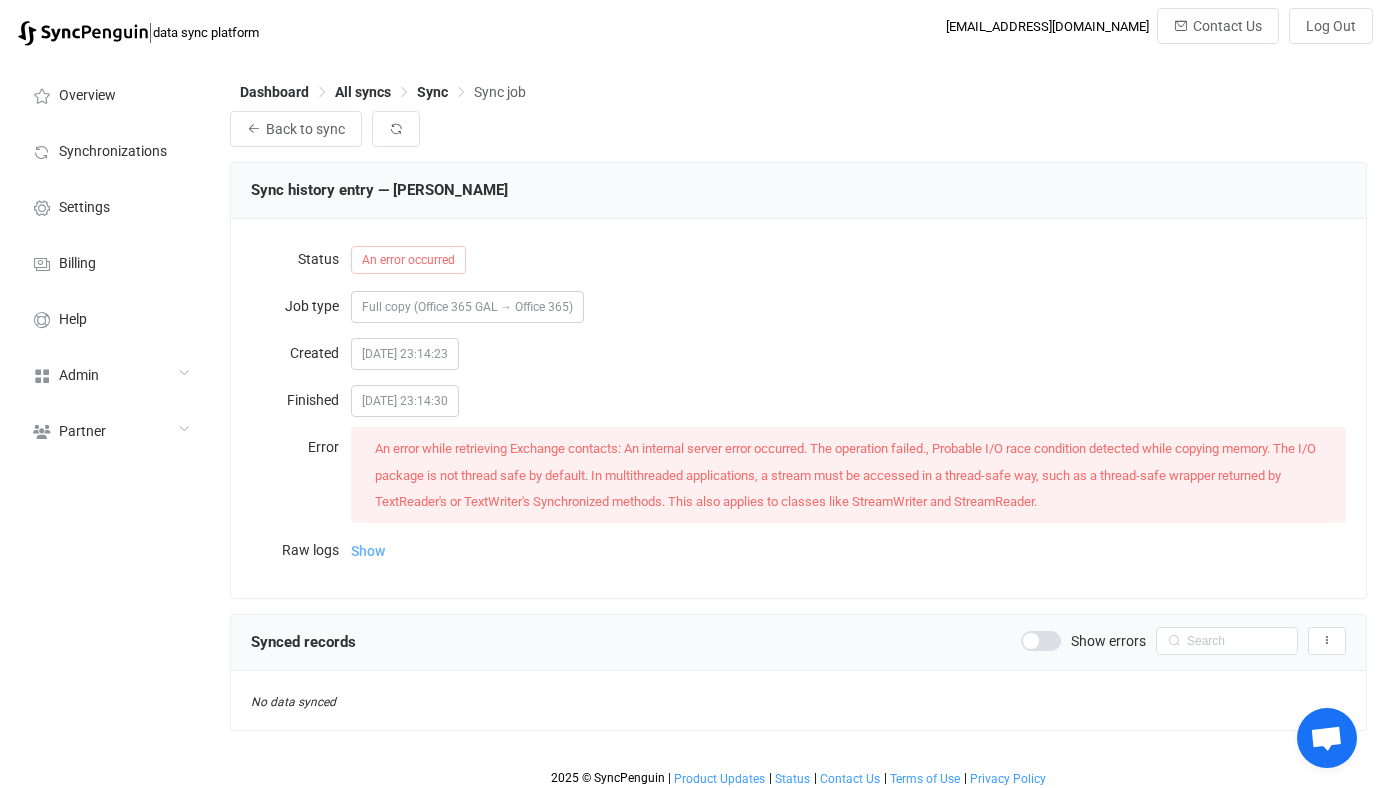 click on "Show" at bounding box center [368, 551] 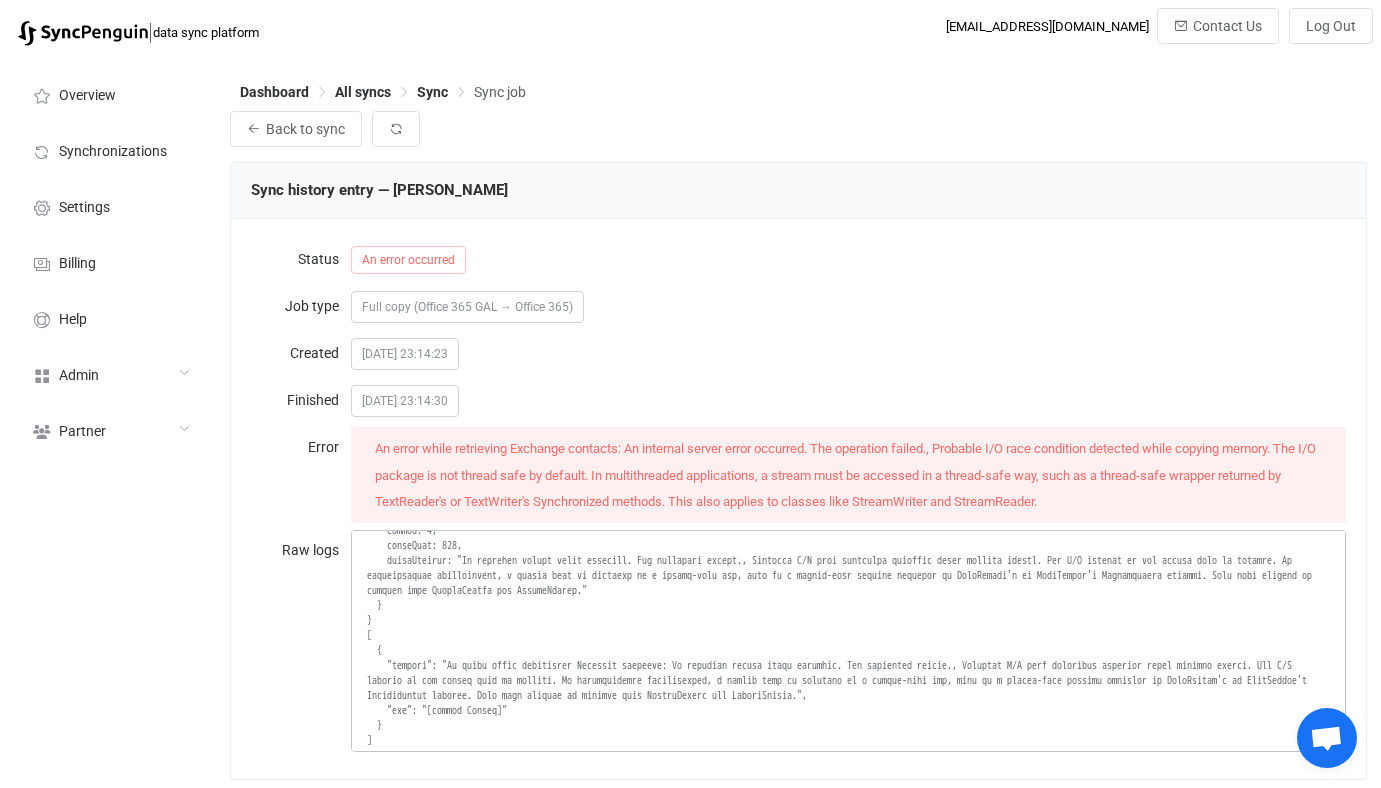 scroll, scrollTop: 631, scrollLeft: 0, axis: vertical 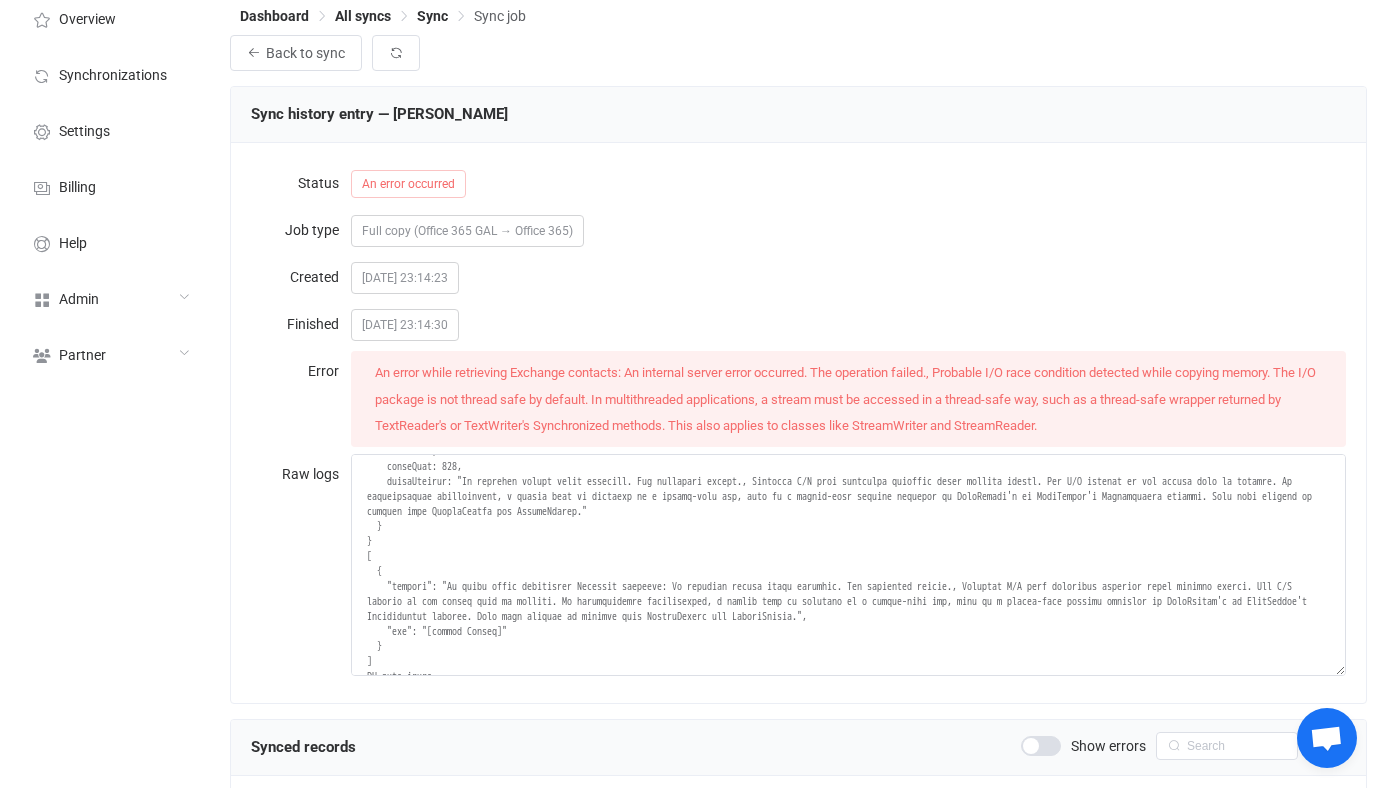 click on "An error while retrieving Exchange contacts: An internal server error occurred. The operation failed., Probable I/O race condition detected while copying memory. The I/O package is not thread safe by default. In multithreaded applications, a stream must be accessed in a thread-safe way, such as a thread-safe wrapper returned by TextReader's or TextWriter's Synchronized methods. This also applies to classes like StreamWriter and StreamReader." at bounding box center (845, 399) 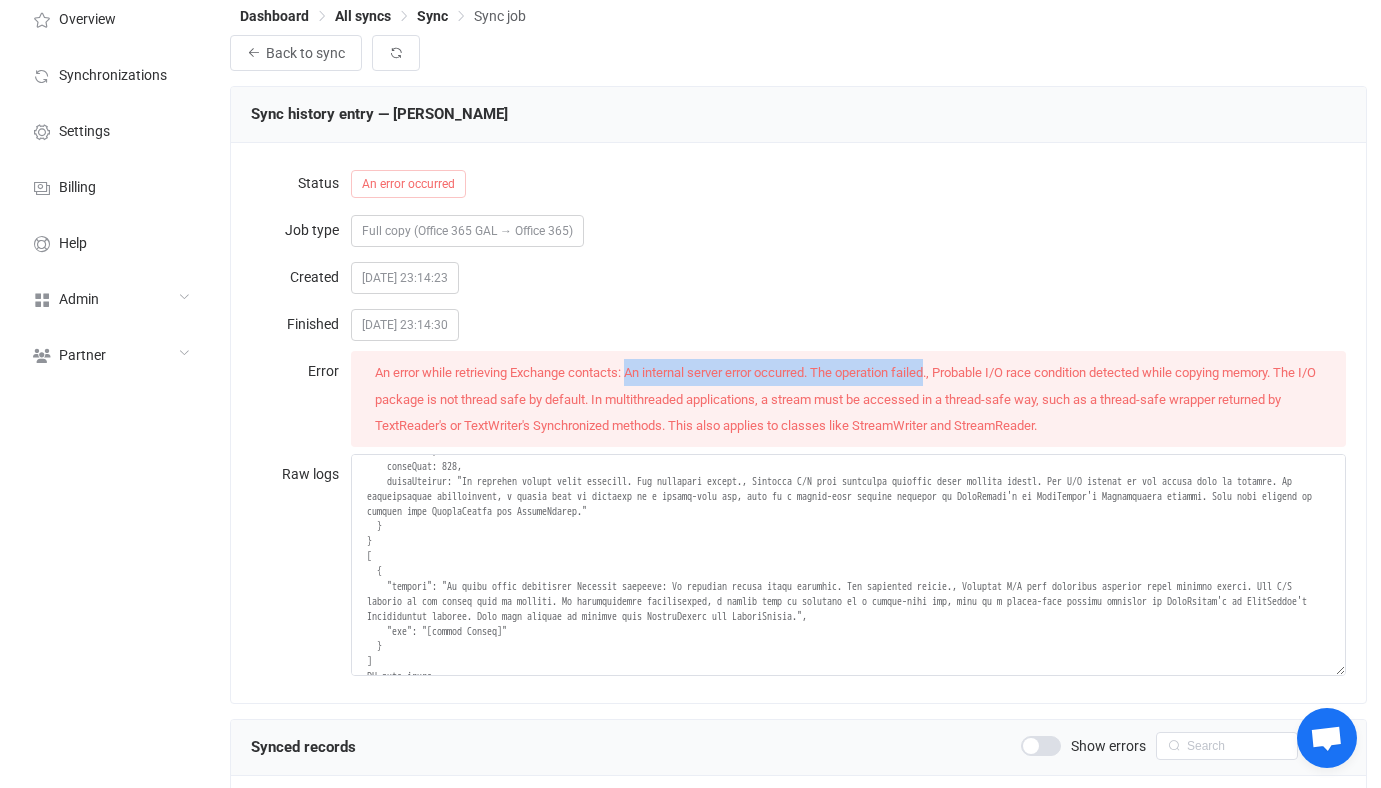 drag, startPoint x: 633, startPoint y: 373, endPoint x: 921, endPoint y: 362, distance: 288.21 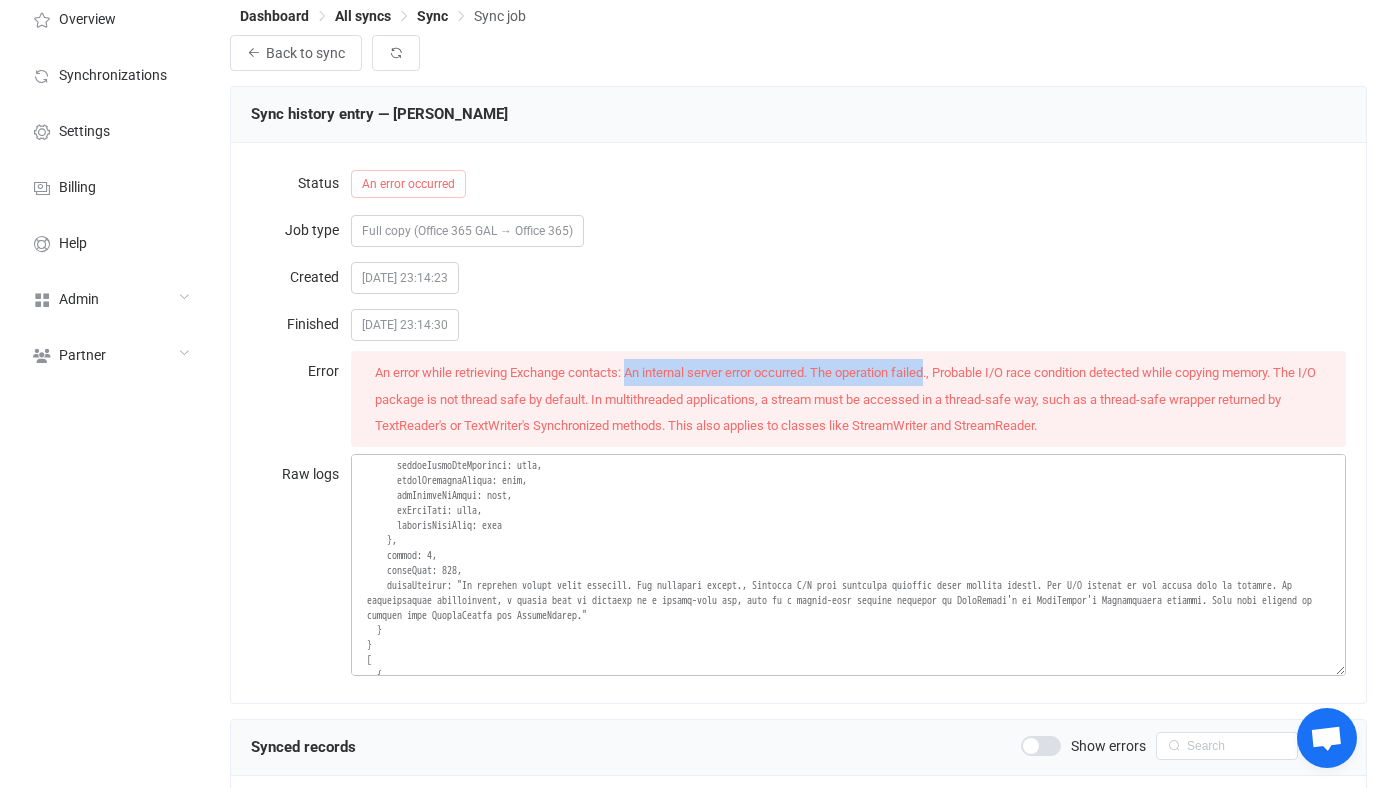 scroll, scrollTop: 528, scrollLeft: 0, axis: vertical 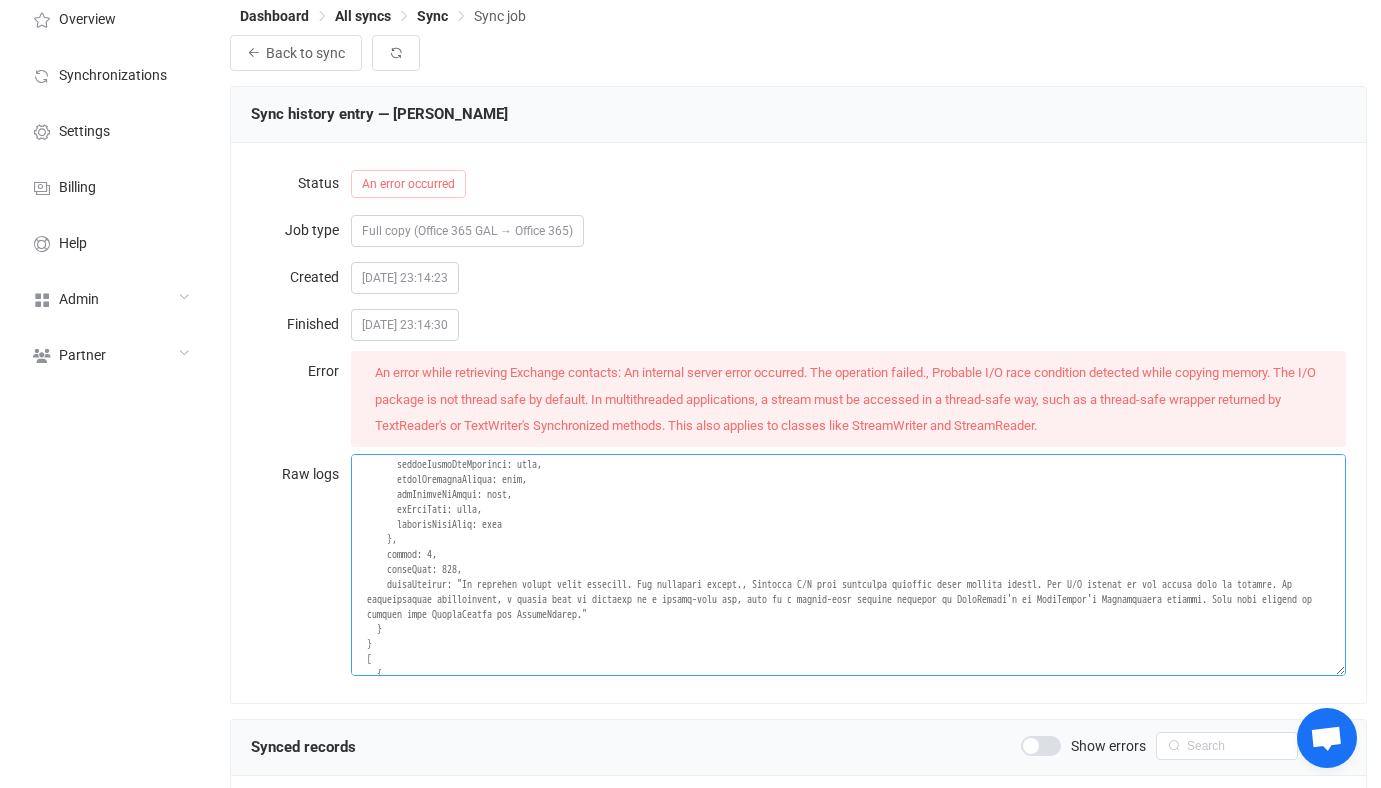 click at bounding box center [848, 565] 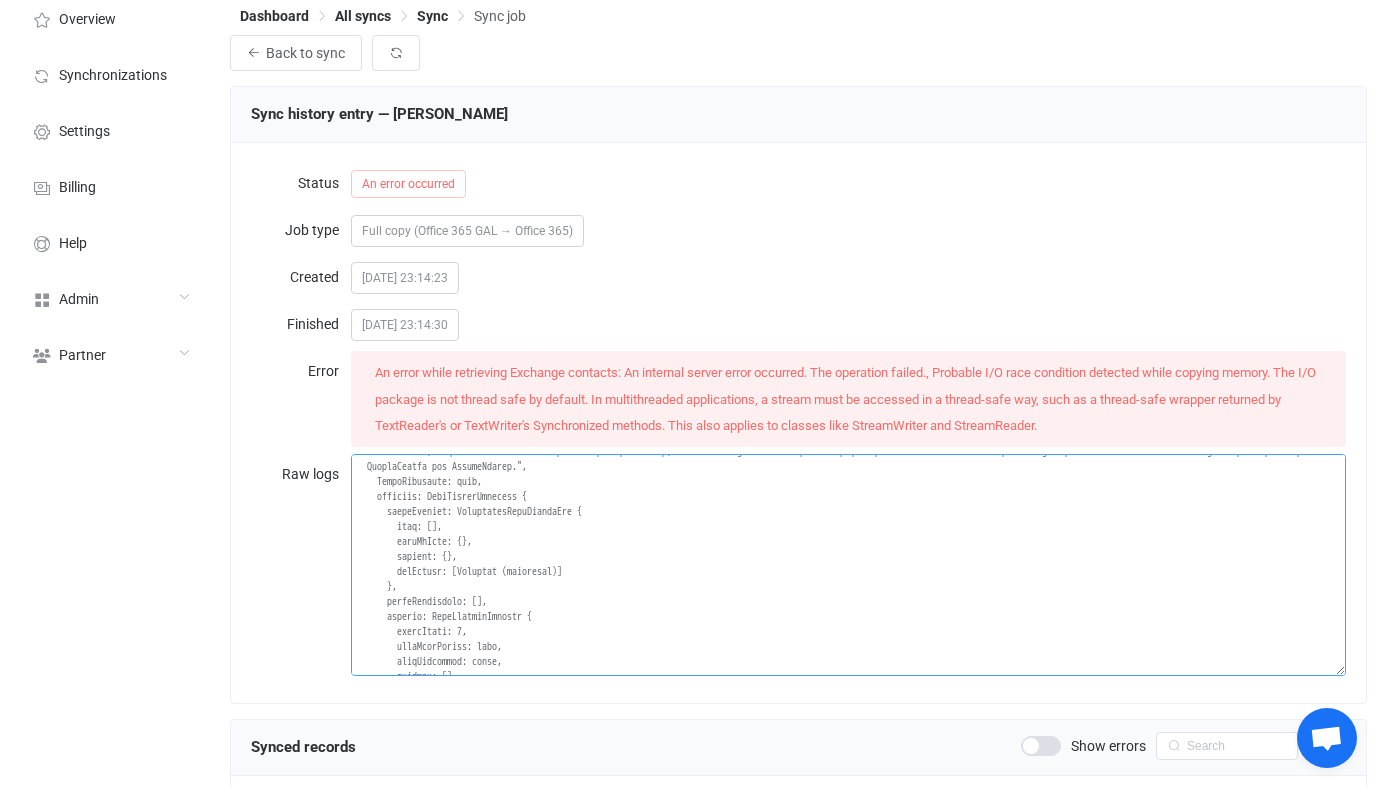 scroll, scrollTop: 100, scrollLeft: 0, axis: vertical 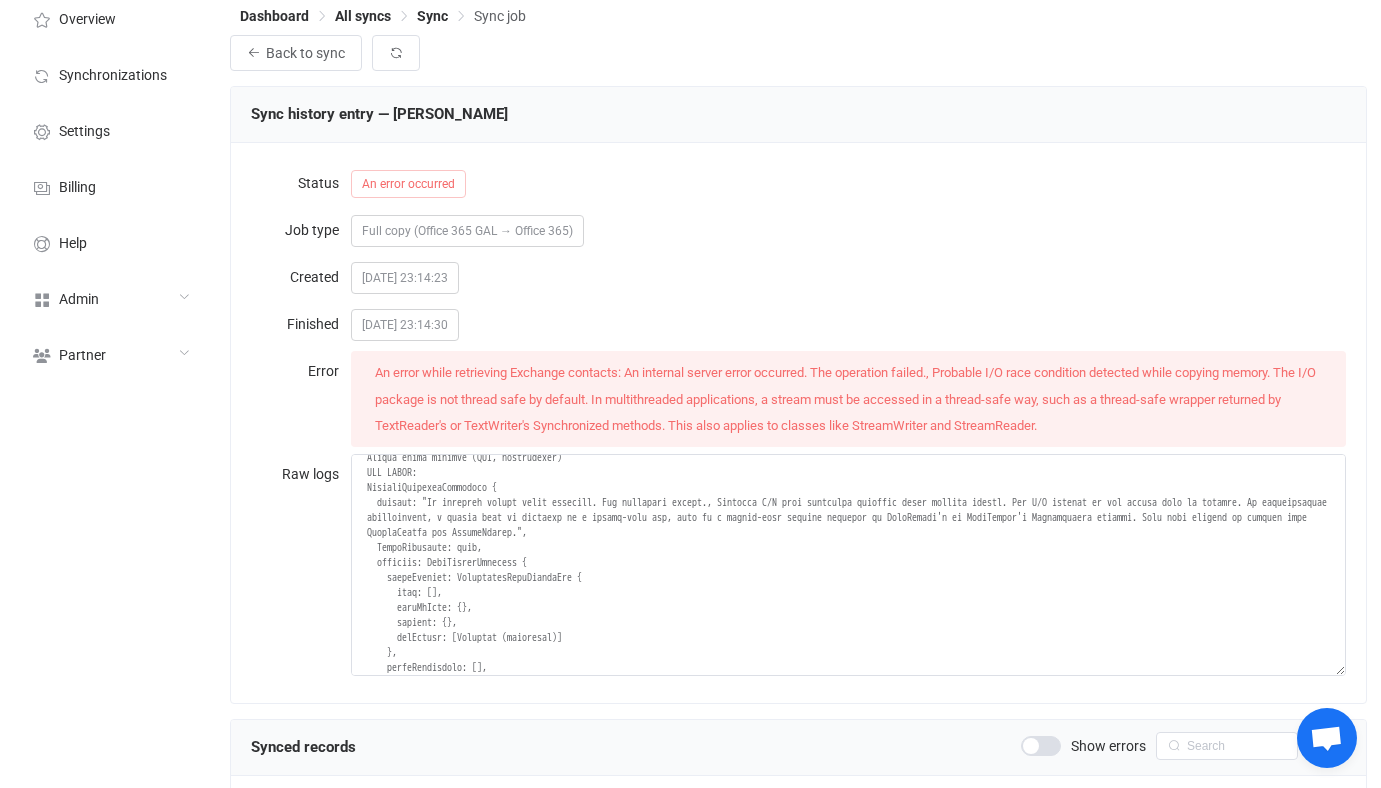 click on "An error while retrieving Exchange contacts: An internal server error occurred. The operation failed., Probable I/O race condition detected while copying memory. The I/O package is not thread safe by default. In multithreaded applications, a stream must be accessed in a thread-safe way, such as a thread-safe wrapper returned by TextReader's or TextWriter's Synchronized methods. This also applies to classes like StreamWriter and StreamReader." at bounding box center [845, 399] 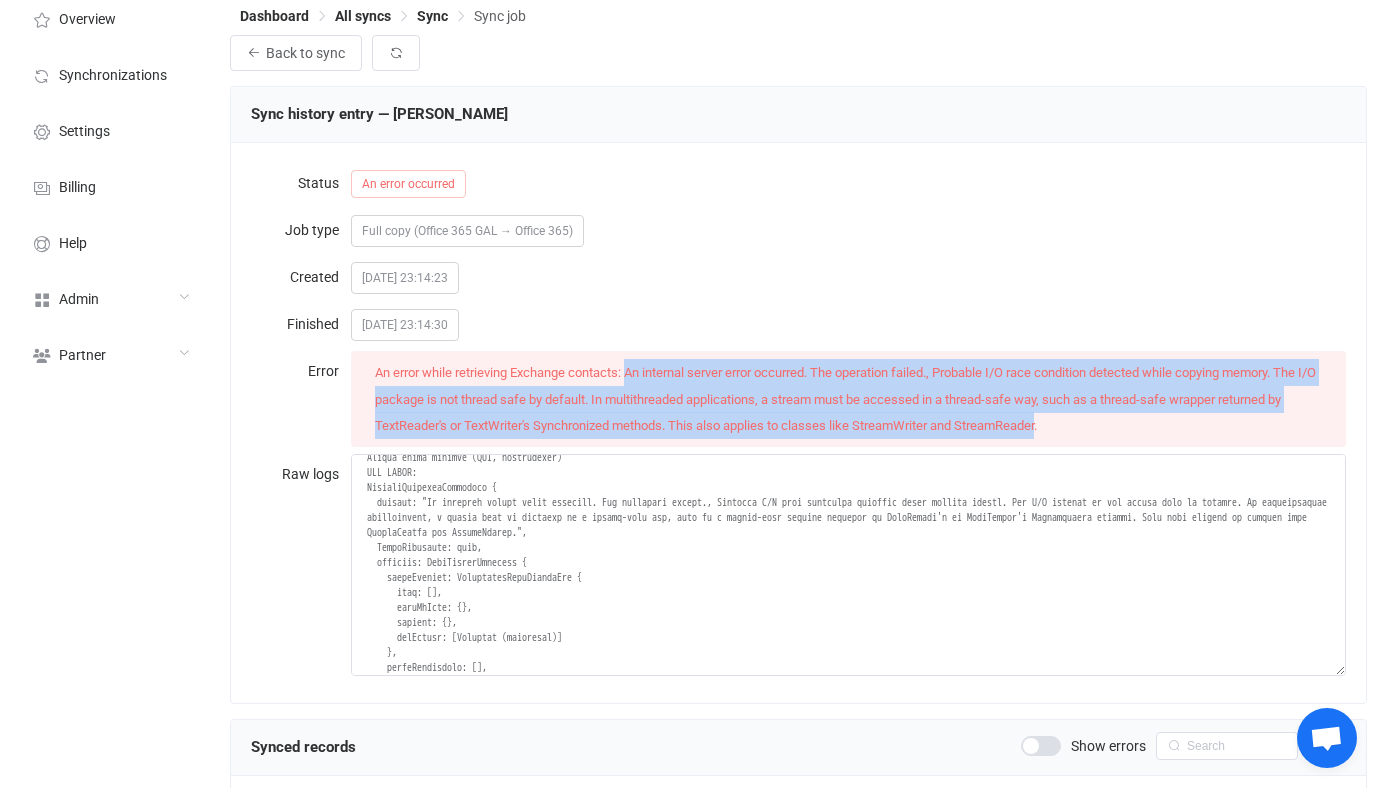 drag, startPoint x: 637, startPoint y: 379, endPoint x: 1015, endPoint y: 423, distance: 380.55222 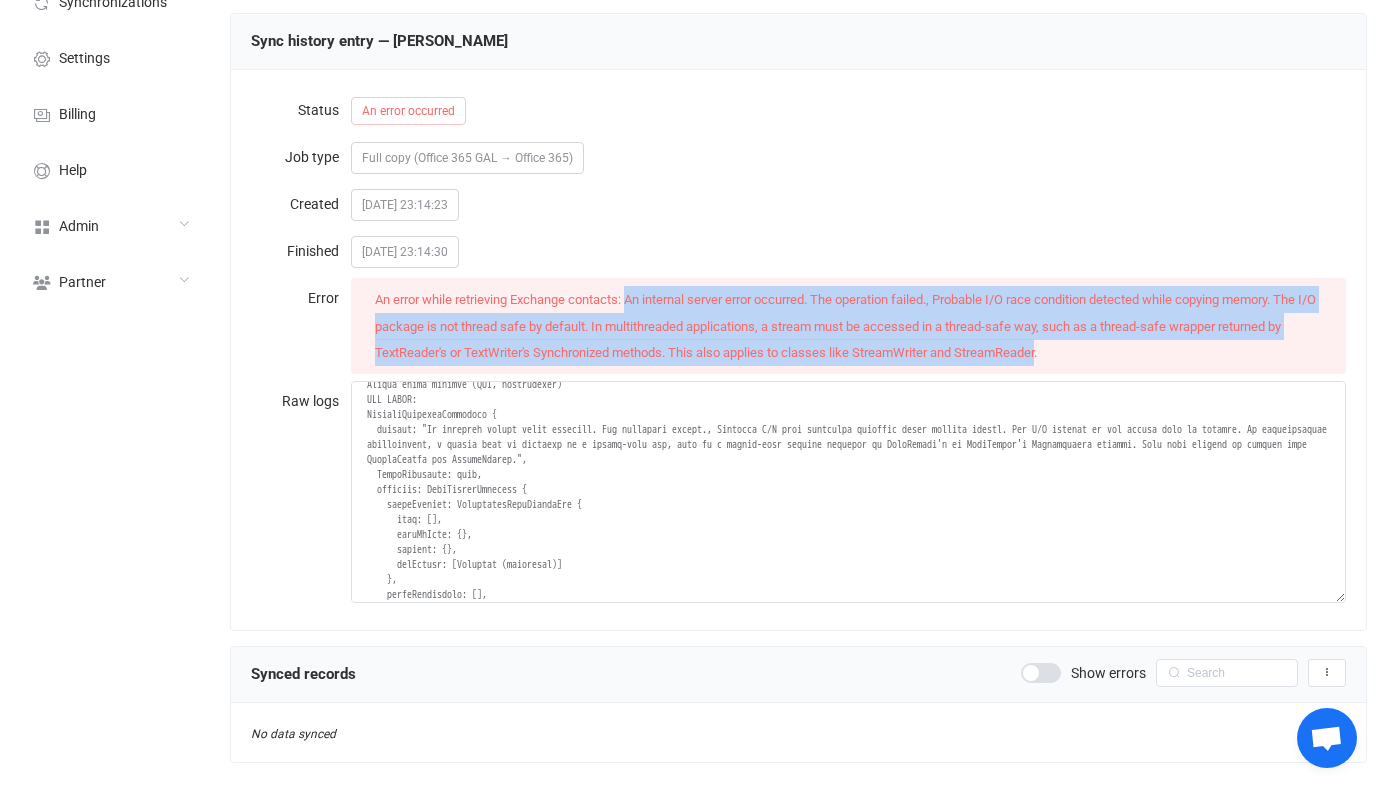 scroll, scrollTop: 177, scrollLeft: 0, axis: vertical 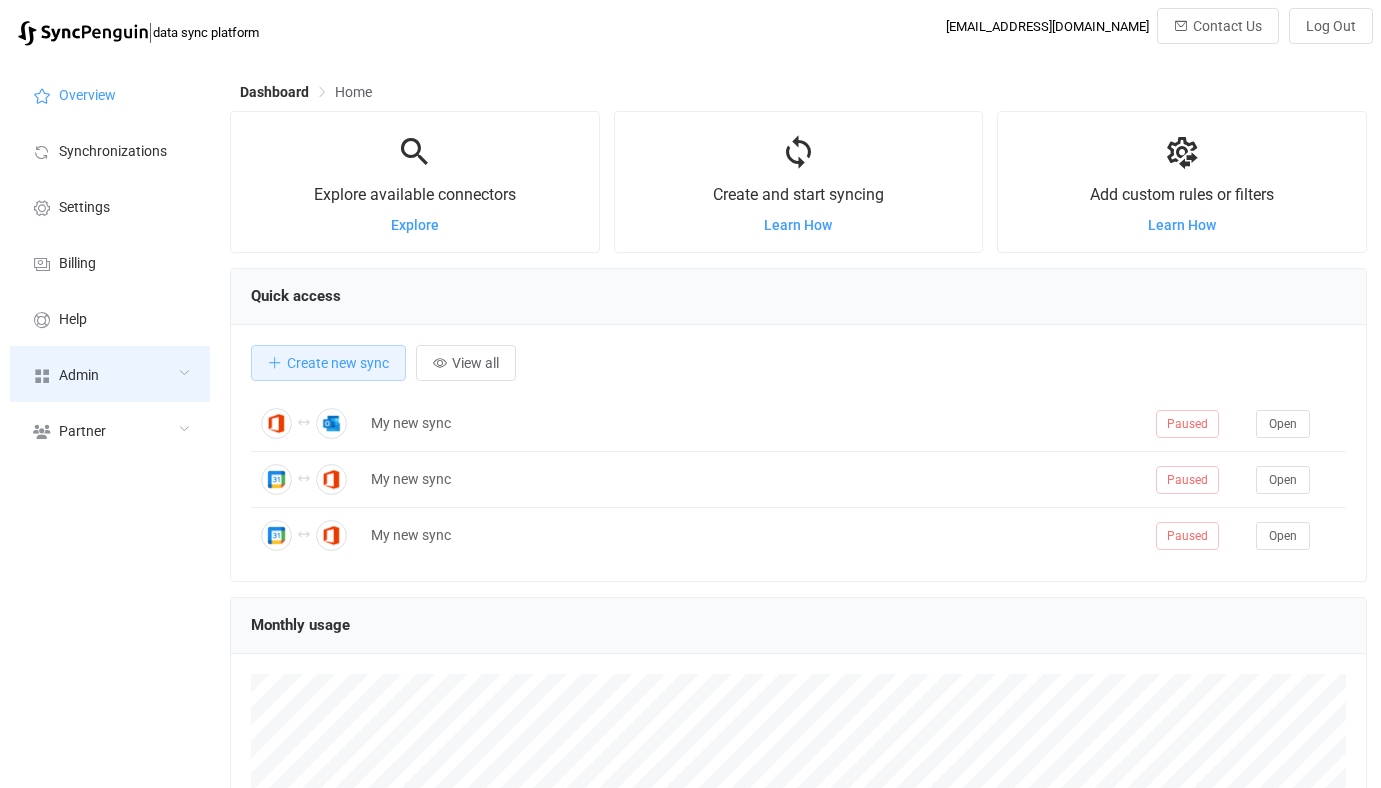 click on "Admin" at bounding box center [110, 374] 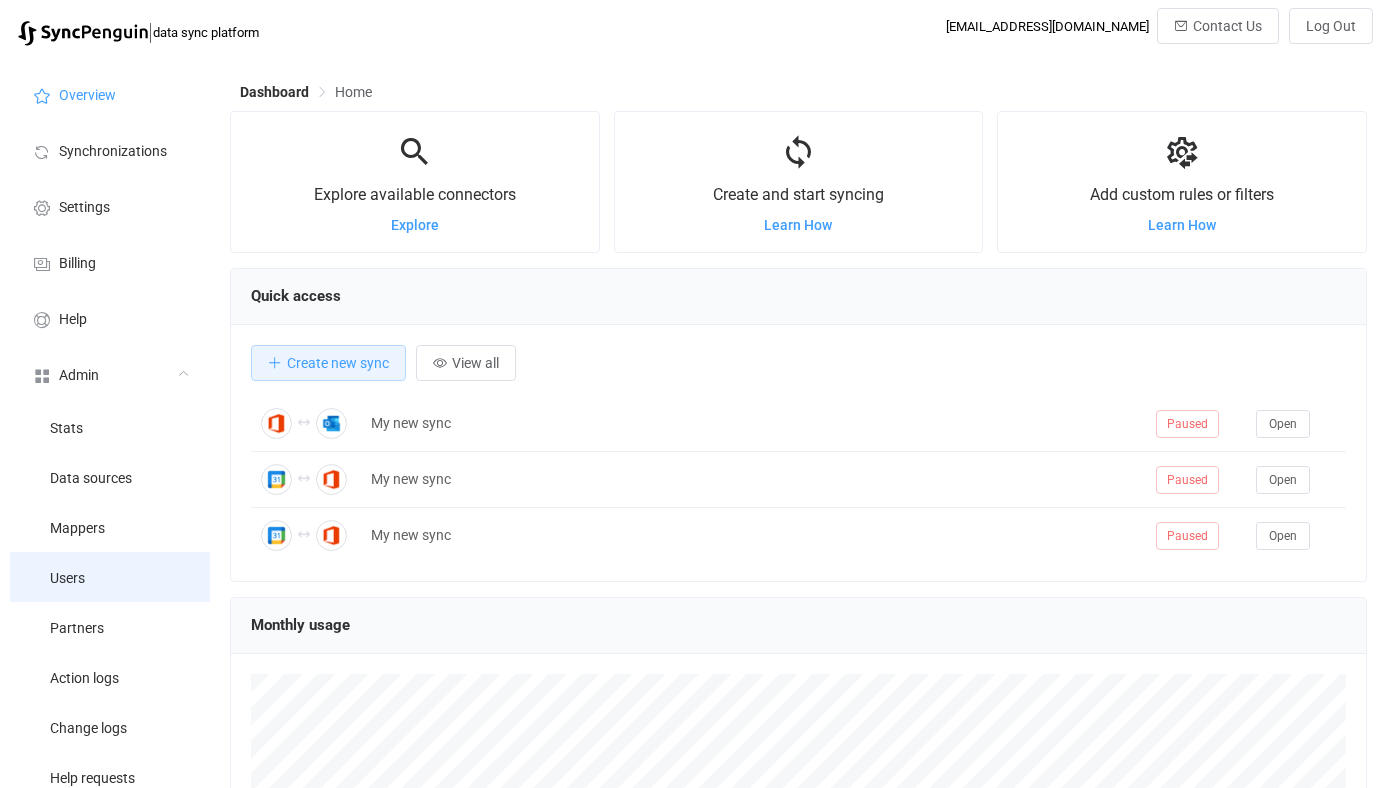 click on "Users" at bounding box center (110, 577) 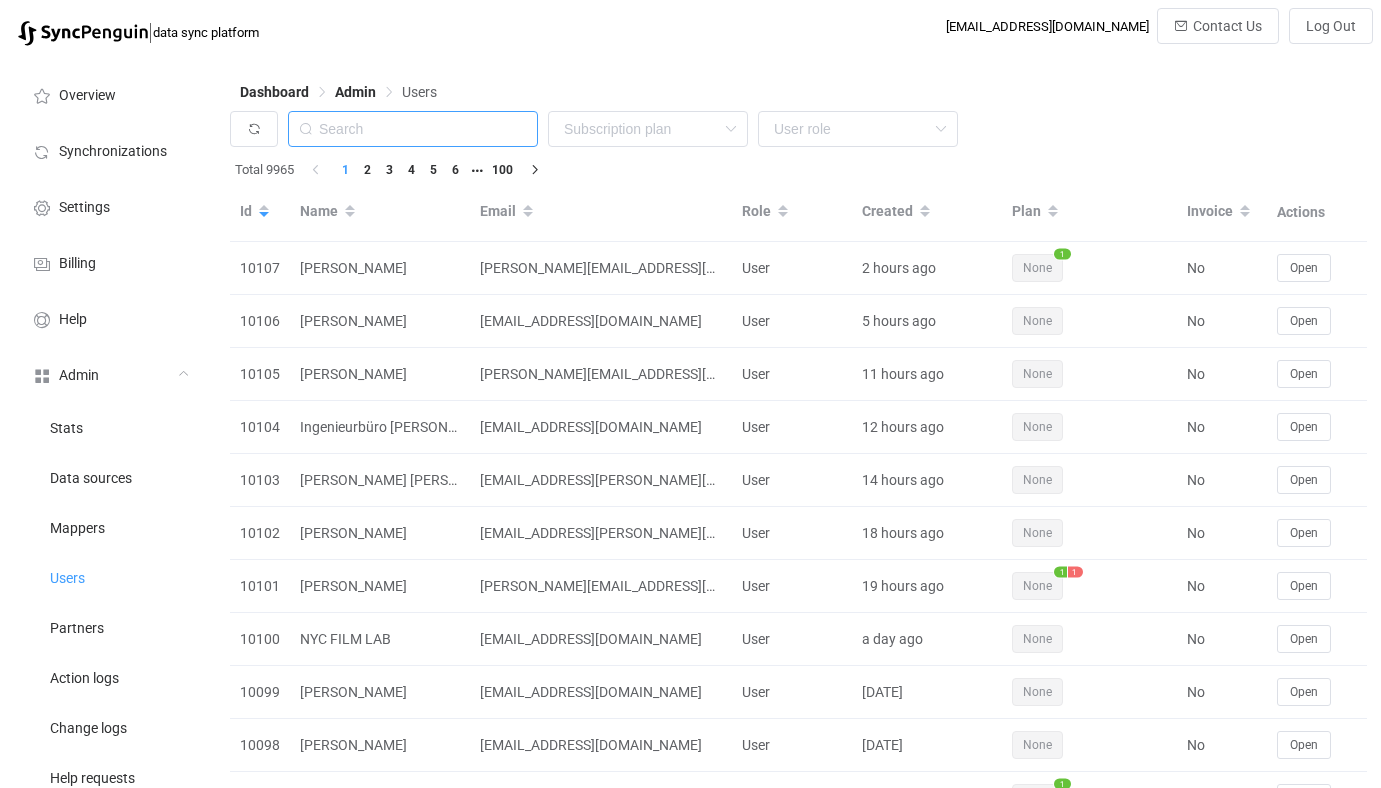 click at bounding box center [413, 129] 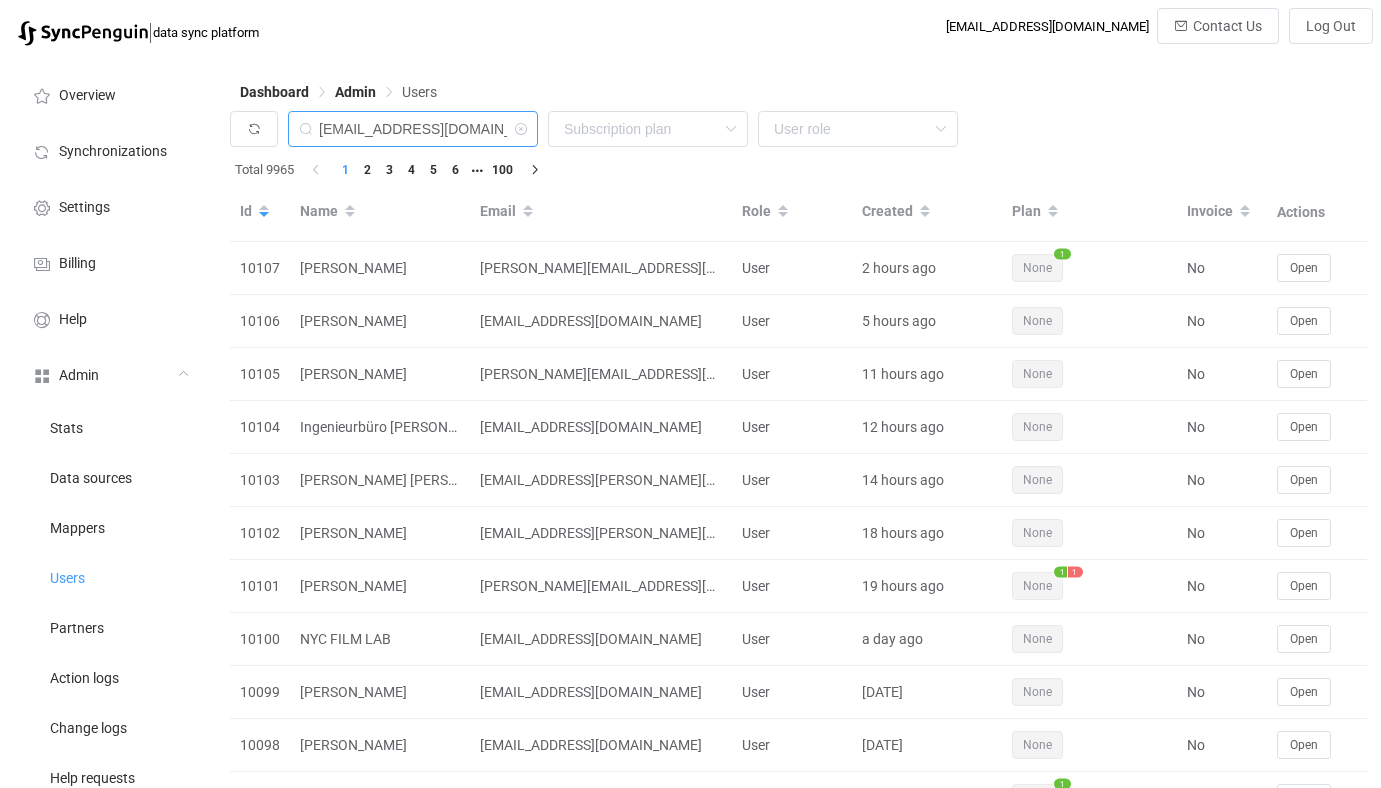 type on "toms.medisons@cwise.eu" 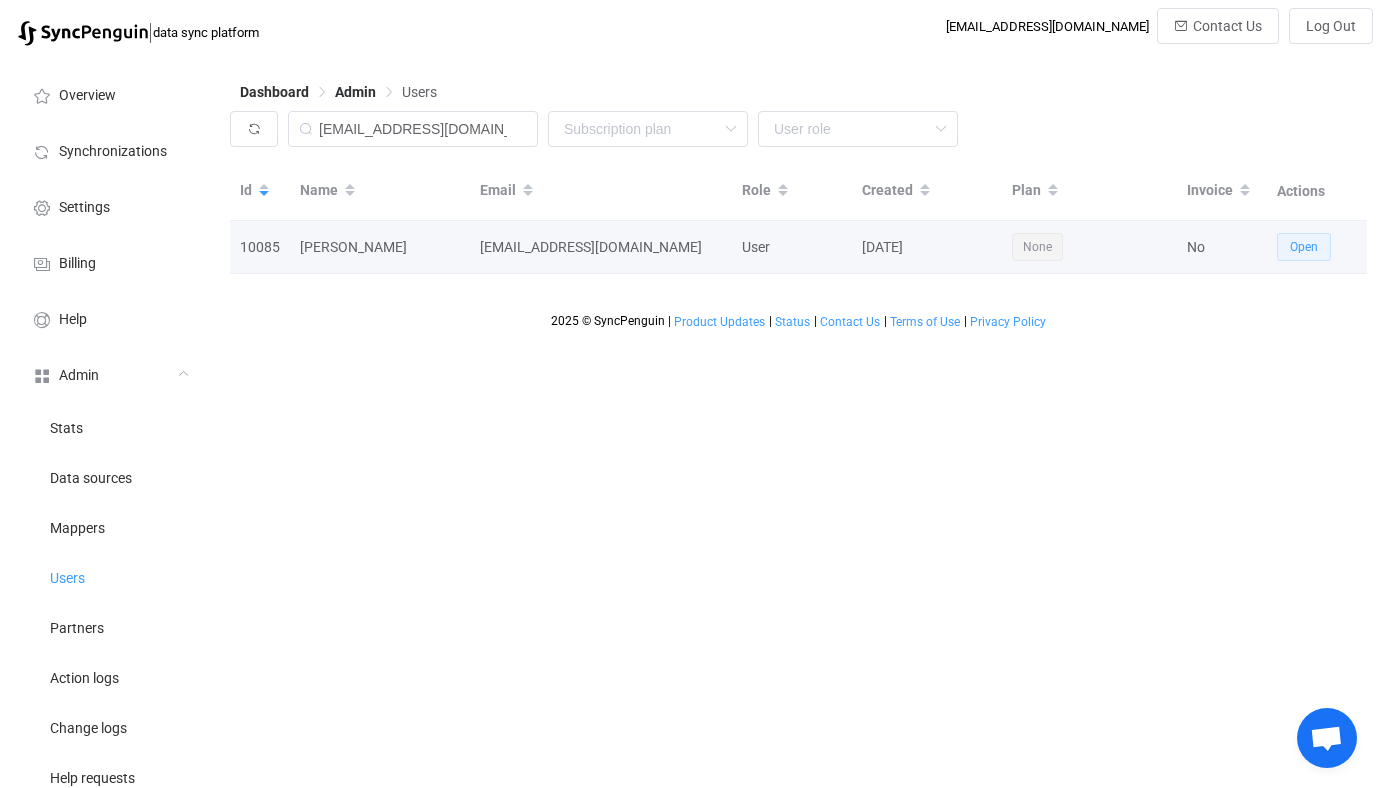 click on "Open" at bounding box center (1304, 247) 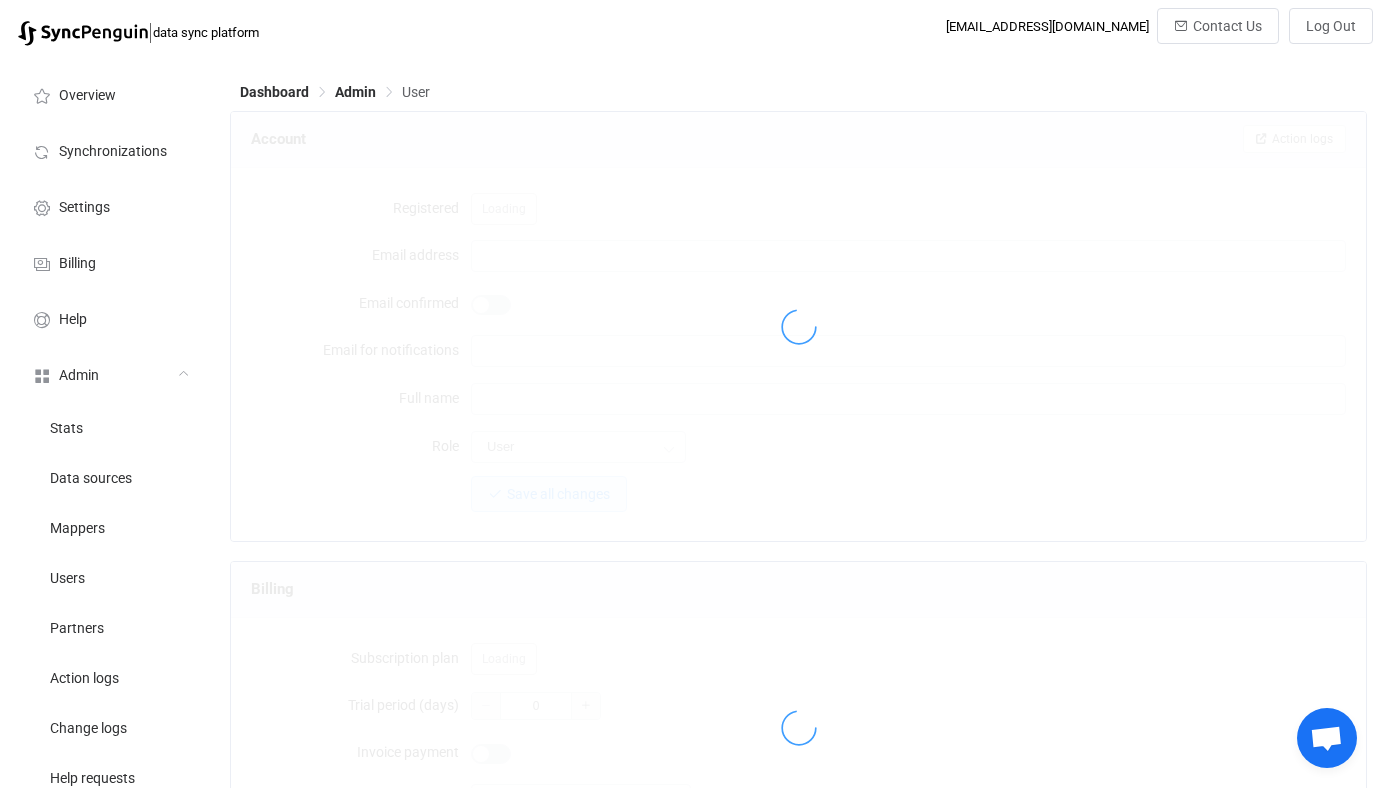 type on "toms.medisons@cwise.eu" 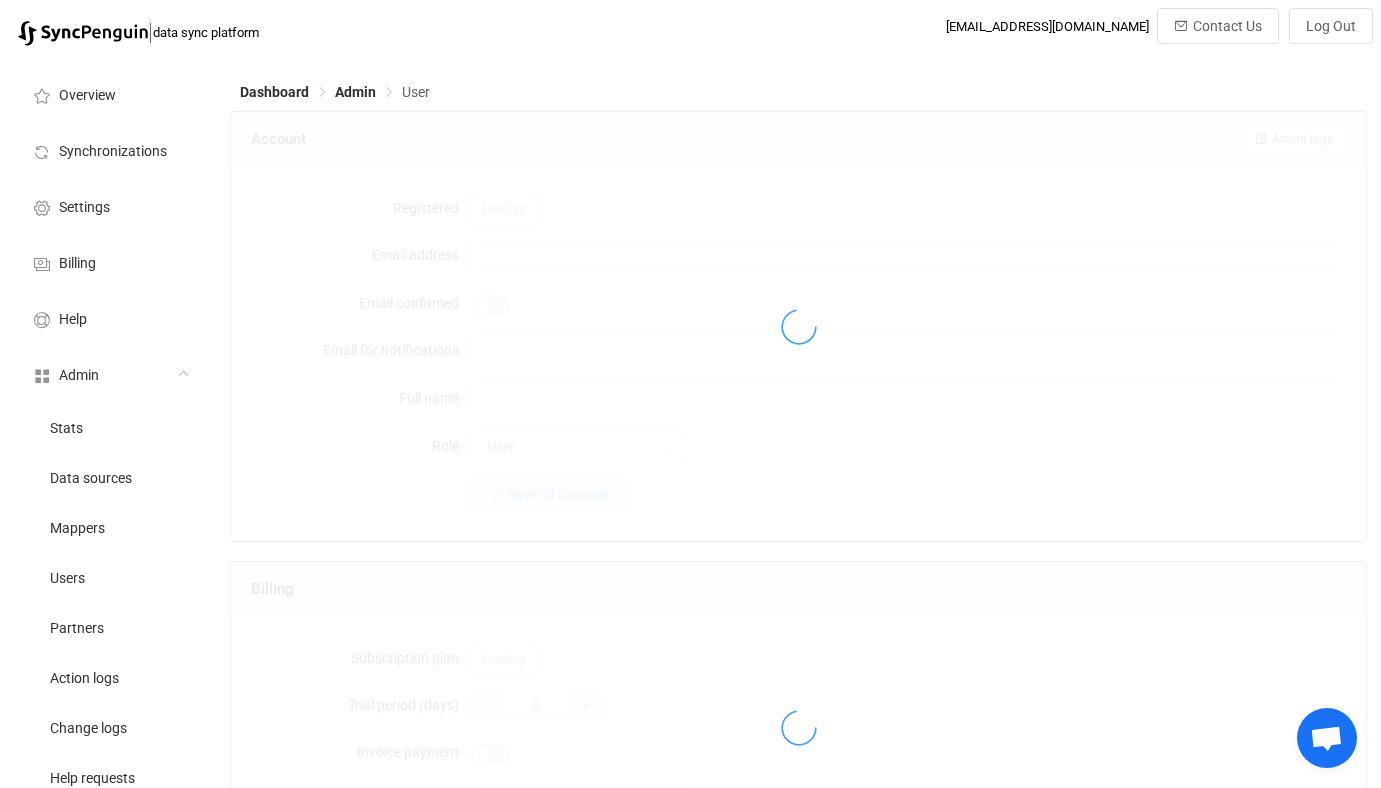 type on "Toms Medisons" 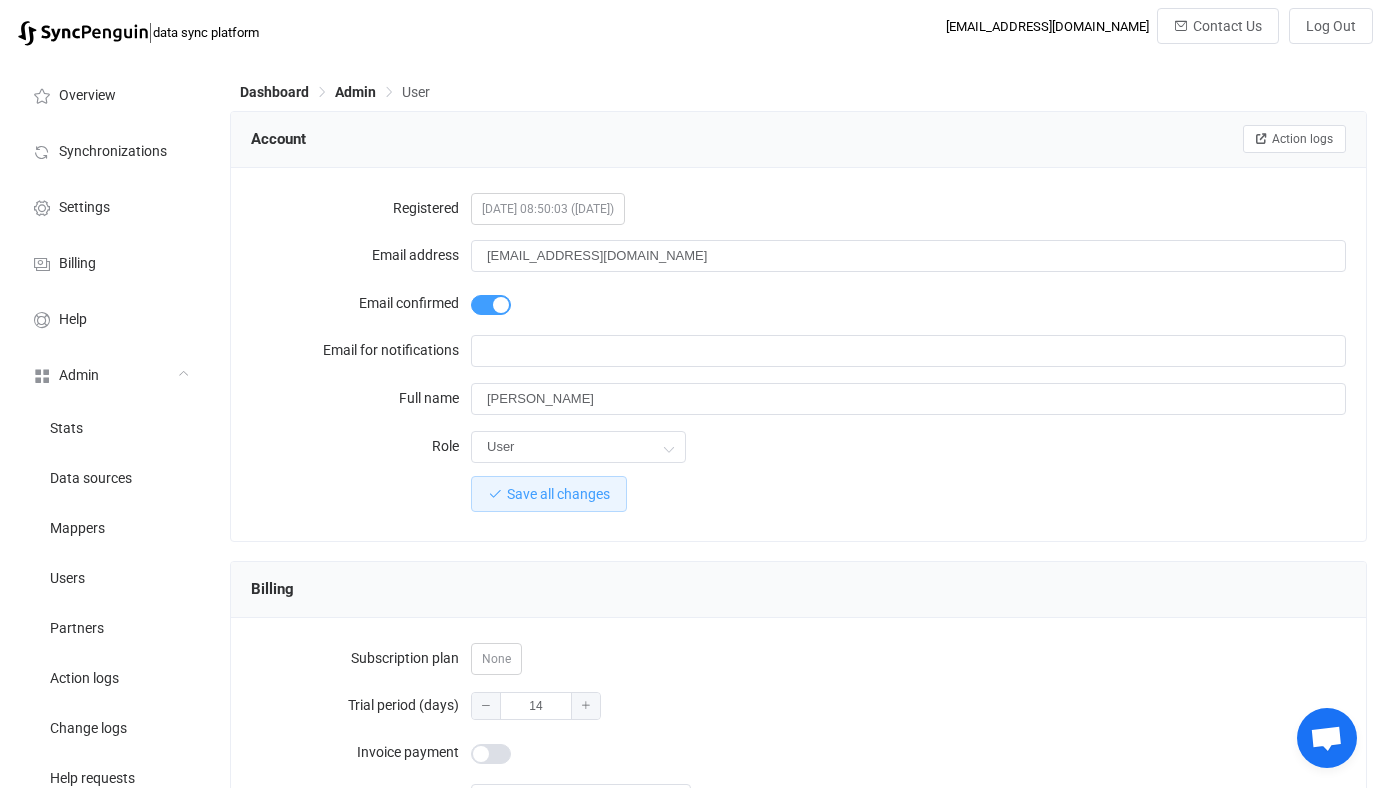 scroll, scrollTop: 1795, scrollLeft: 0, axis: vertical 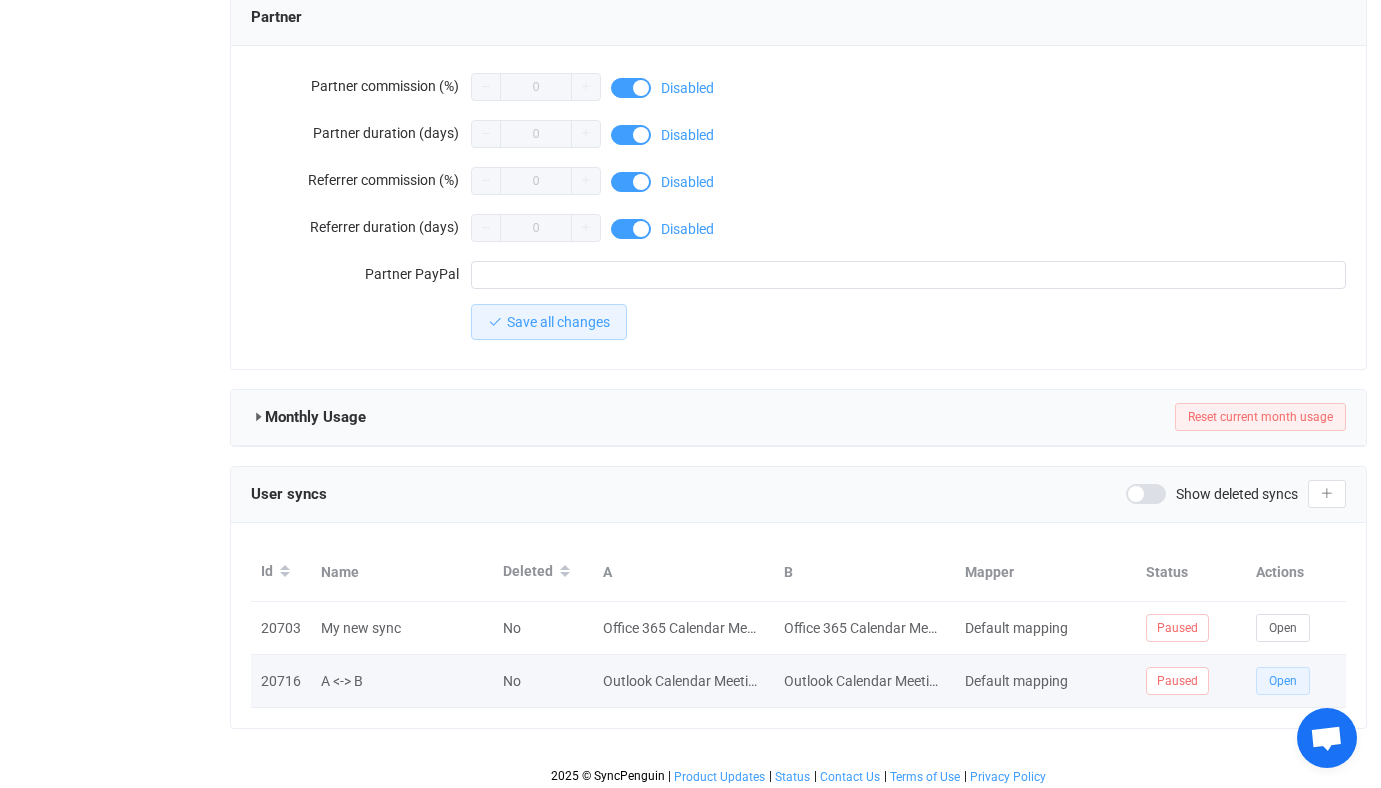 click on "Open" at bounding box center (1283, 681) 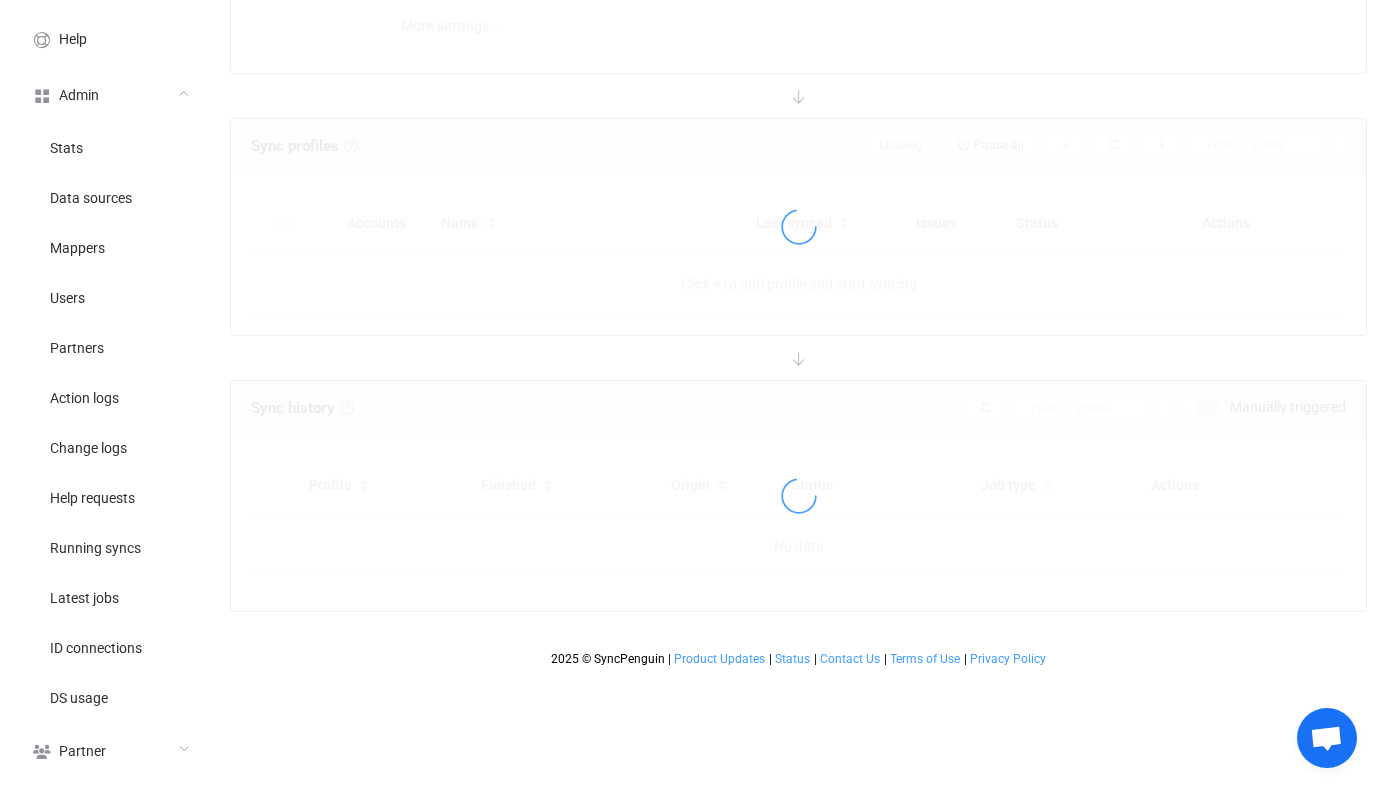 scroll, scrollTop: 0, scrollLeft: 0, axis: both 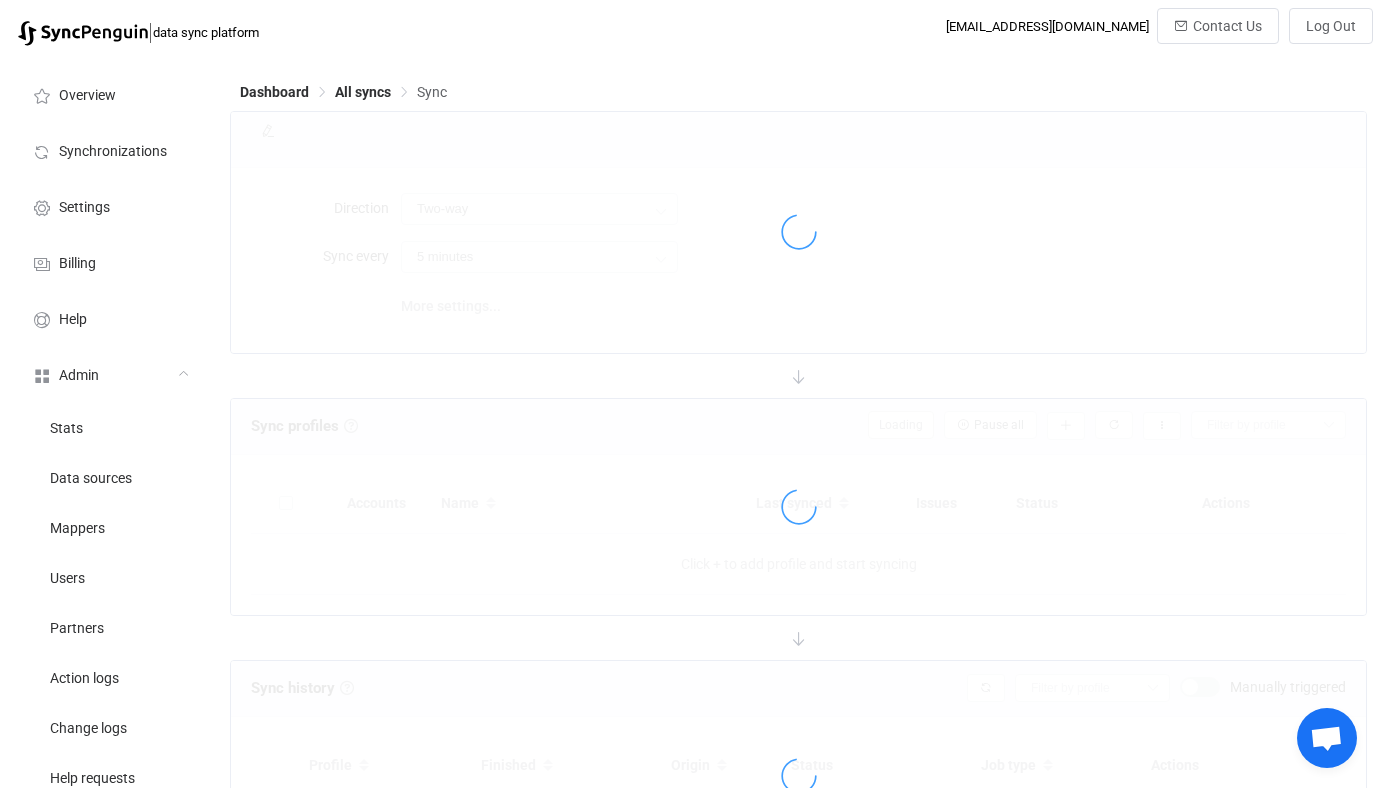 type on "10 minutes" 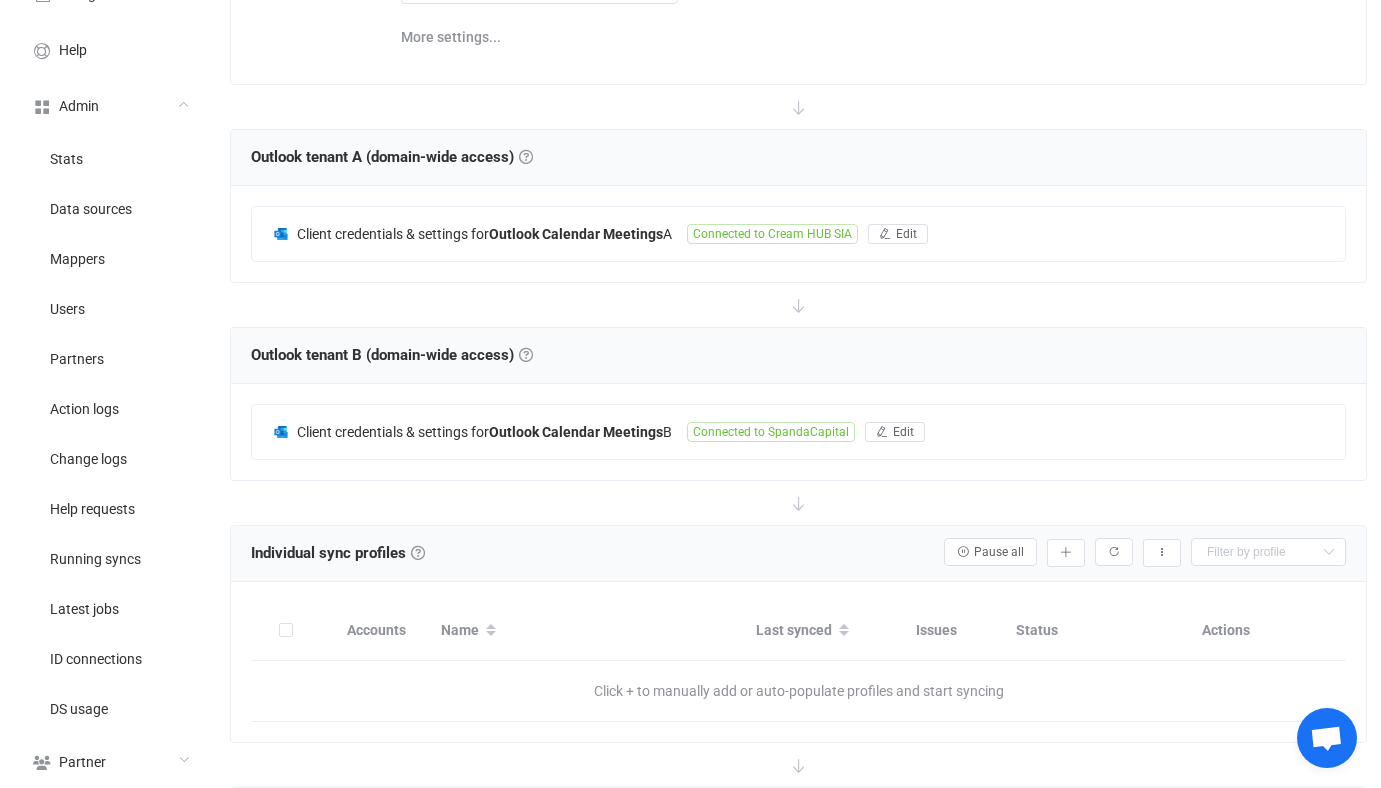scroll, scrollTop: 268, scrollLeft: 0, axis: vertical 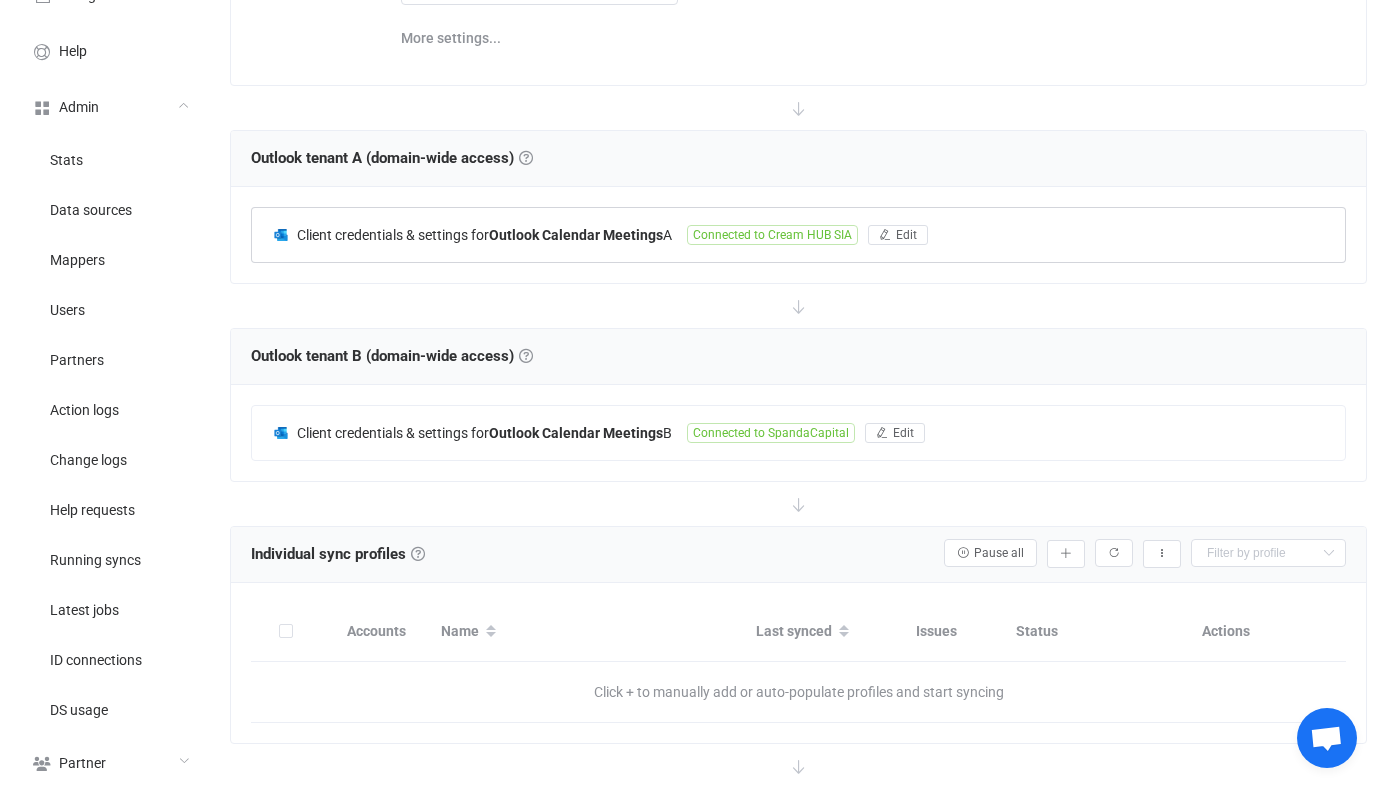 click on "Outlook Calendar Meetings" at bounding box center [576, 235] 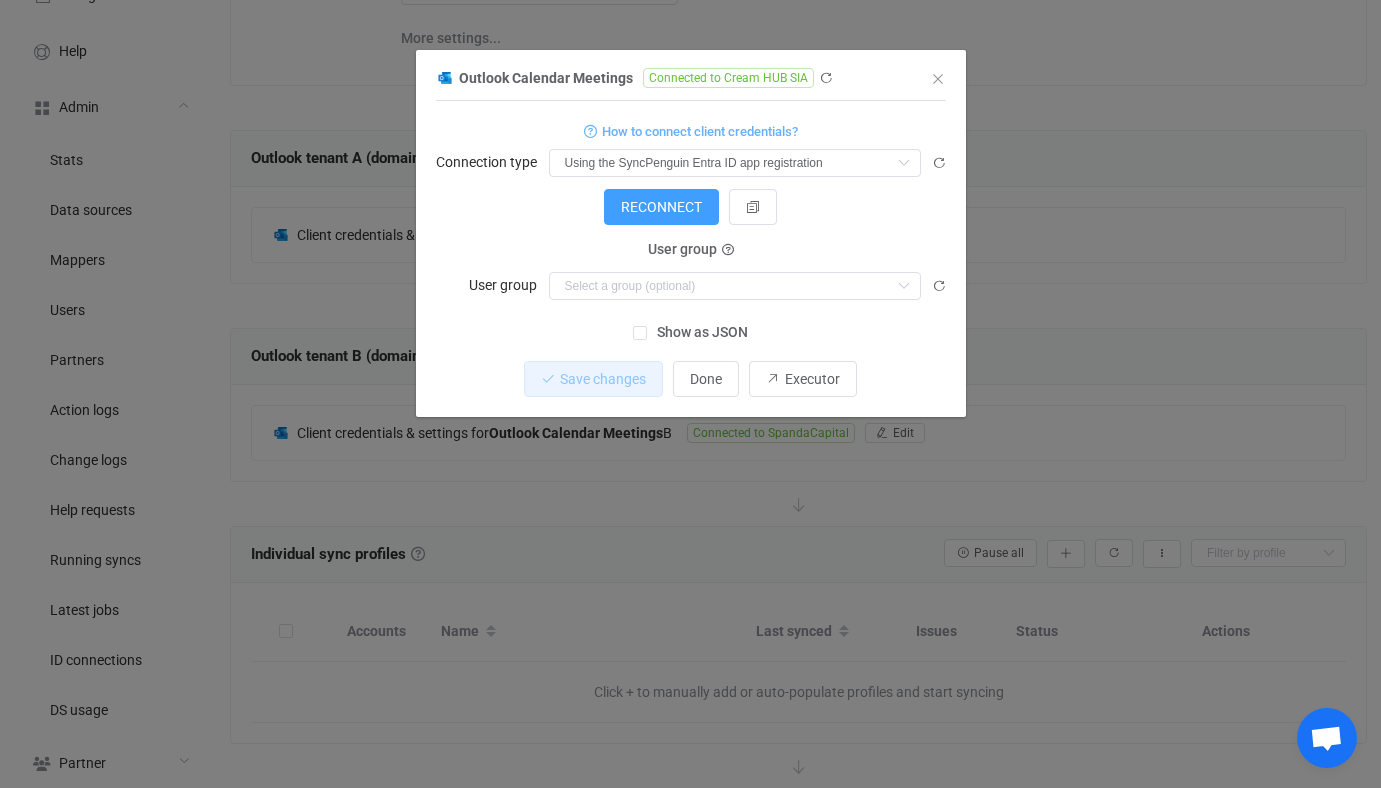 click on "Connected  to Cream HUB SIA" at bounding box center [728, 78] 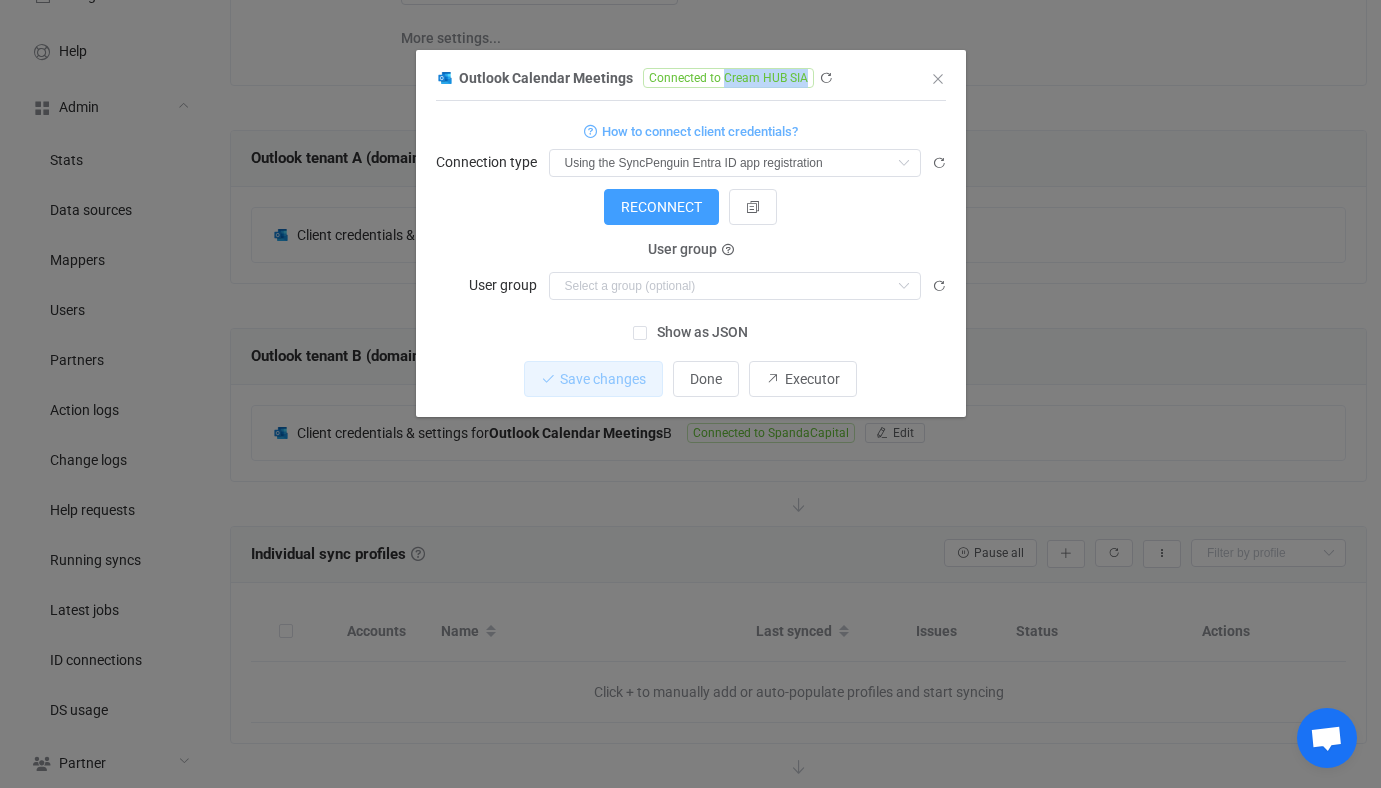 drag, startPoint x: 742, startPoint y: 80, endPoint x: 785, endPoint y: 80, distance: 43 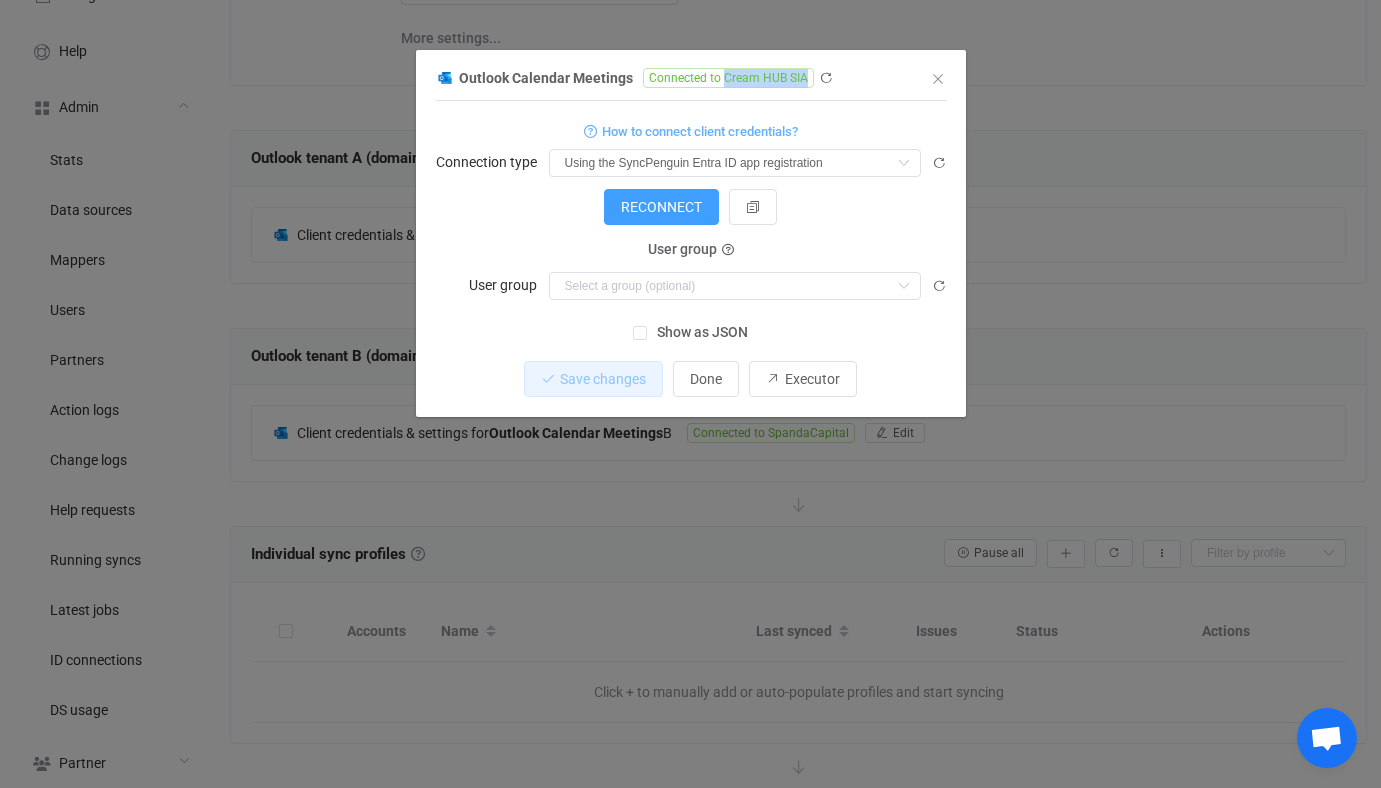 click on "Connected  to Cream HUB SIA" at bounding box center (728, 78) 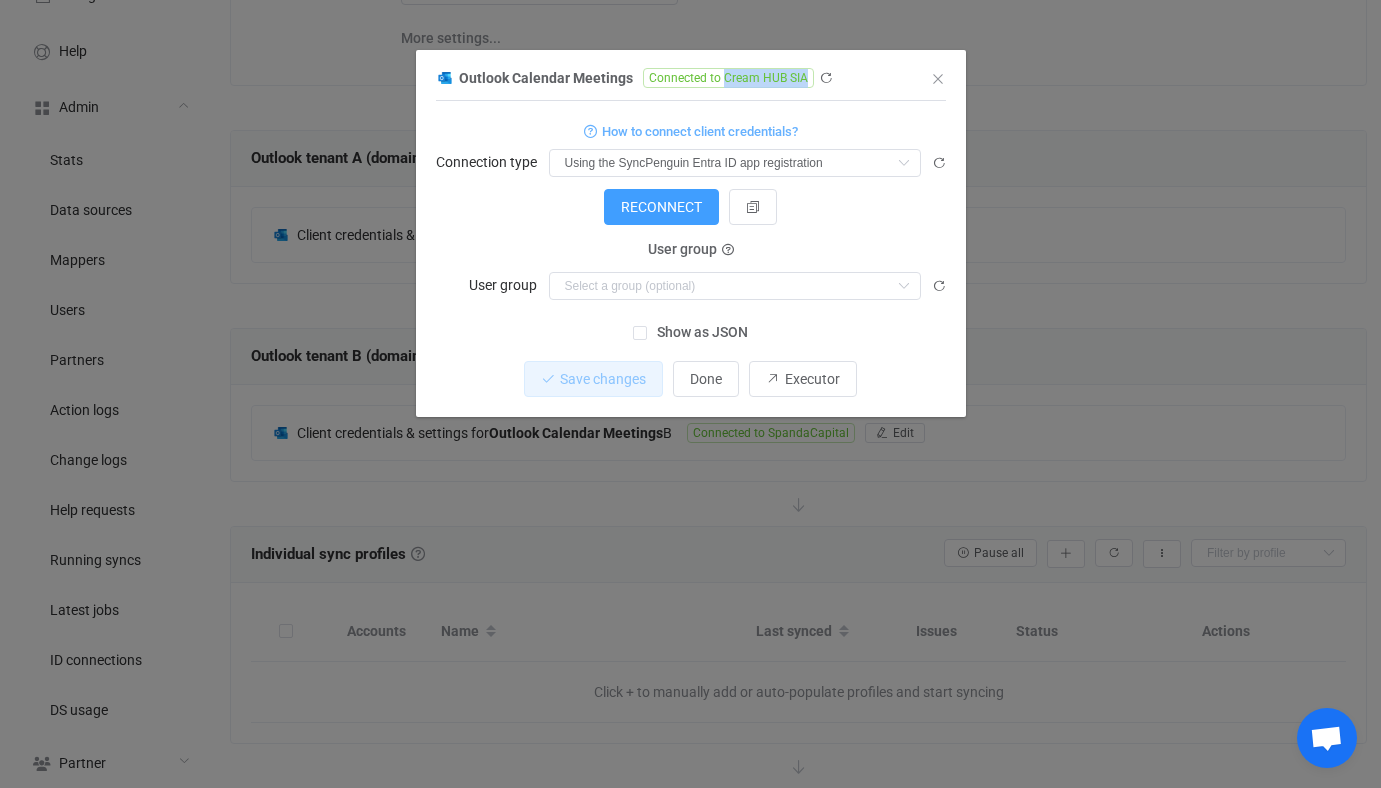 copy on "Cream HUB SIA" 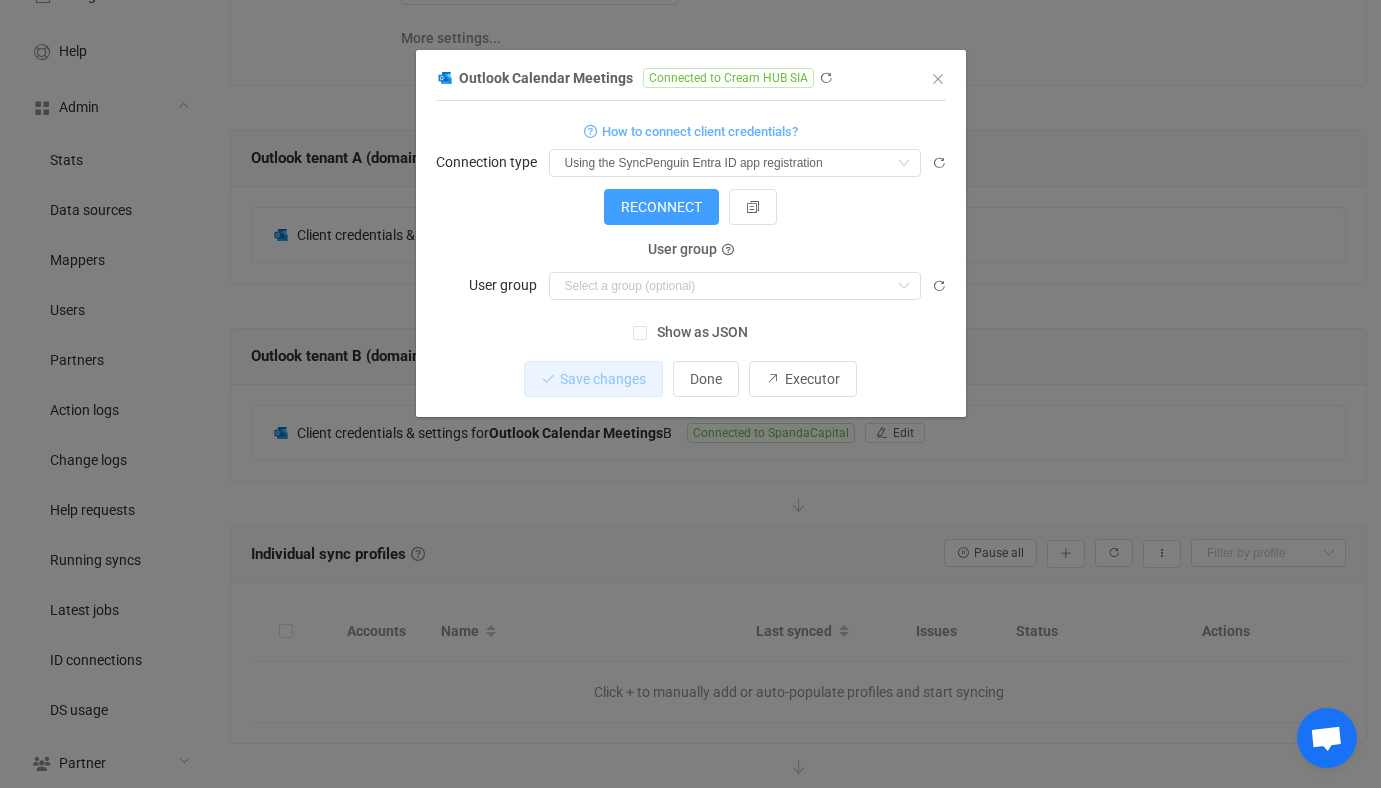click on "Outlook Calendar Meetings Connected  to Cream HUB SIA 1 { {
"connectionType": "default",
"tenantIdDefaultApp": "7ddb2057-0f0d-440e-9744-a8871e75dd59",
"accessToken": "***"
} Standard output:
Access token refresh (default application)
Output saved to the file
How to connect client credentials?
Connection type Using the SyncPenguin Entra ID app registration Using a custom Entra ID app registration Using the SyncPenguin Entra ID app registration RECONNECT RECONNECT RECONNECT Client credentials Tenant ID Client credentials Client ID Client credentials Client secret User group User group JMD ACC (jmdacc@esketit.com) All Company (allcompany@esketit111.onmicrosoft.com) FU (fu@esketit.com) SPANDA ACC (spandaacc@esketit.com) DIGILEND (digilend@esketit.com) JORDAN (jordan@esketit.com) Riga (riga@esketit.com) KIRIL (kiril@esketit.com) ESKETIT SHAREPOINT (Esketit@esketit.com) Esketit (CreamHUBSIA@esketit111.onmicrosoft.com) SPANDA (spanda@esketit.com) Additional settings User or room email" at bounding box center (690, 394) 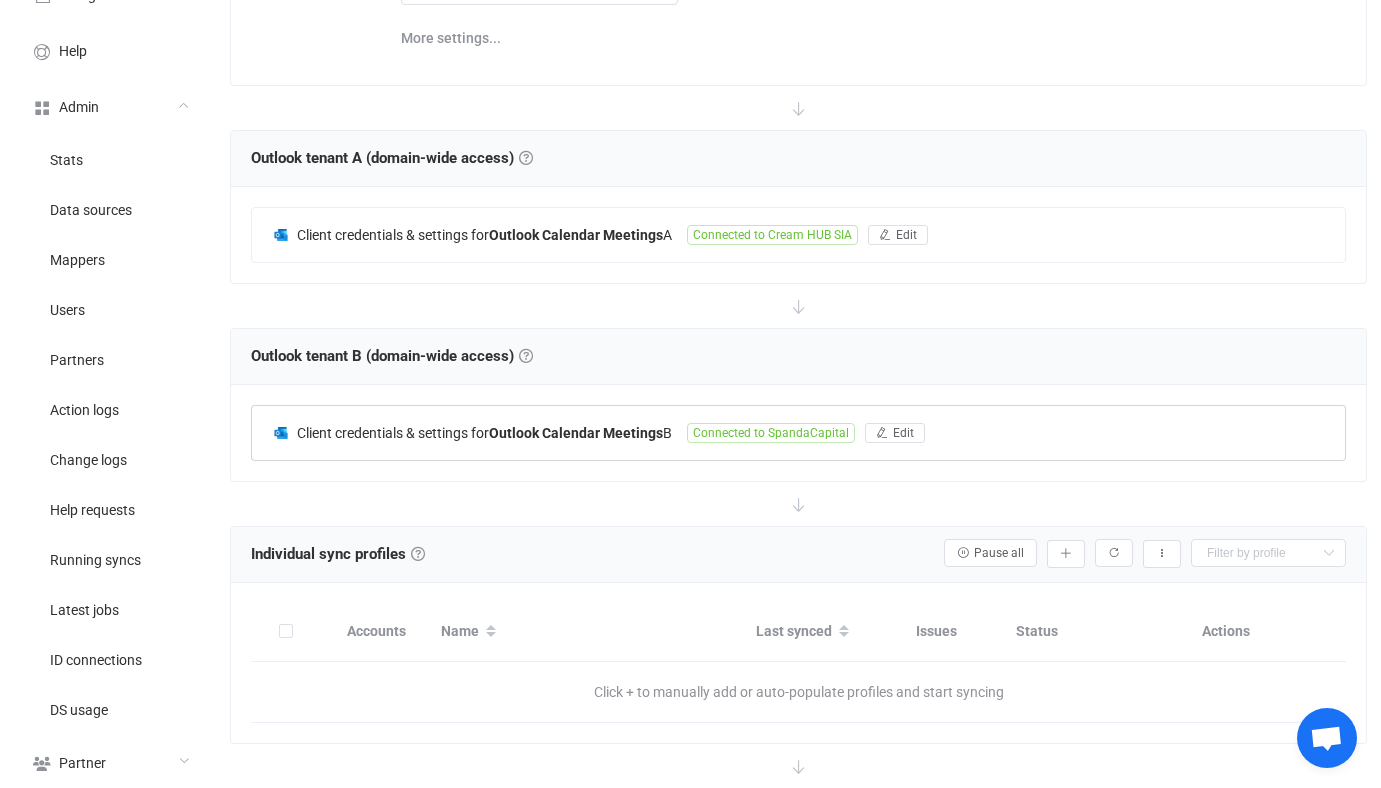 click on "Connected  to SpandaCapital" at bounding box center [771, 433] 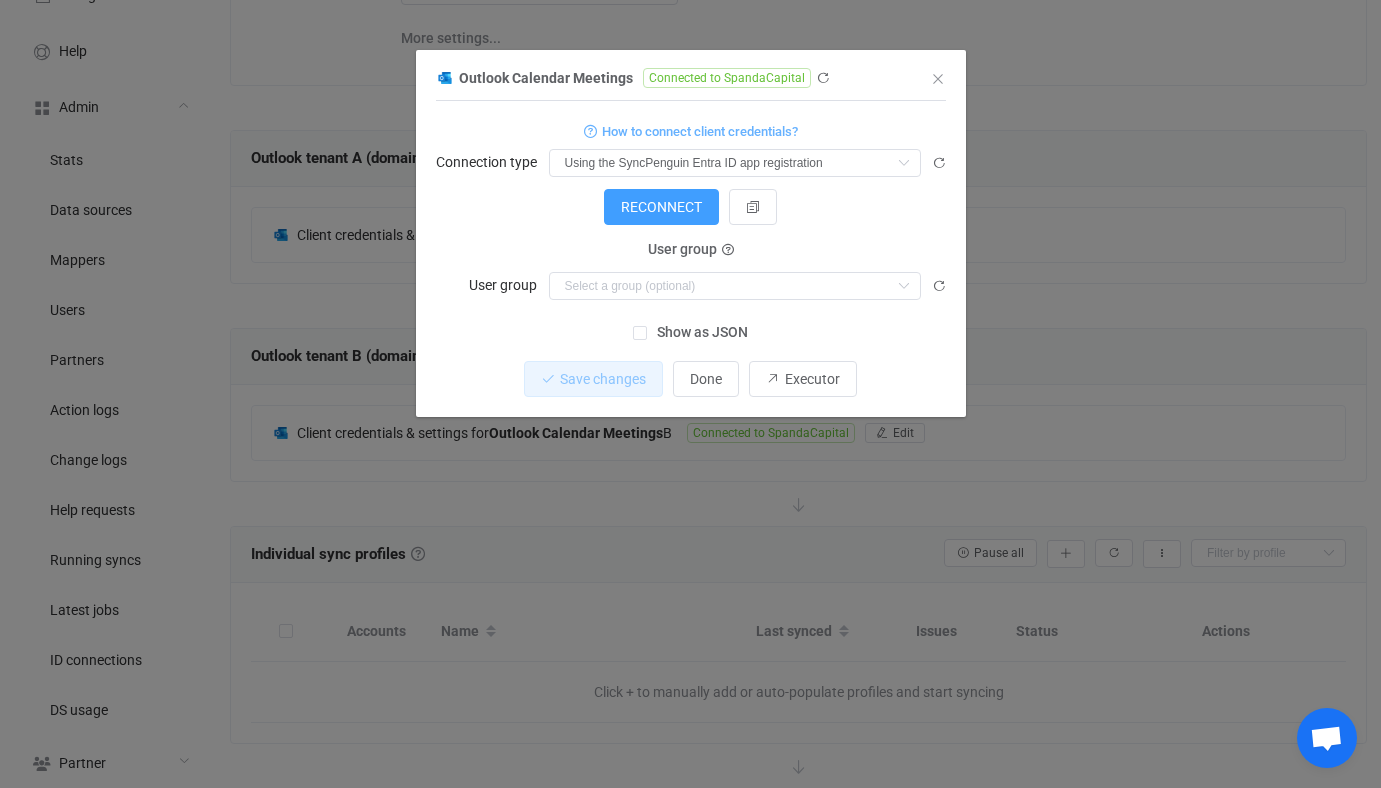 click on "Outlook Calendar Meetings Connected  to SpandaCapital" at bounding box center (681, 77) 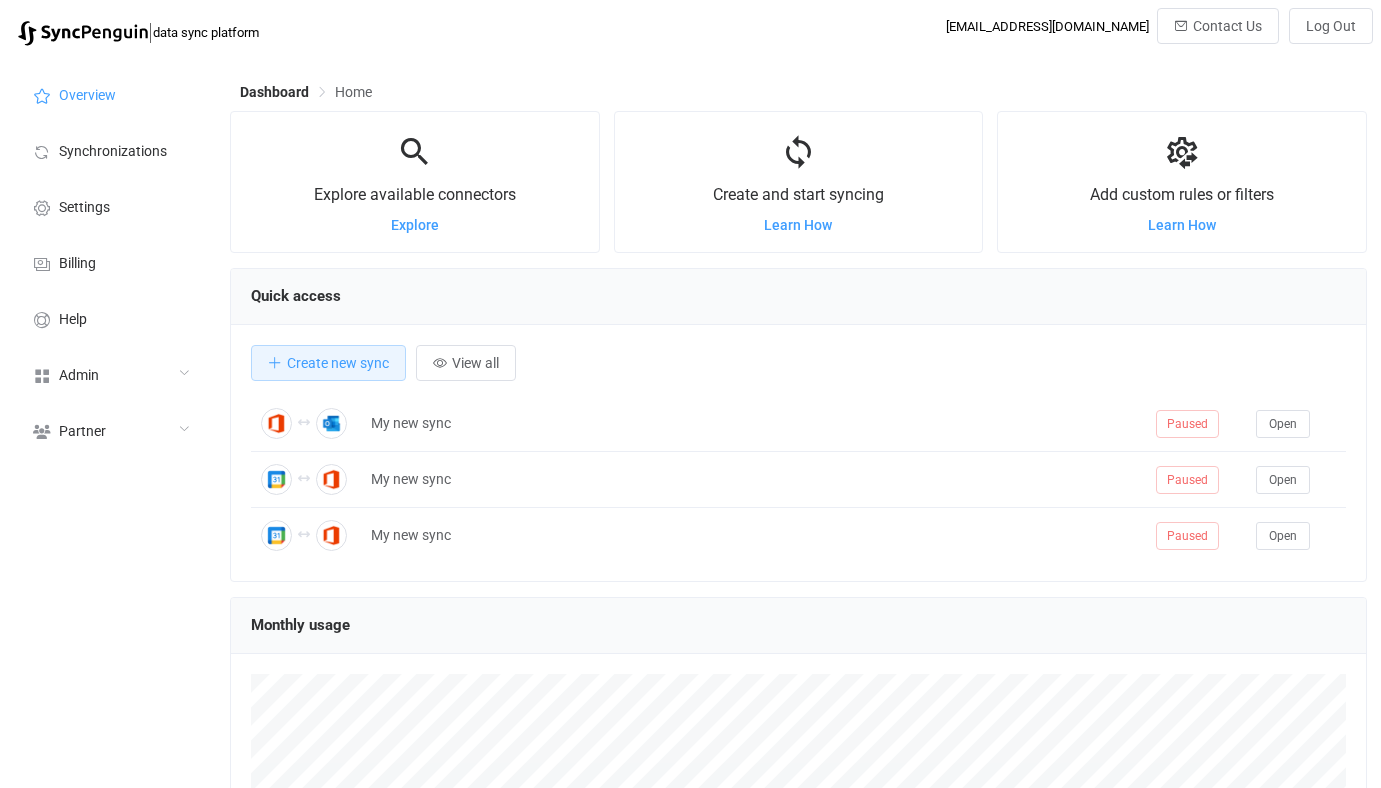 scroll, scrollTop: 0, scrollLeft: 0, axis: both 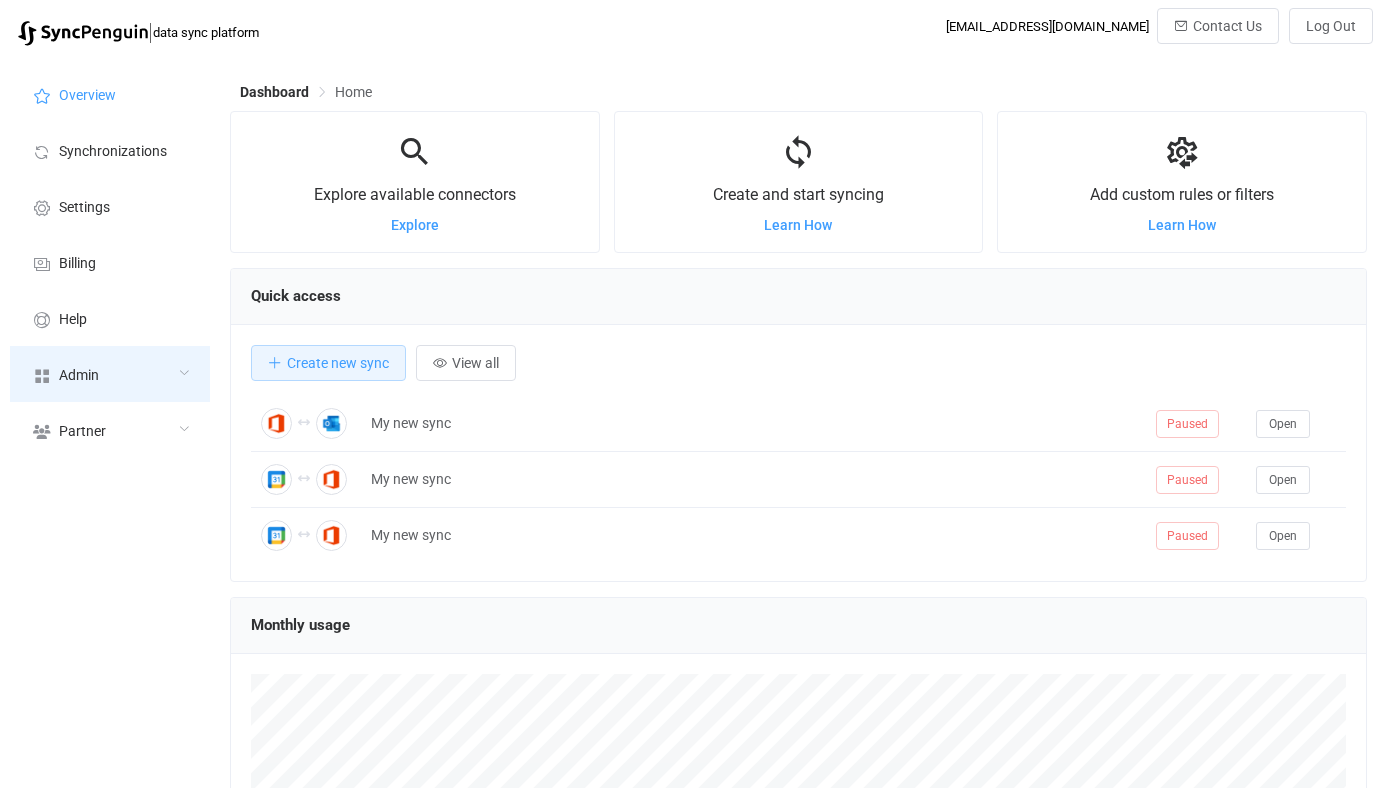 click on "Admin" at bounding box center (110, 374) 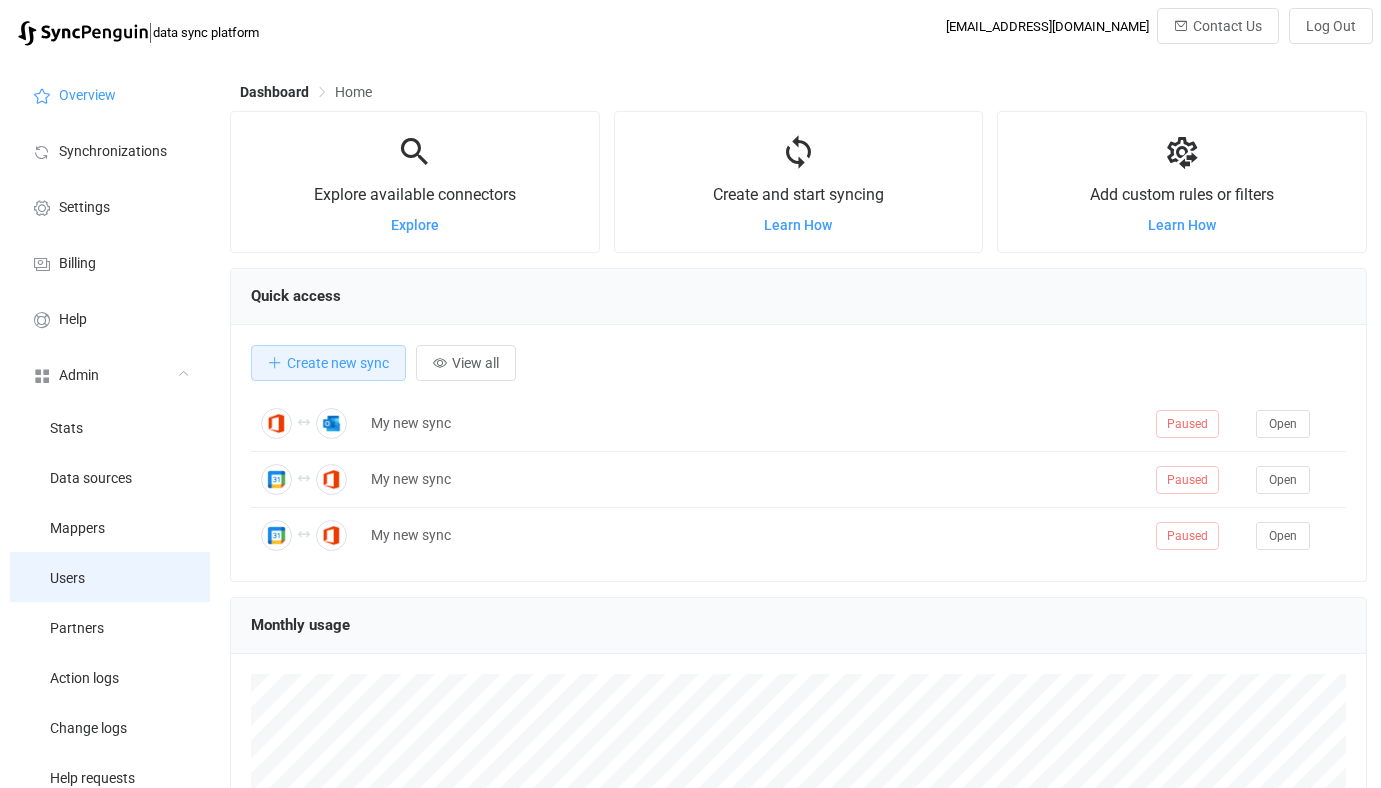 click on "Users" at bounding box center [110, 577] 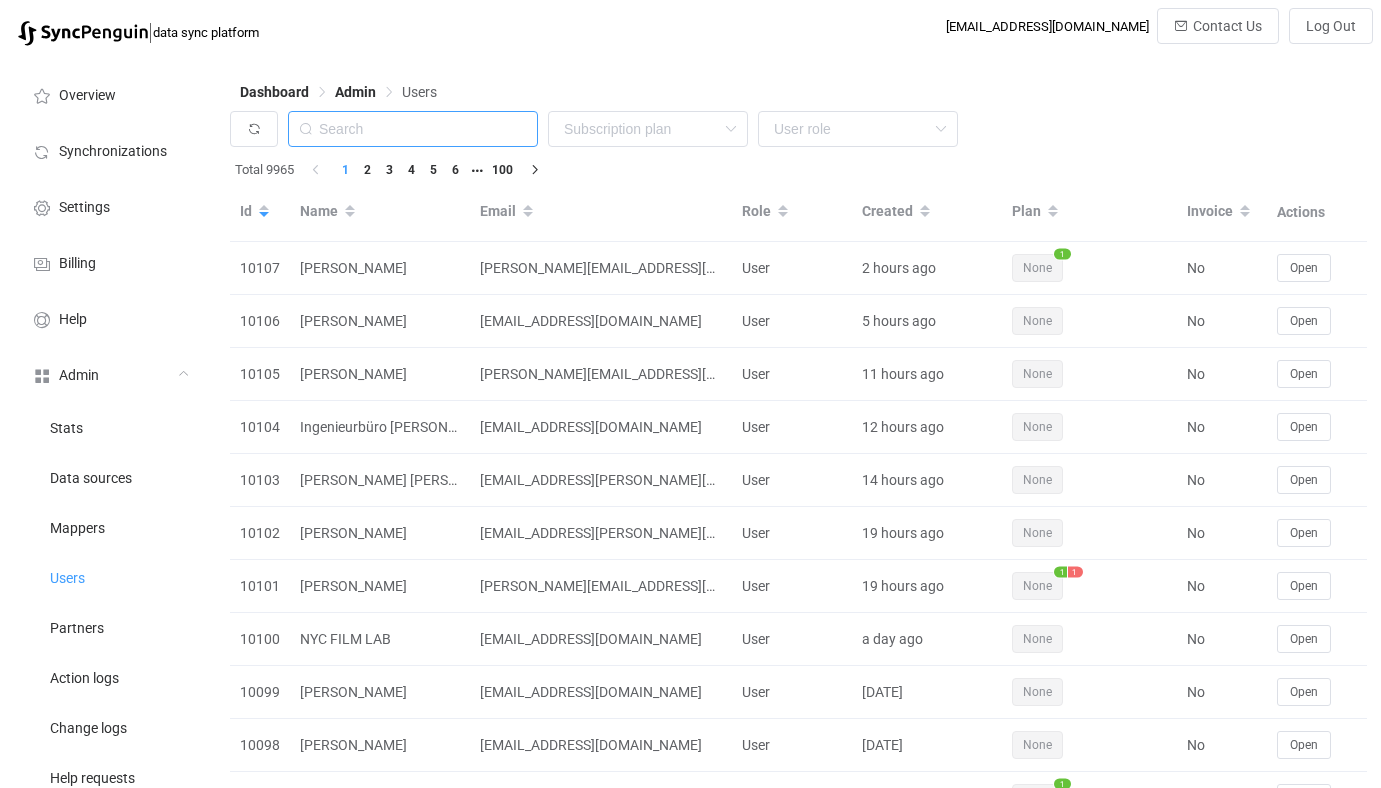 click at bounding box center (413, 129) 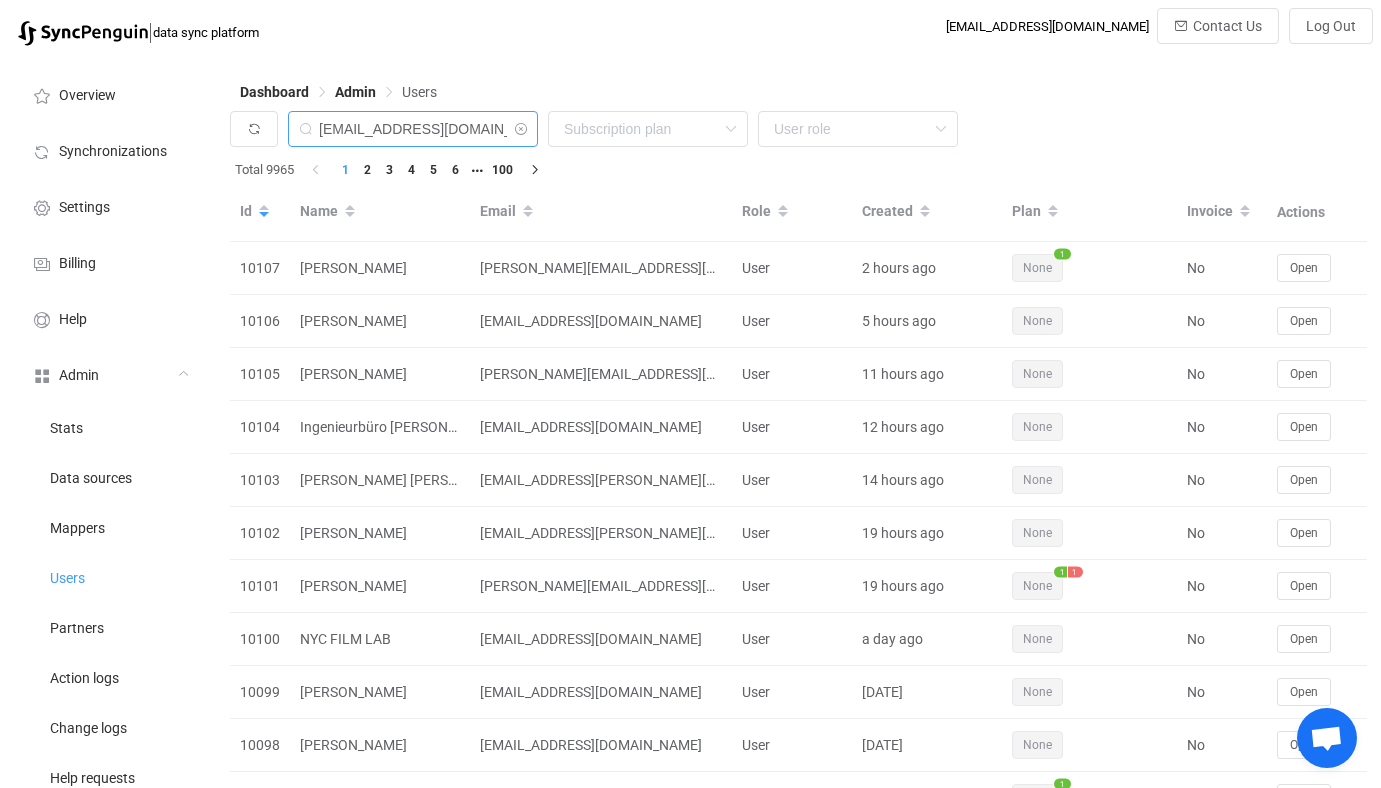 type on "[EMAIL_ADDRESS][DOMAIN_NAME]" 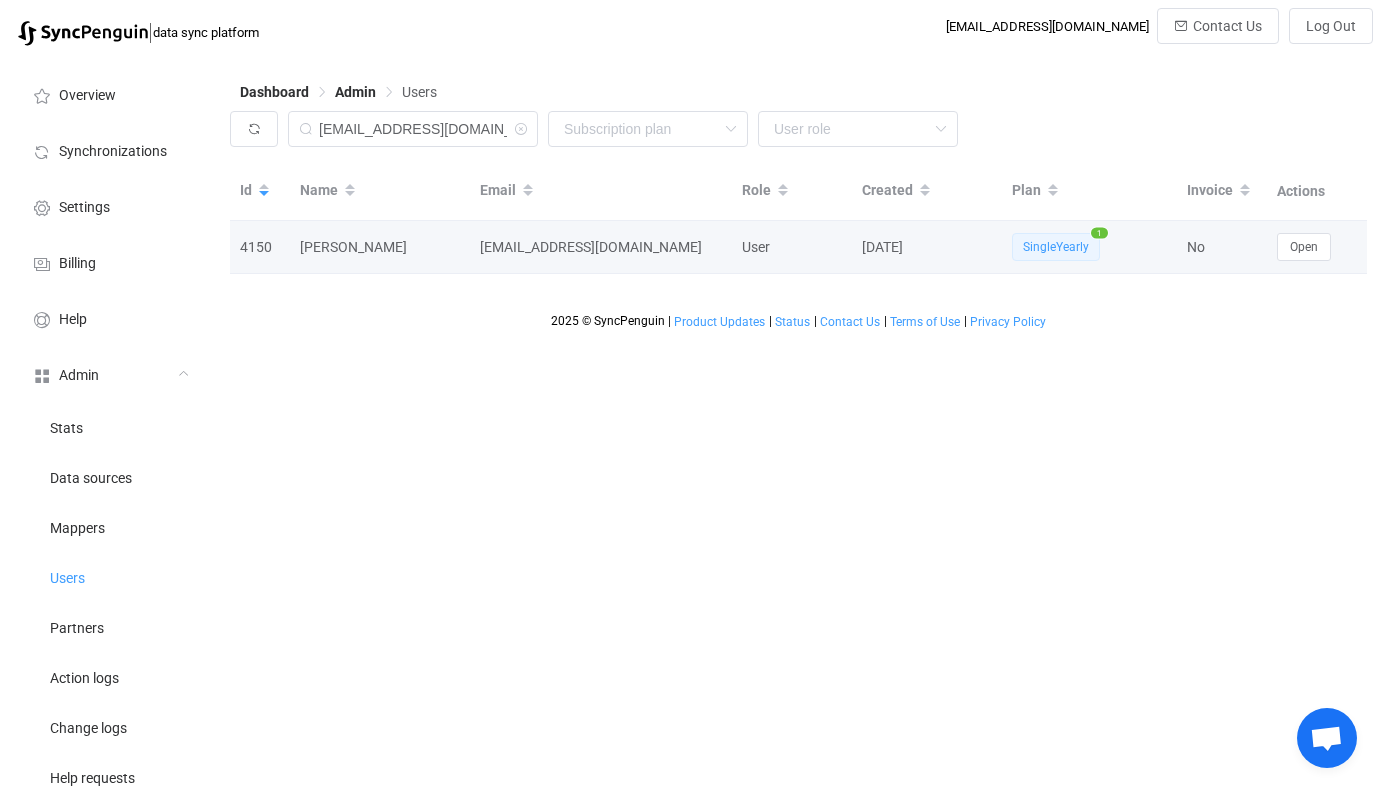 click on "4150" at bounding box center (260, 247) 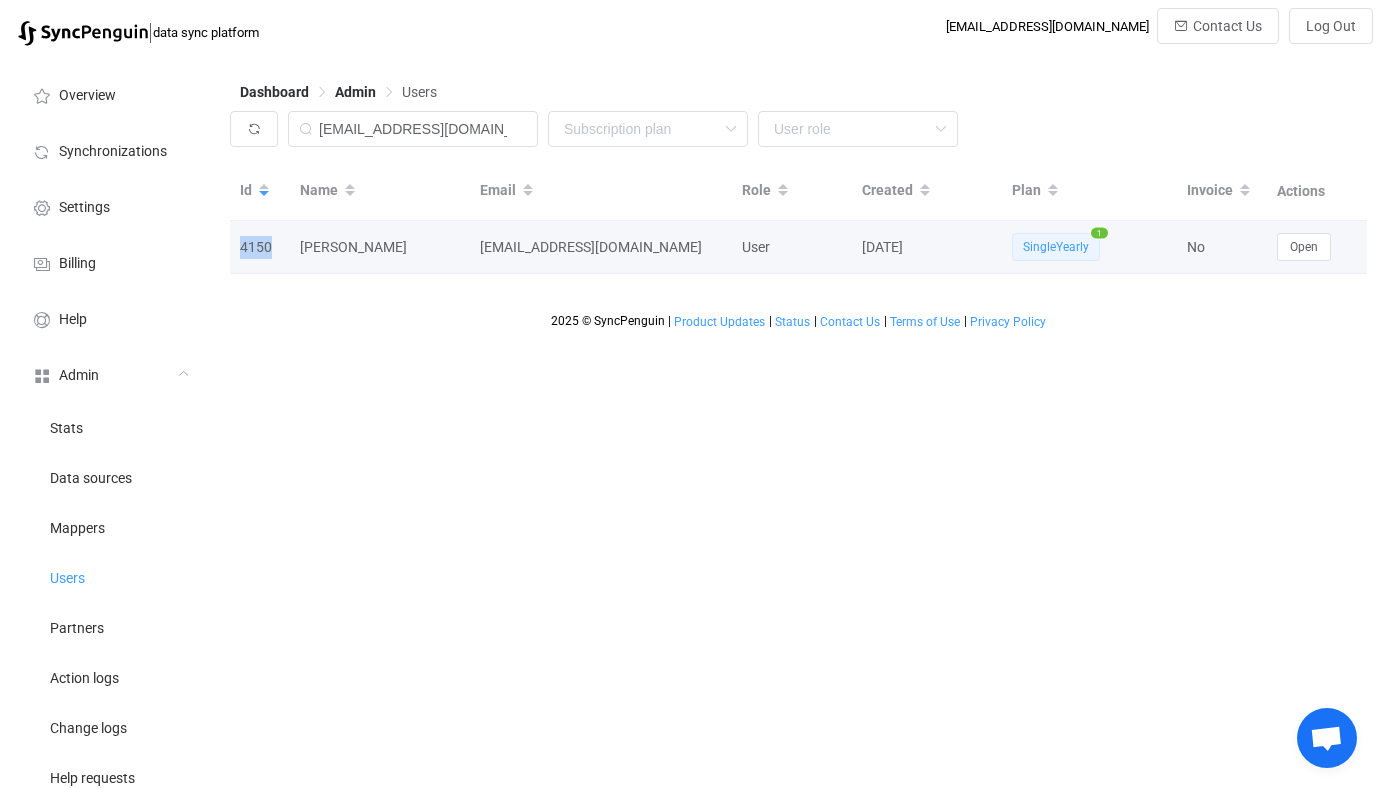 click on "4150" at bounding box center [260, 247] 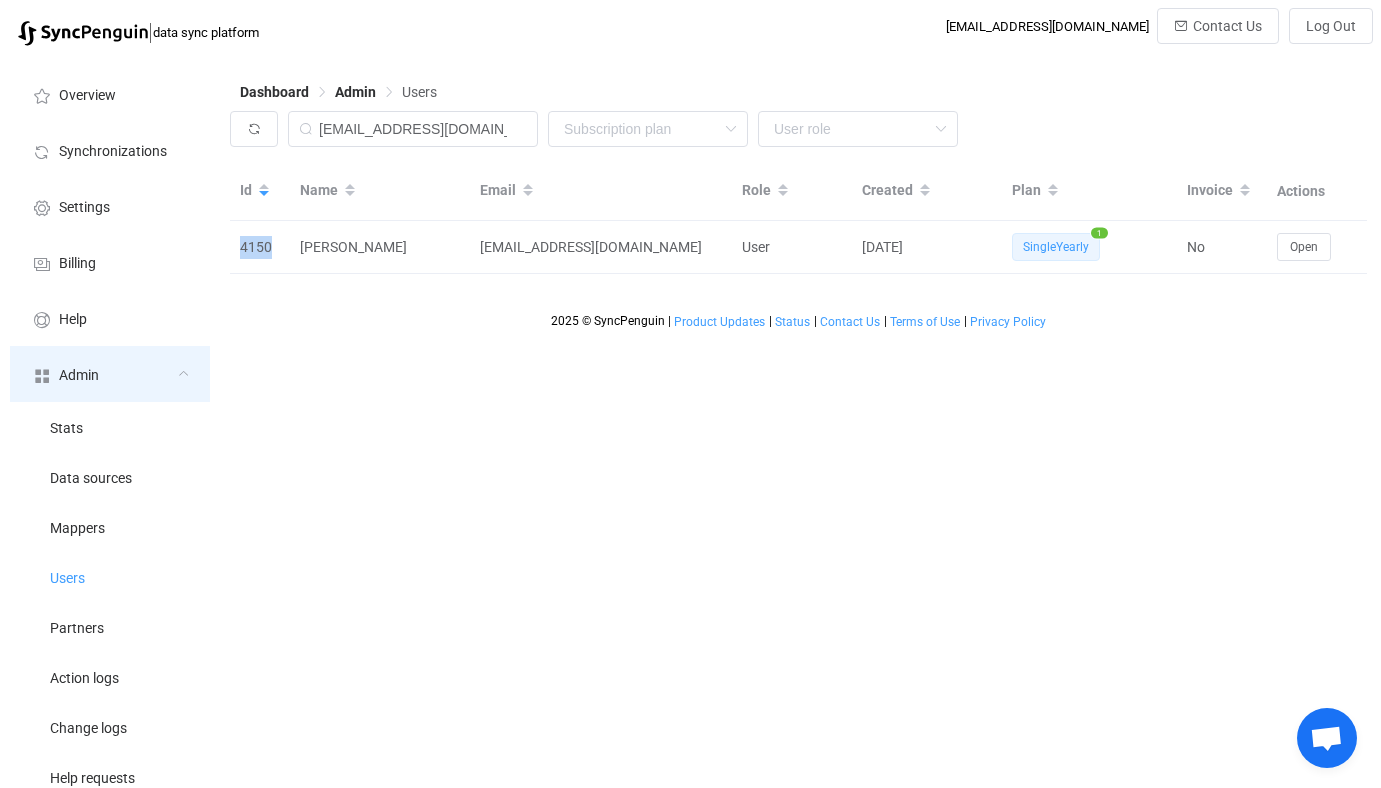 copy on "4150" 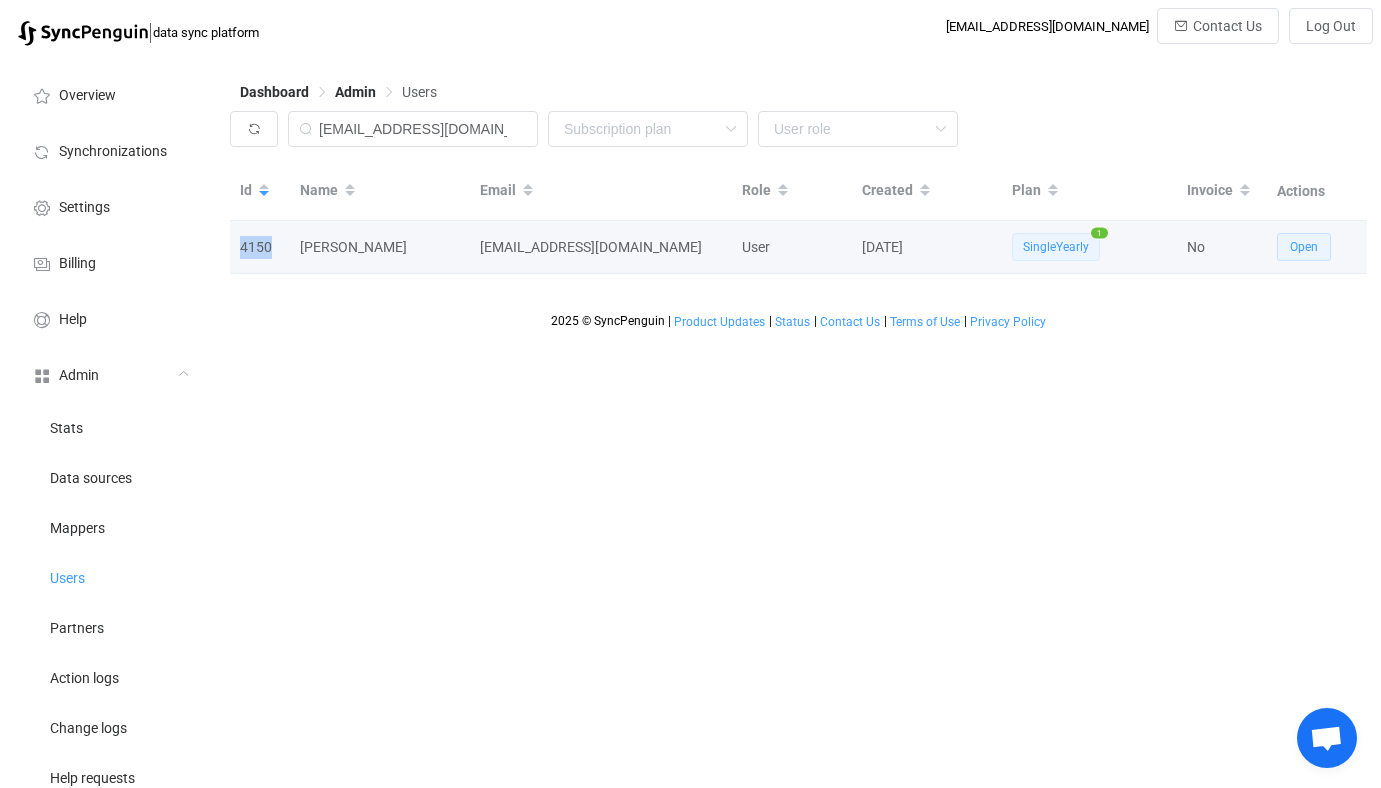 click on "Open" at bounding box center [1304, 247] 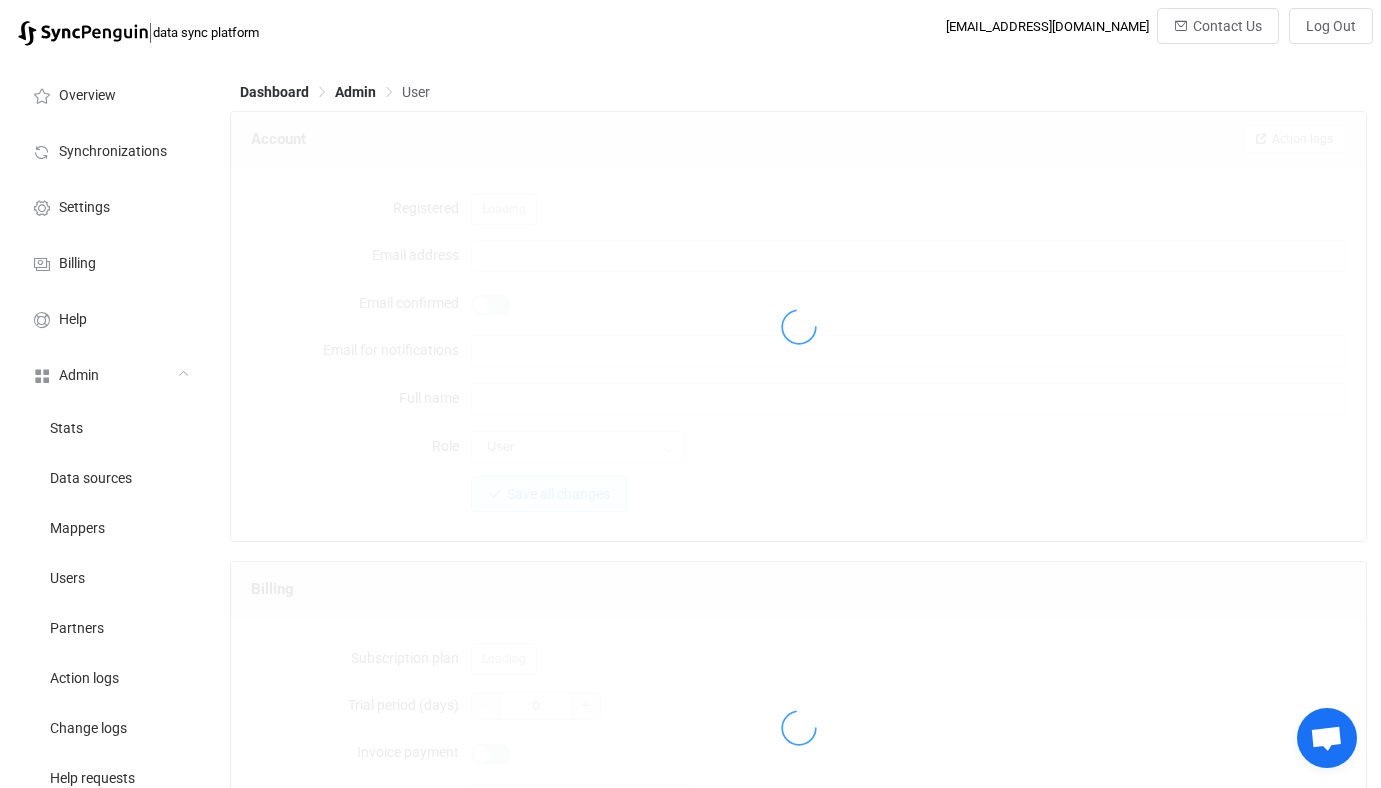 type on "[EMAIL_ADDRESS][DOMAIN_NAME]" 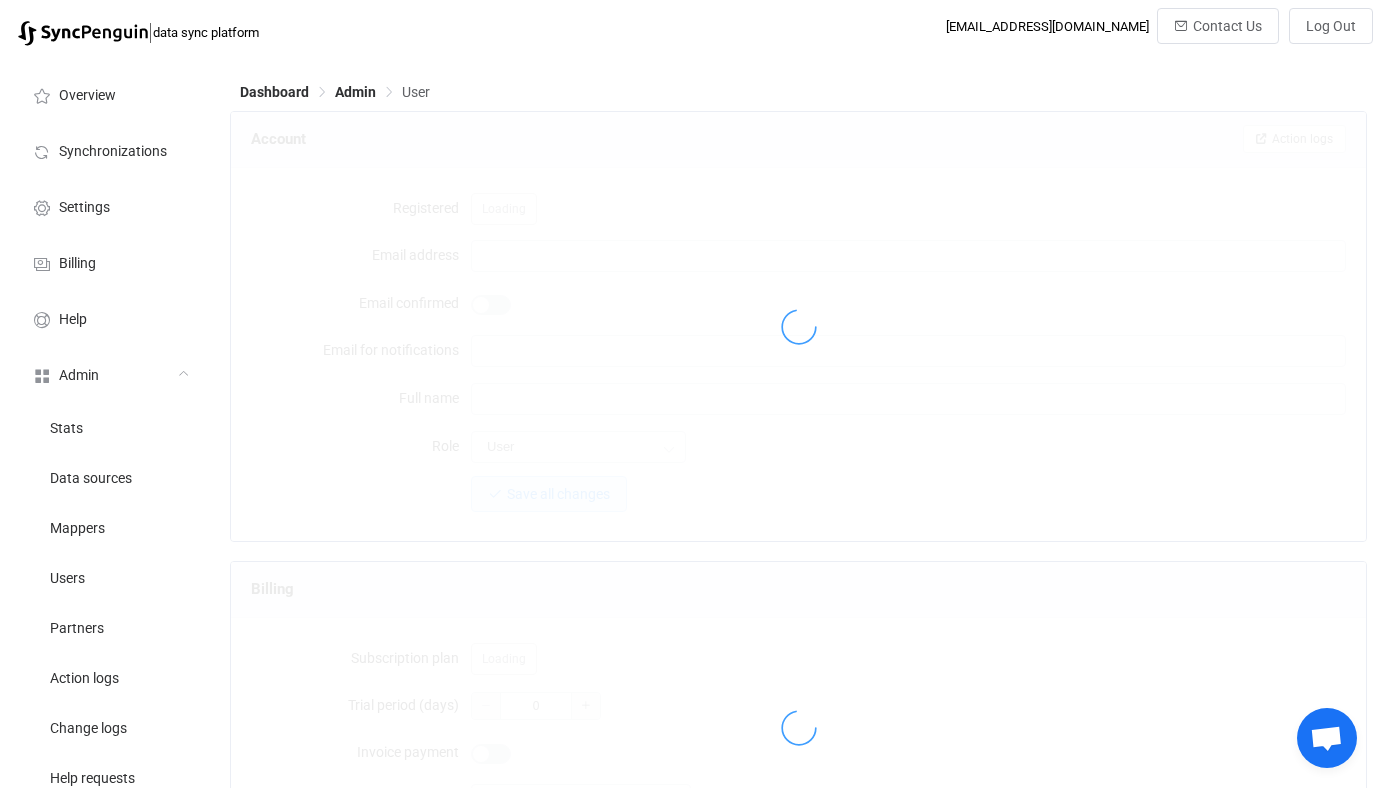 type on "[PERSON_NAME]" 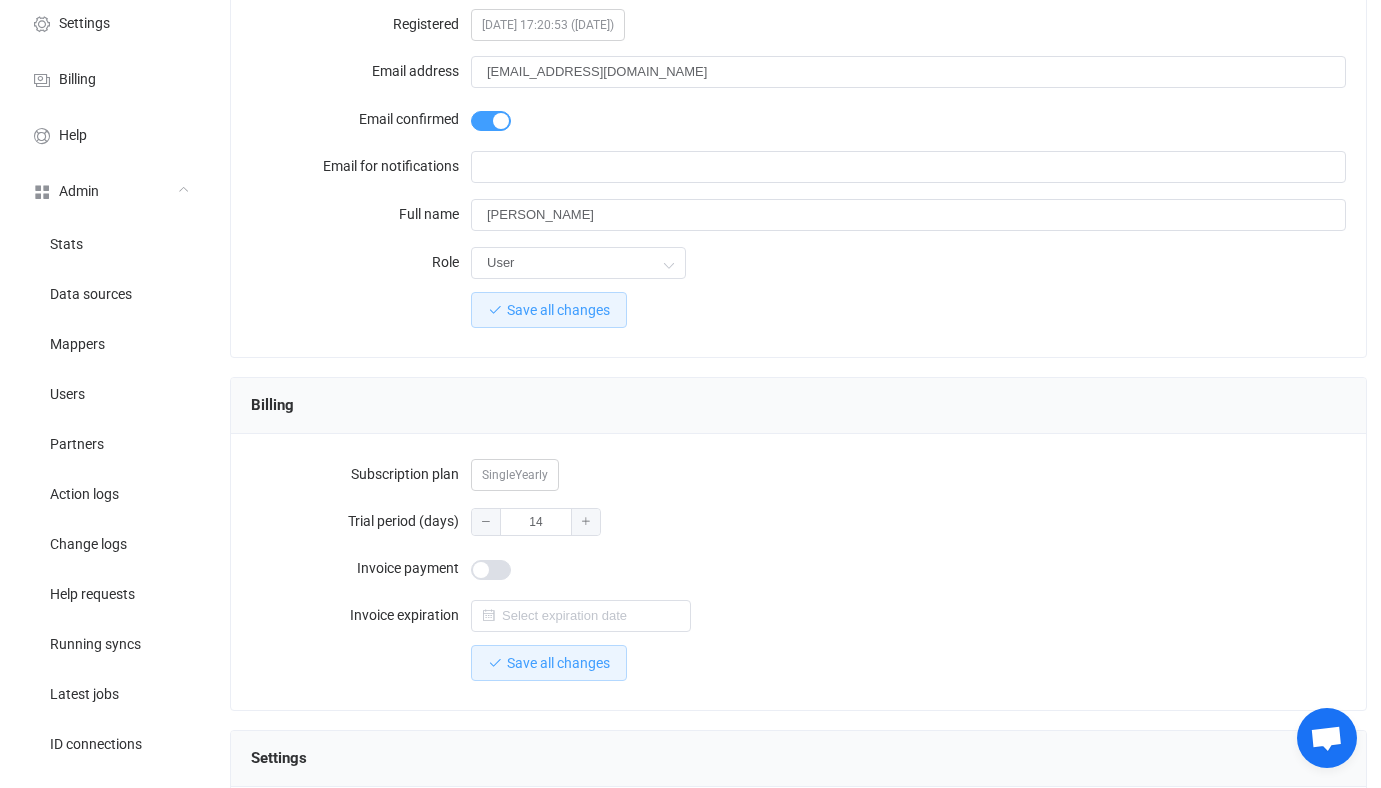 scroll, scrollTop: 193, scrollLeft: 0, axis: vertical 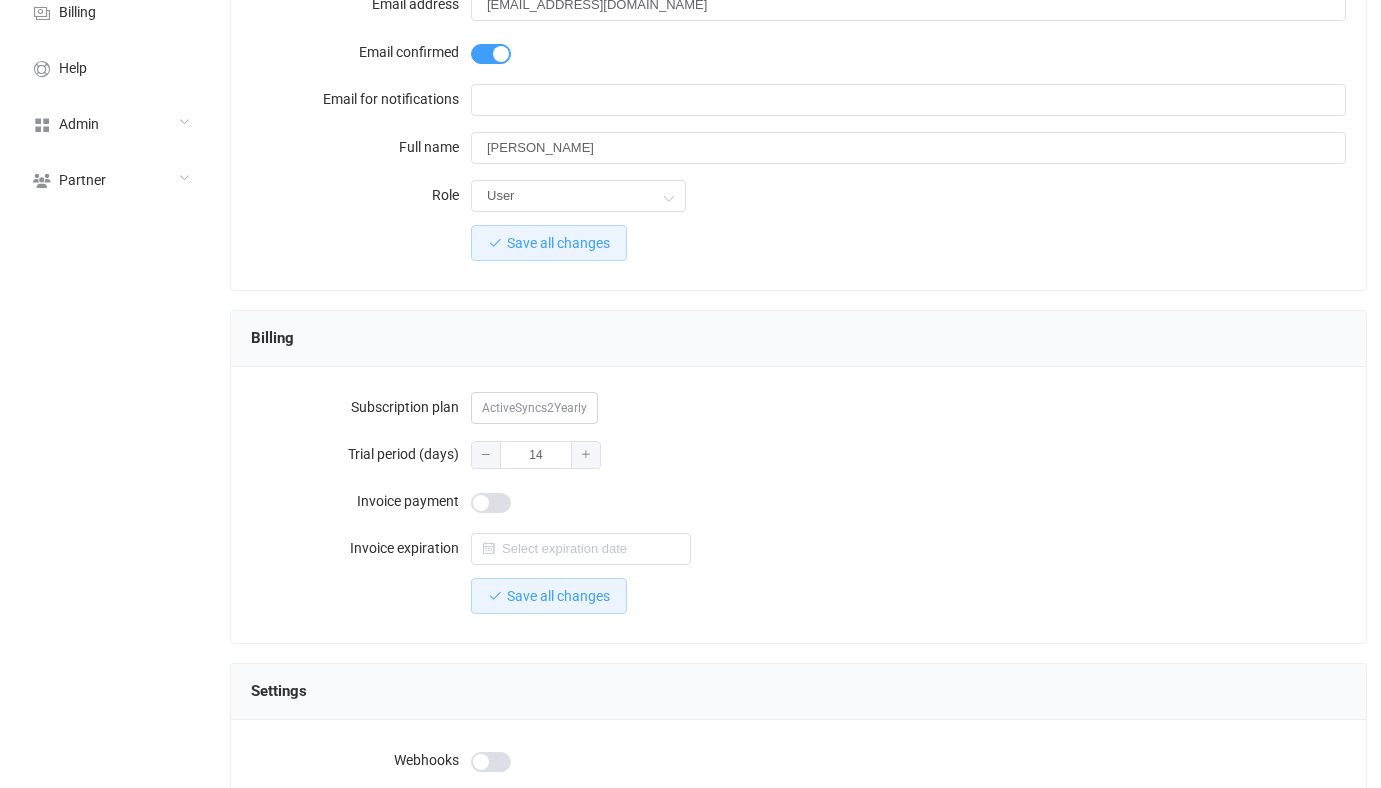 click on "ActiveSyncs2Yearly" at bounding box center (534, 408) 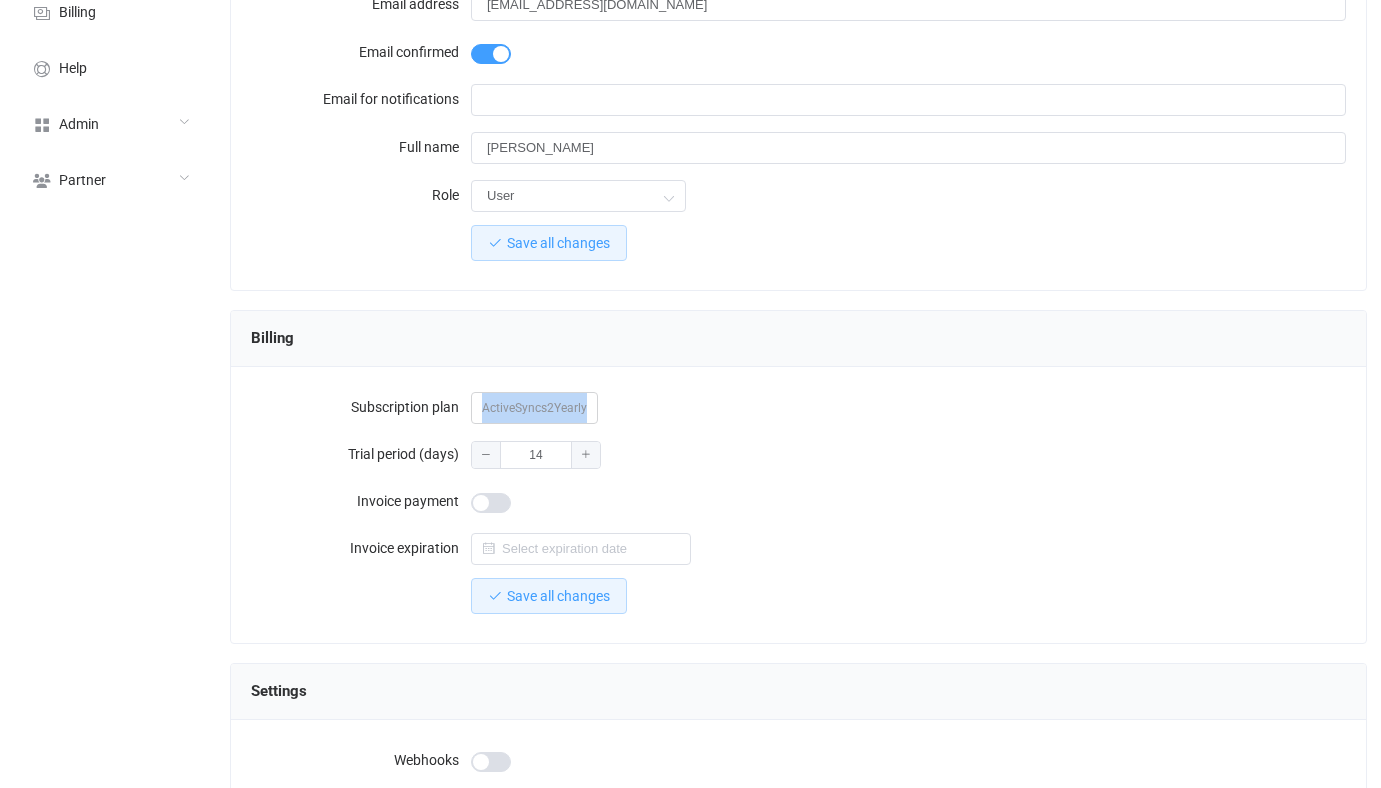 drag, startPoint x: 543, startPoint y: 403, endPoint x: 673, endPoint y: 406, distance: 130.0346 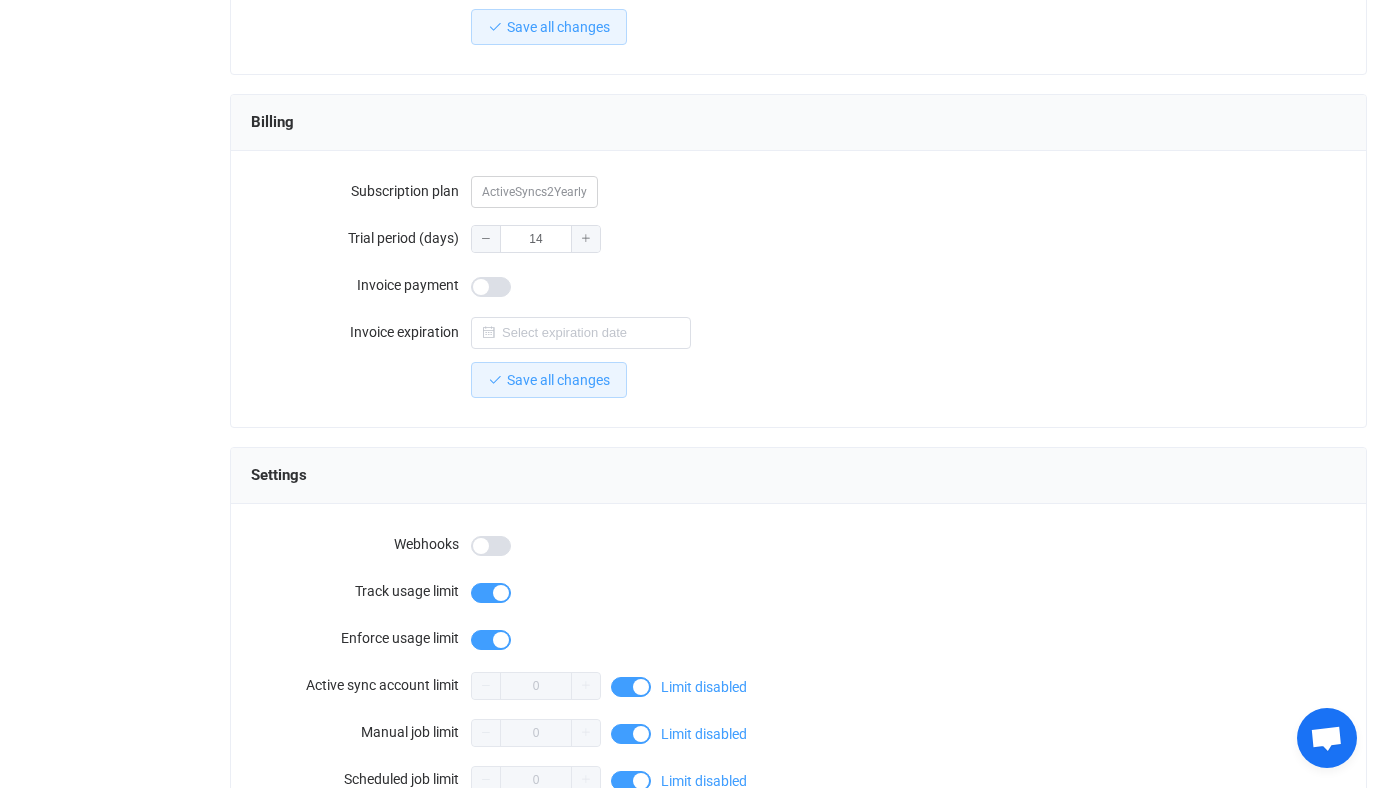 scroll, scrollTop: 314, scrollLeft: 0, axis: vertical 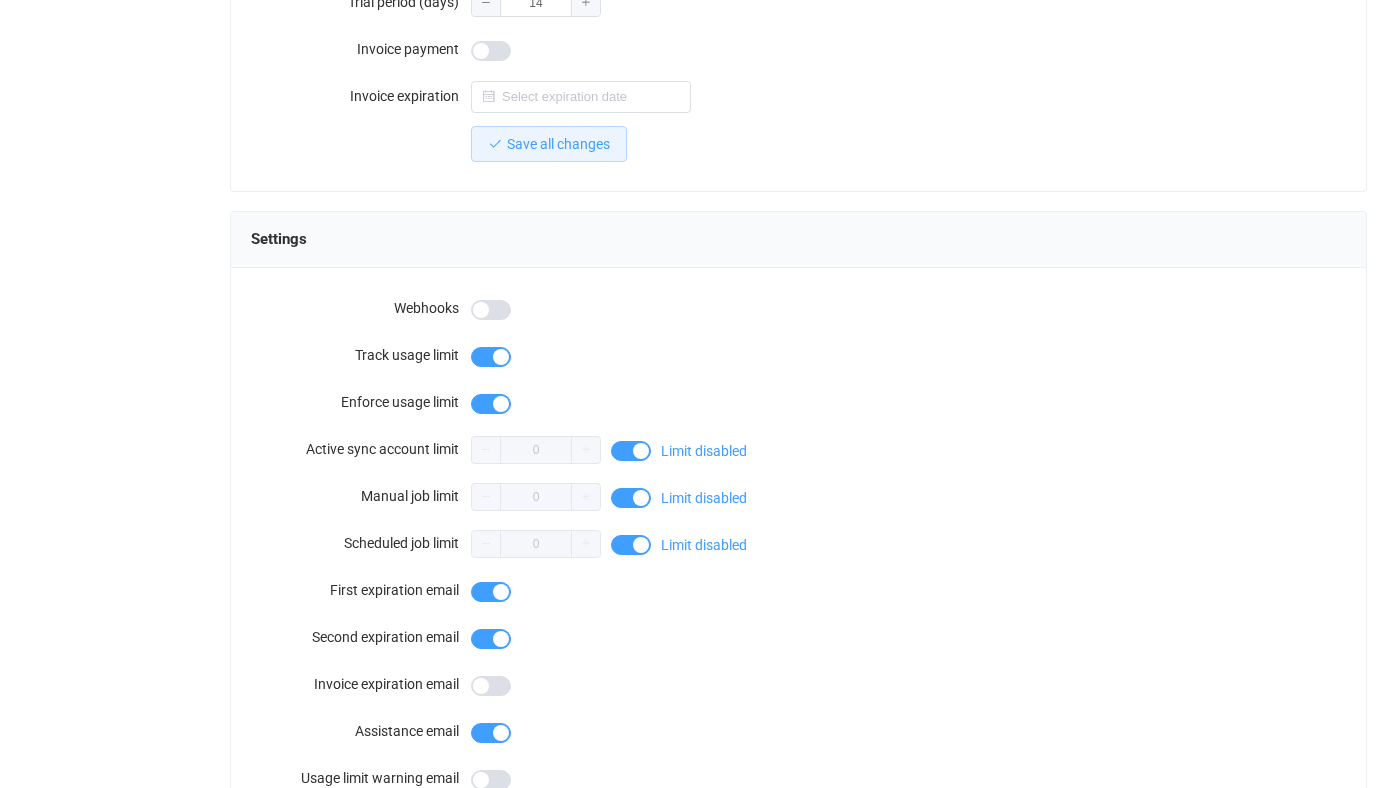 click at bounding box center (491, 357) 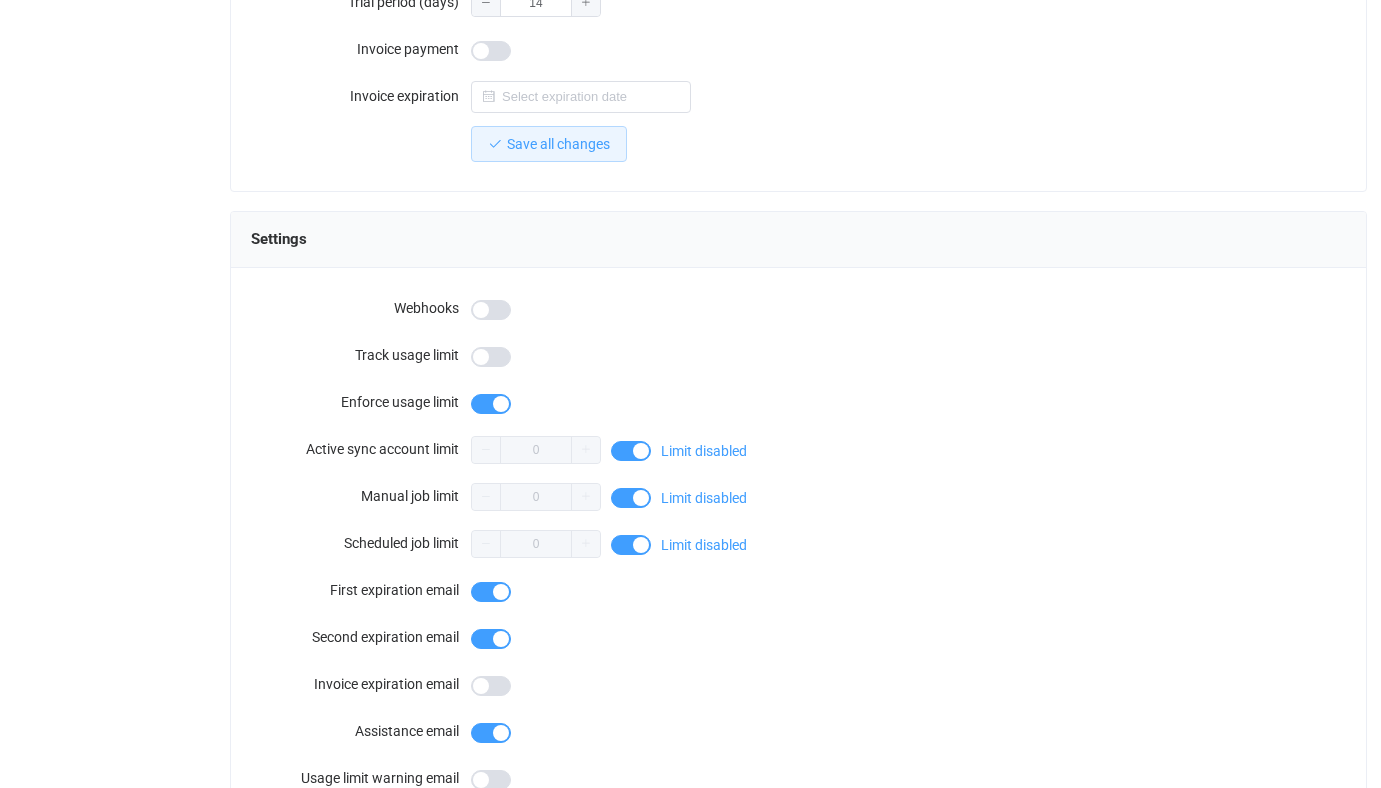 click at bounding box center (491, 404) 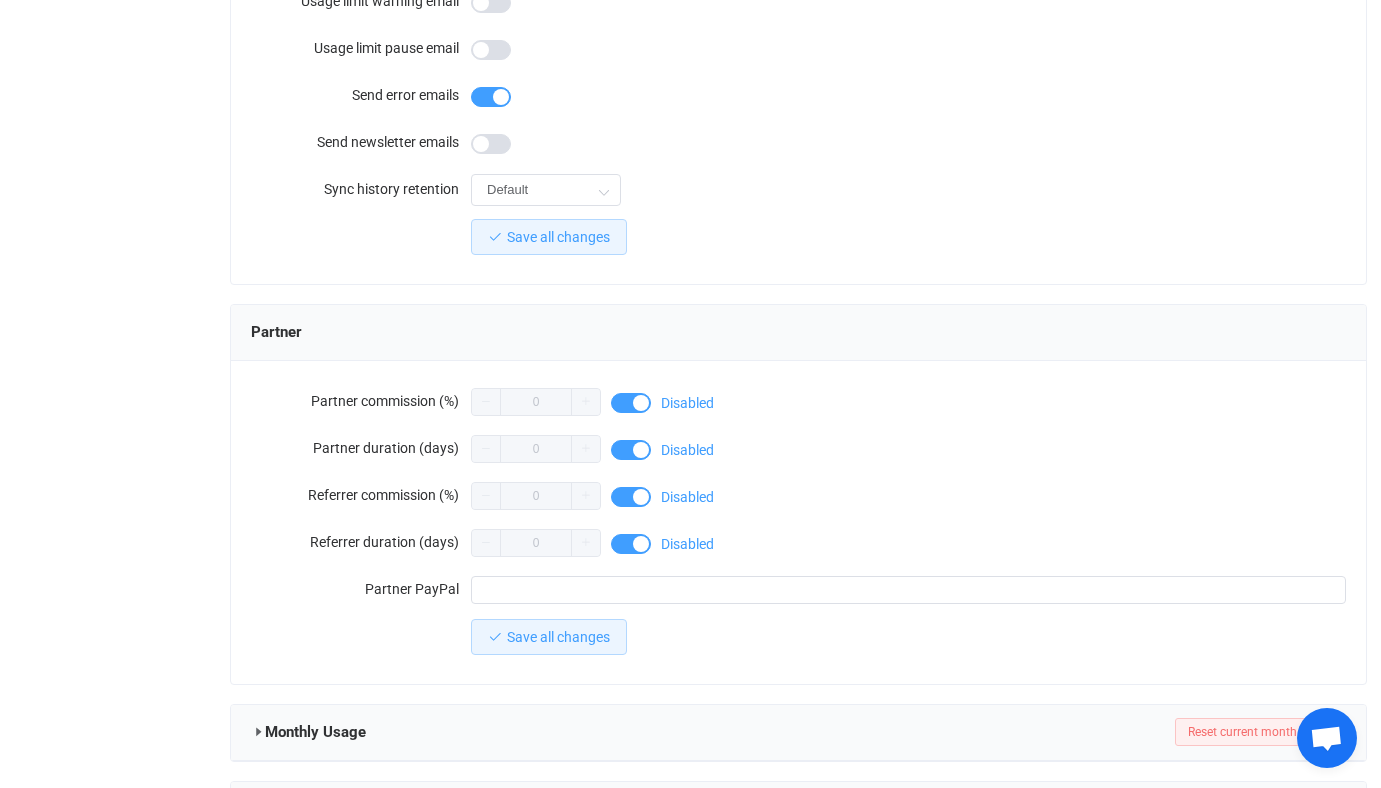 scroll, scrollTop: 1487, scrollLeft: 0, axis: vertical 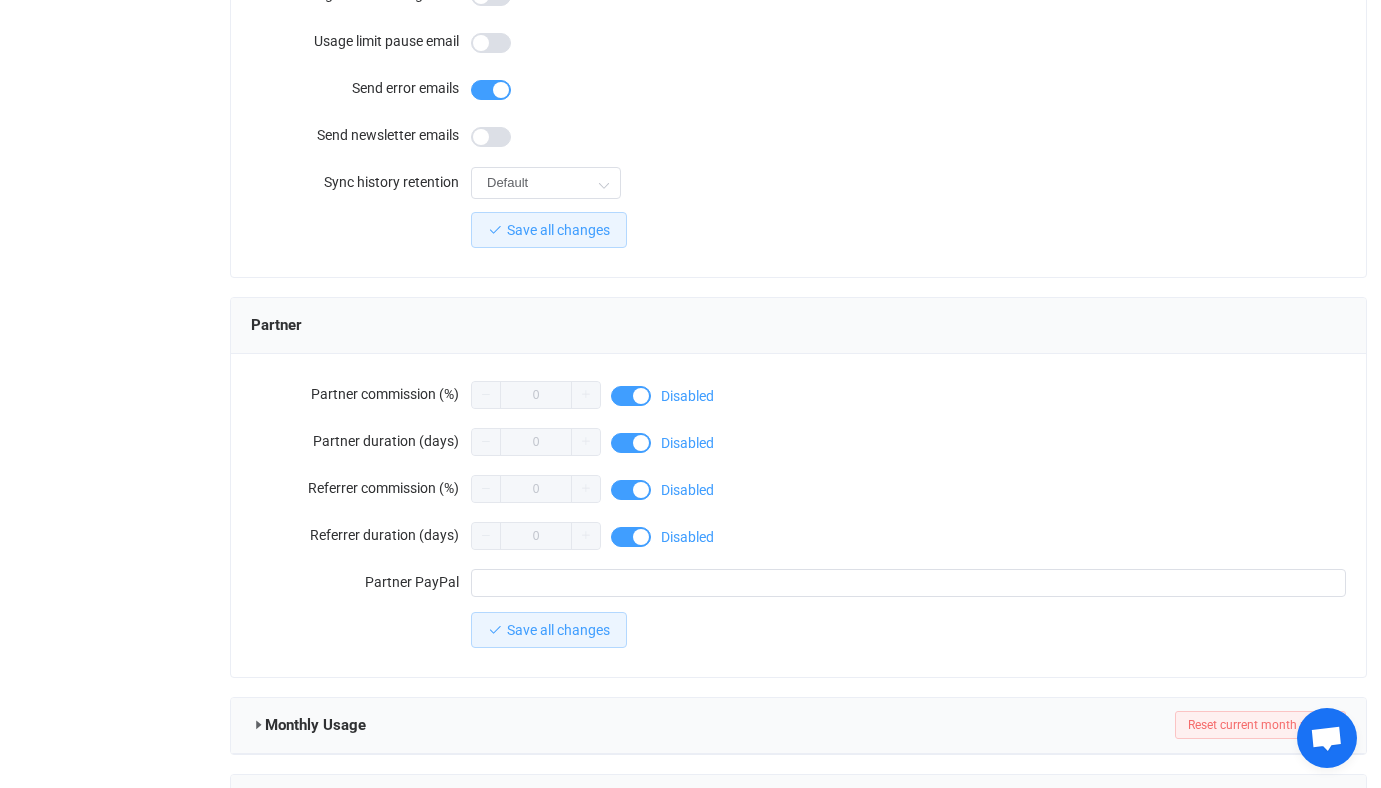 click on "Webhooks Track usage limit Enforce usage limit Active sync account limit 0 Limit disabled Manual job limit 0 Limit disabled Scheduled job limit 0 Limit disabled First expiration email Second expiration email Invoice expiration email Assistance email Usage limit warning email Usage limit pause email Send error emails Send newsletter emails Sync history retention Default Default 1 hour 6 hours 12 hours 24 hours 3 days 7 days 14 days Save all changes" at bounding box center [798, -120] 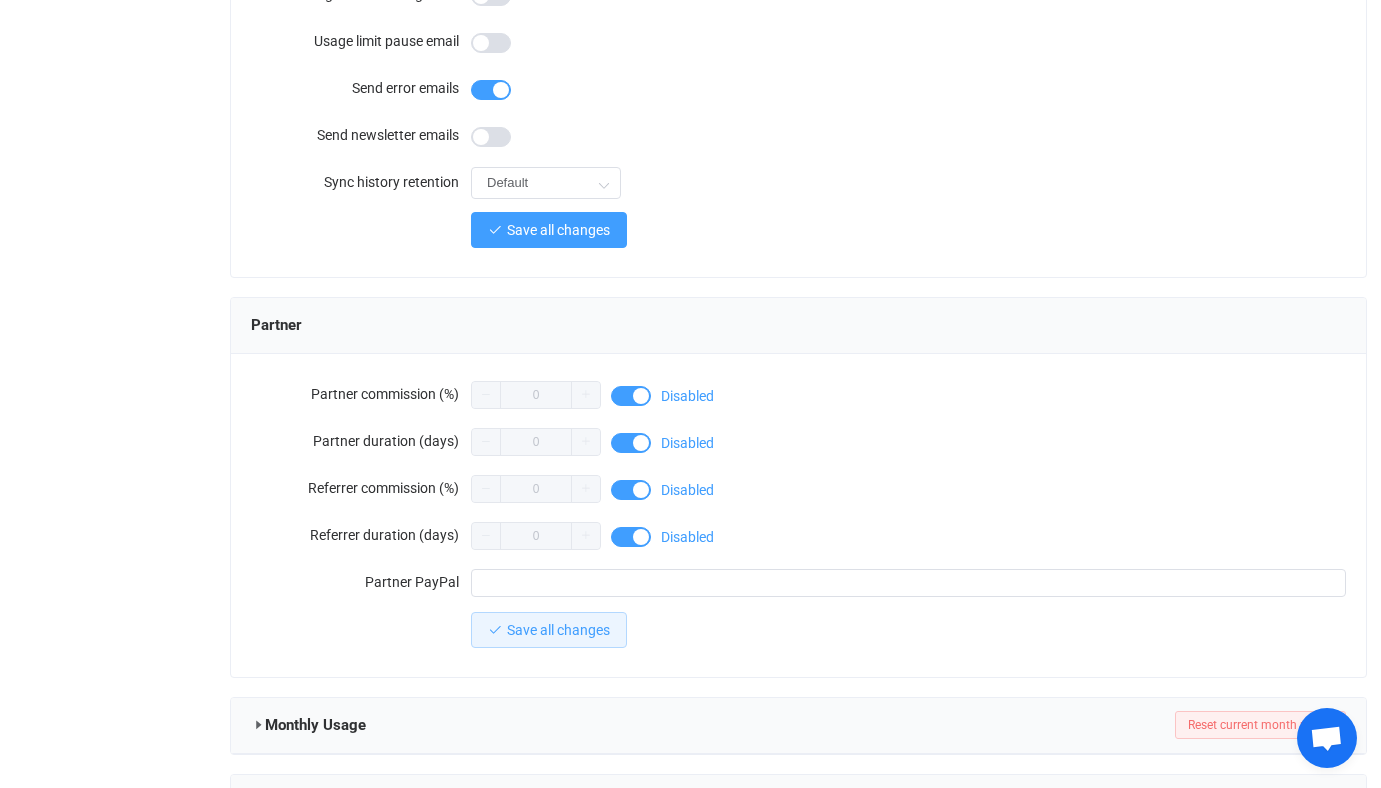 click on "Save all changes" at bounding box center [558, 230] 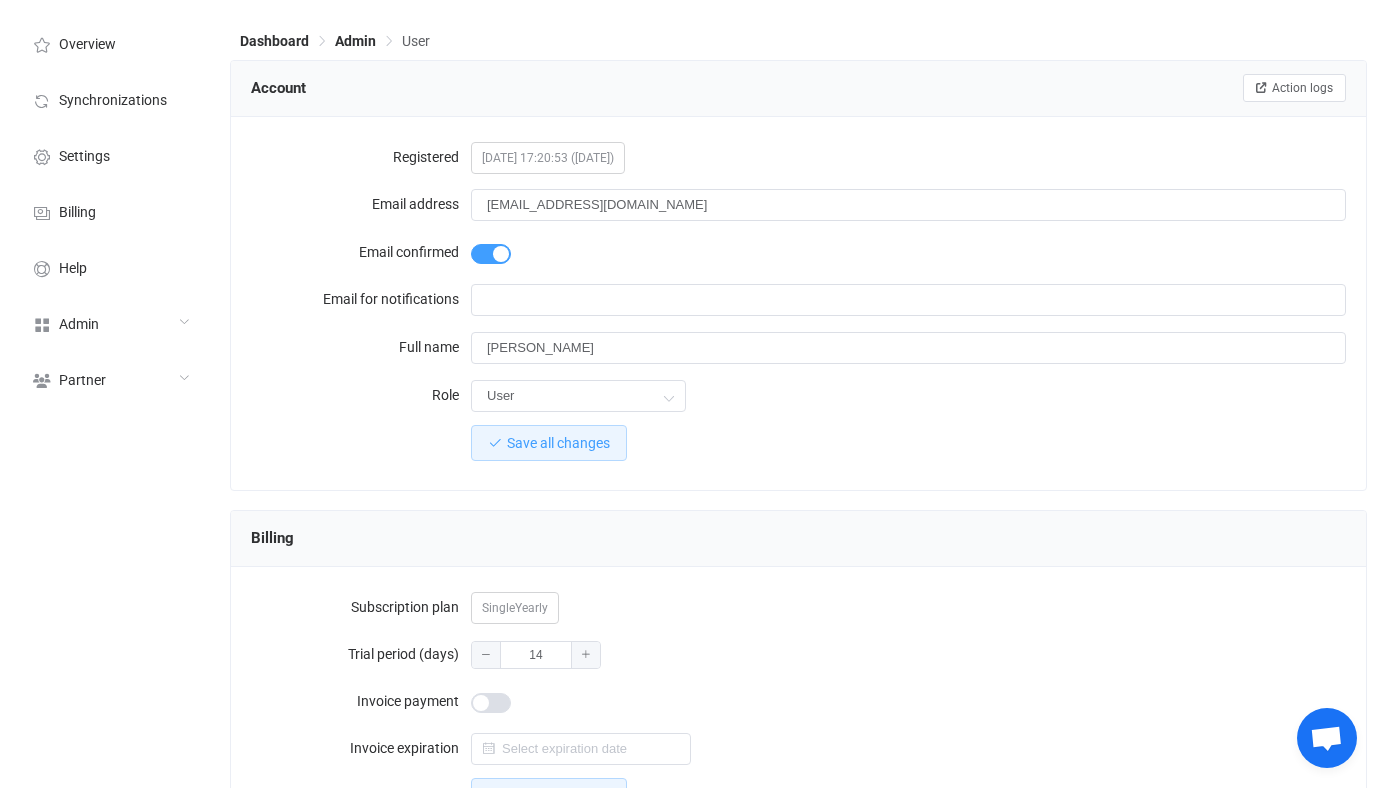 scroll, scrollTop: 0, scrollLeft: 0, axis: both 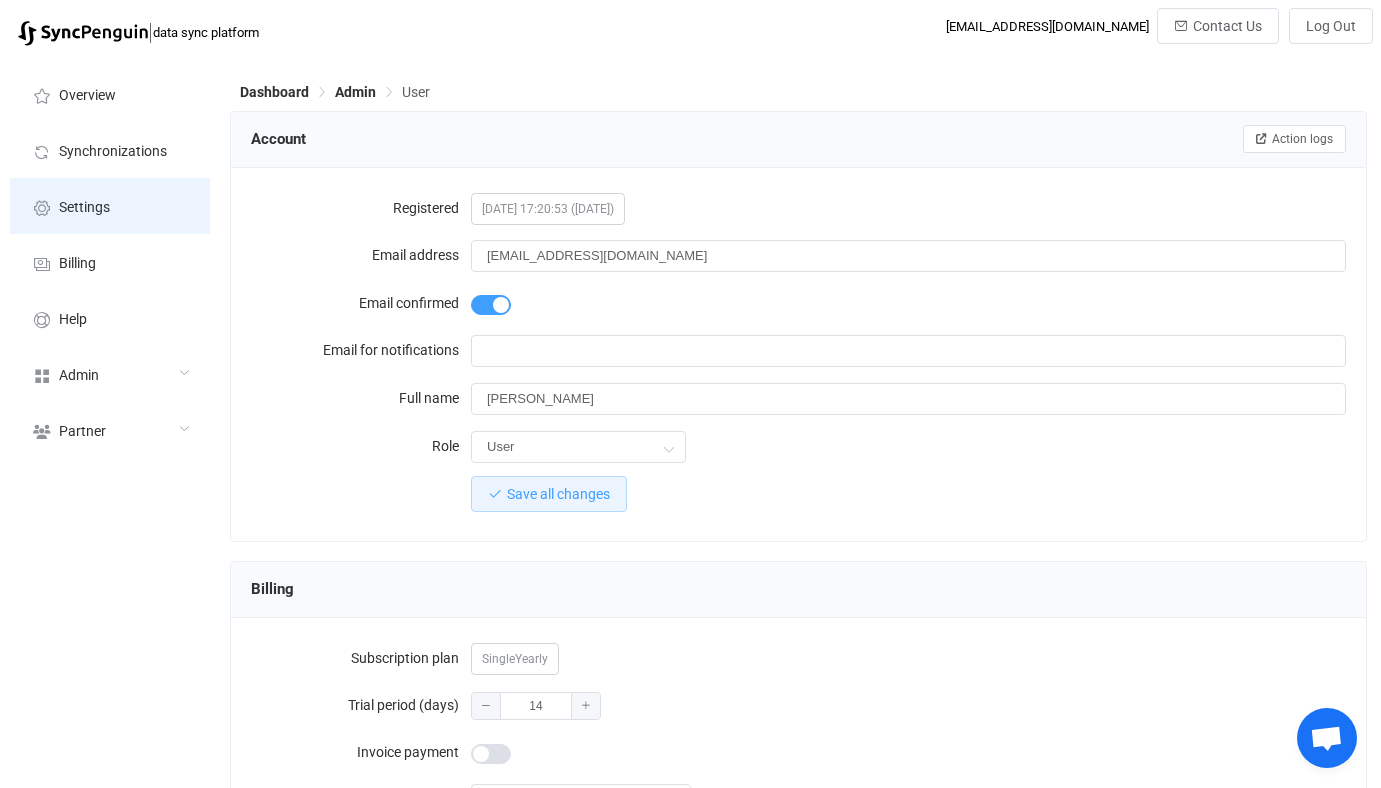 click on "Settings" at bounding box center [110, 206] 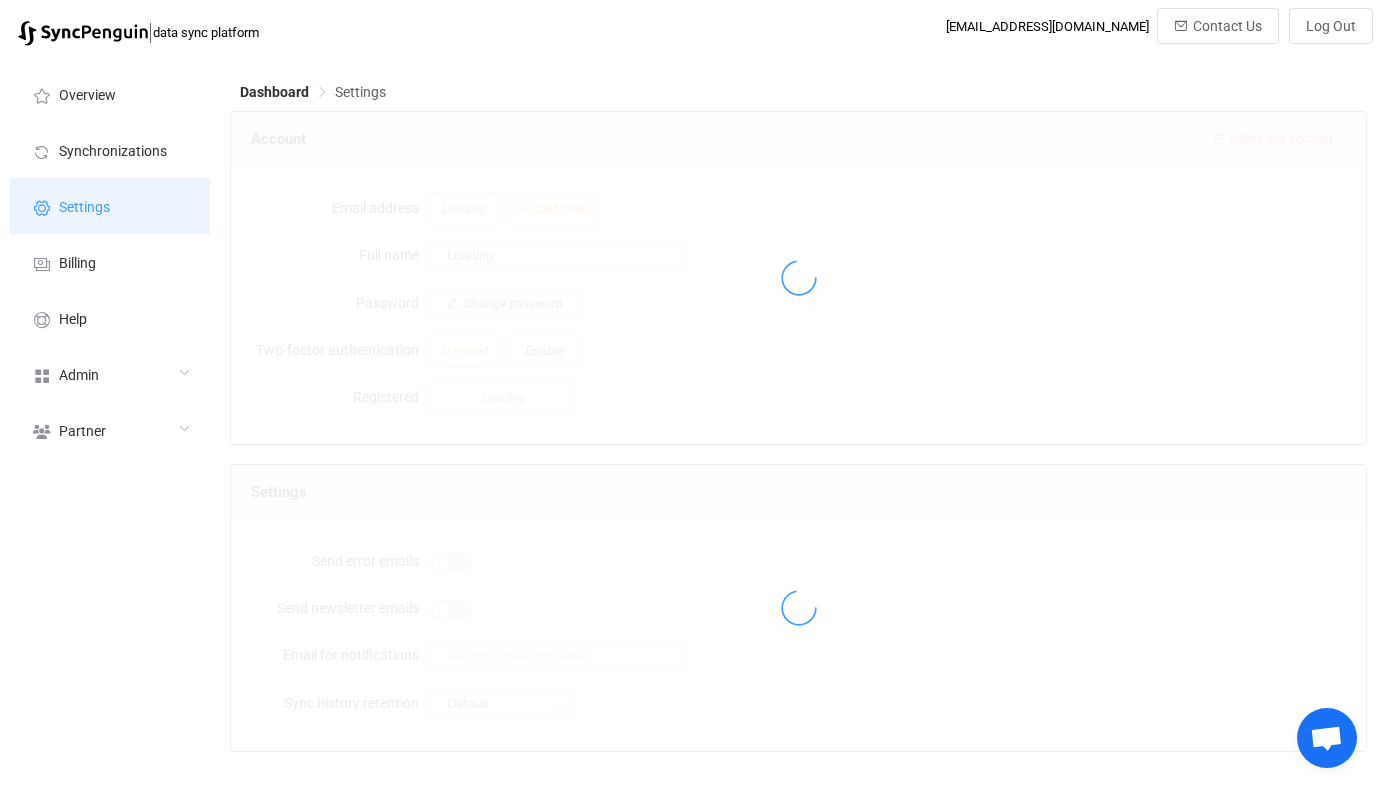 type on "Vitalii Herasymiv" 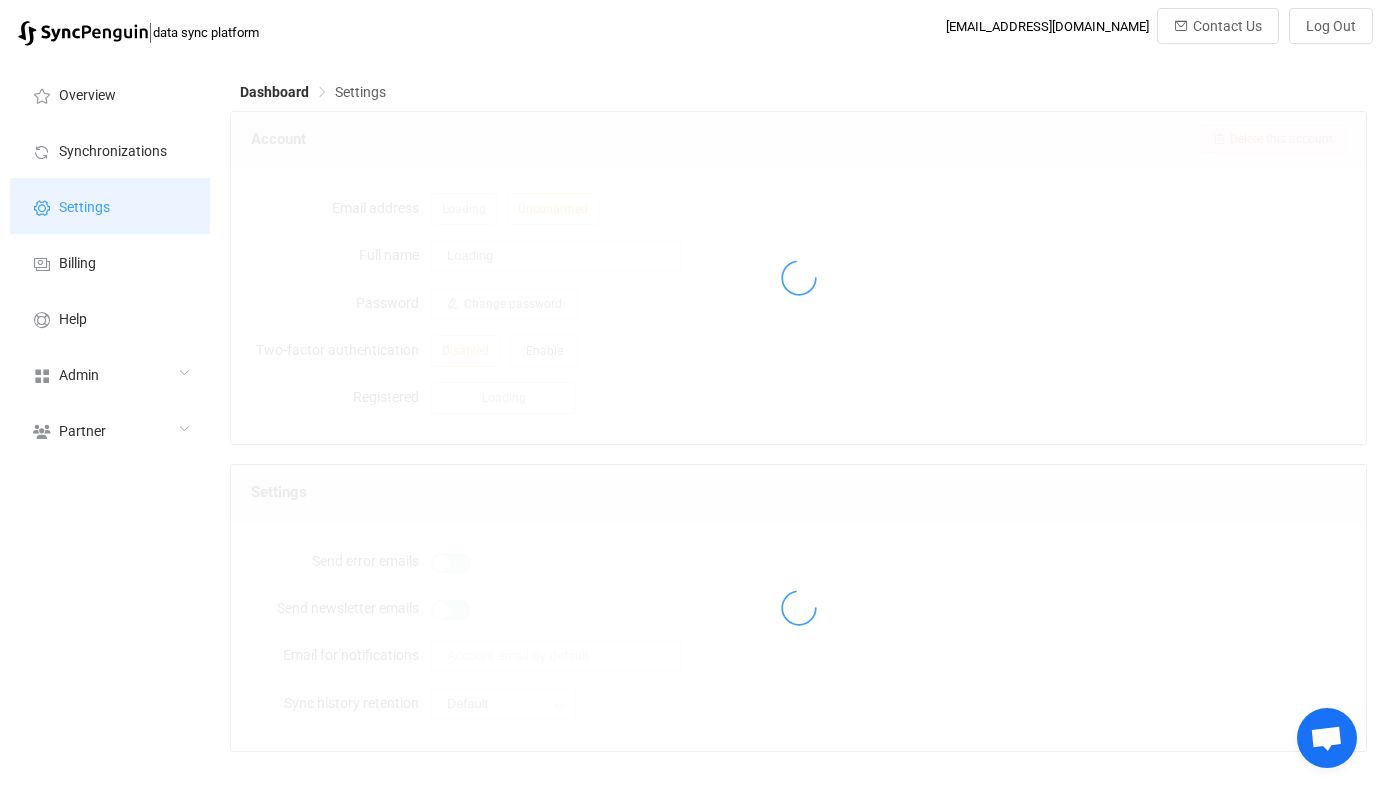 type on "vh@syncpenguin.com" 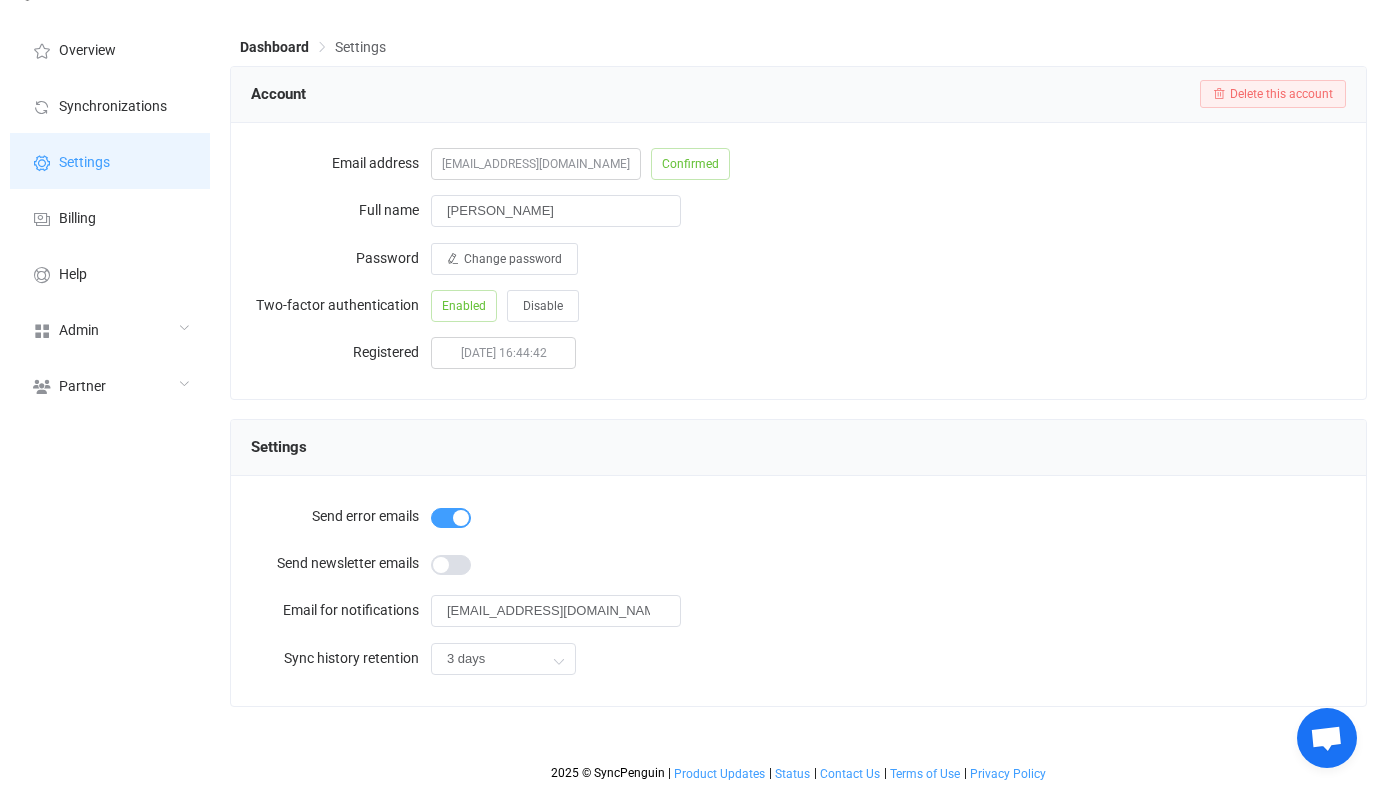 scroll, scrollTop: 0, scrollLeft: 0, axis: both 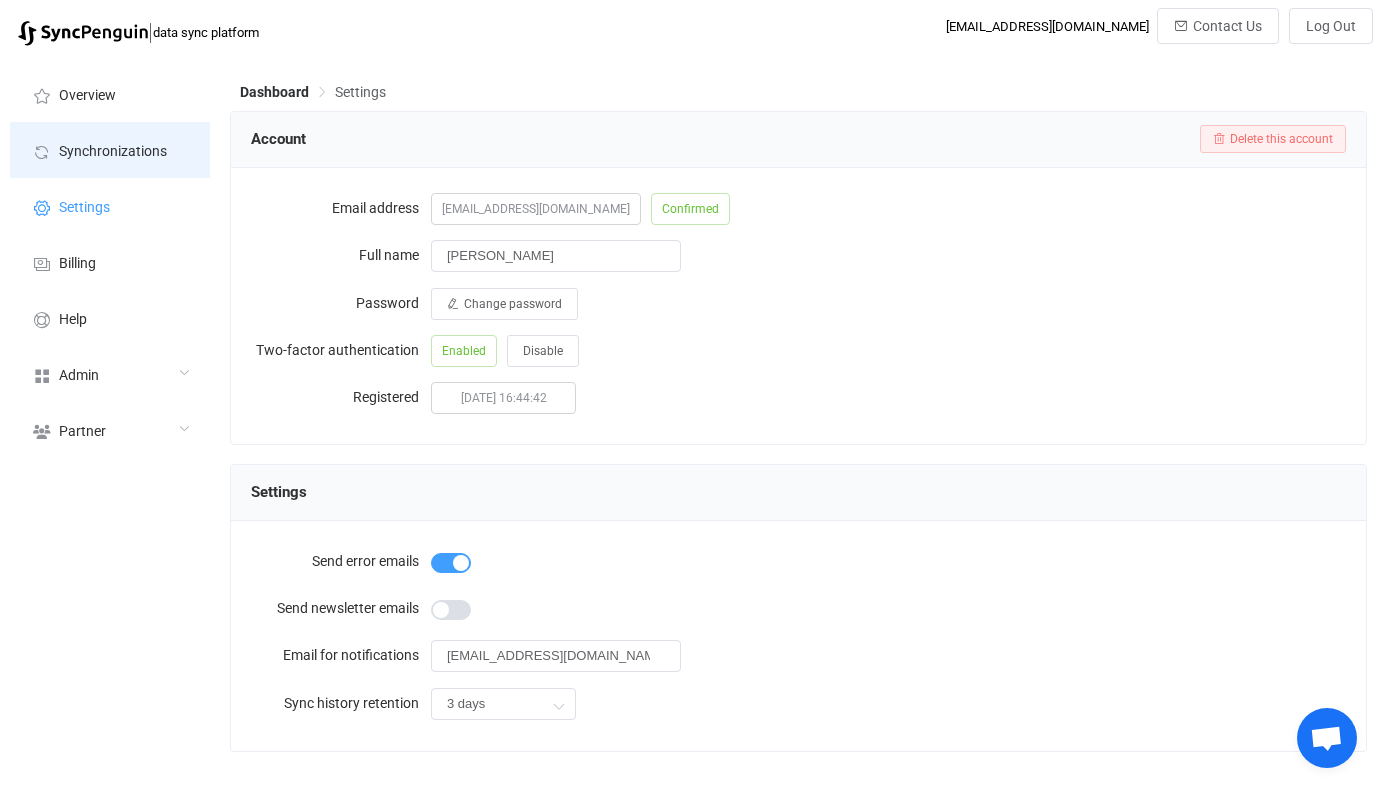 click on "Synchronizations" at bounding box center (113, 152) 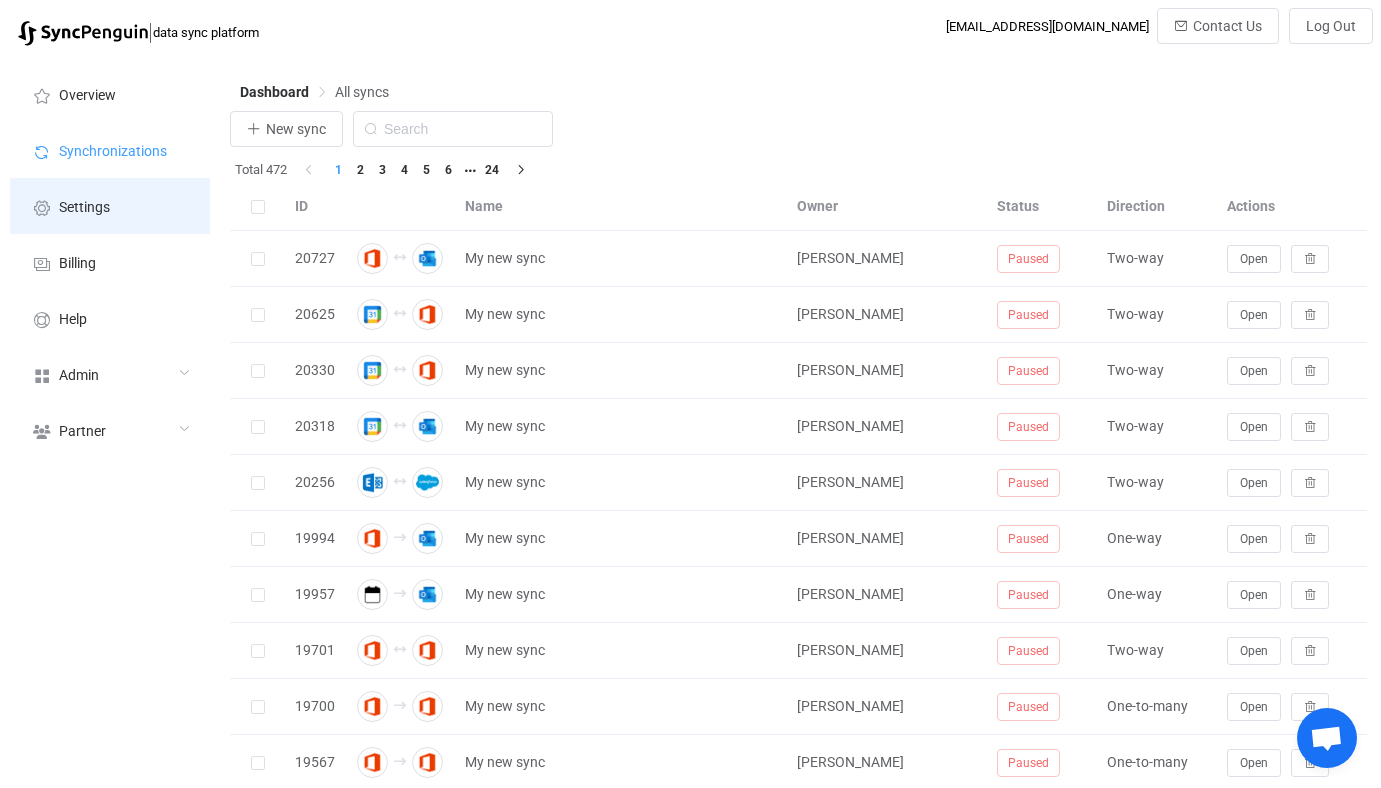 click on "Settings" at bounding box center [110, 206] 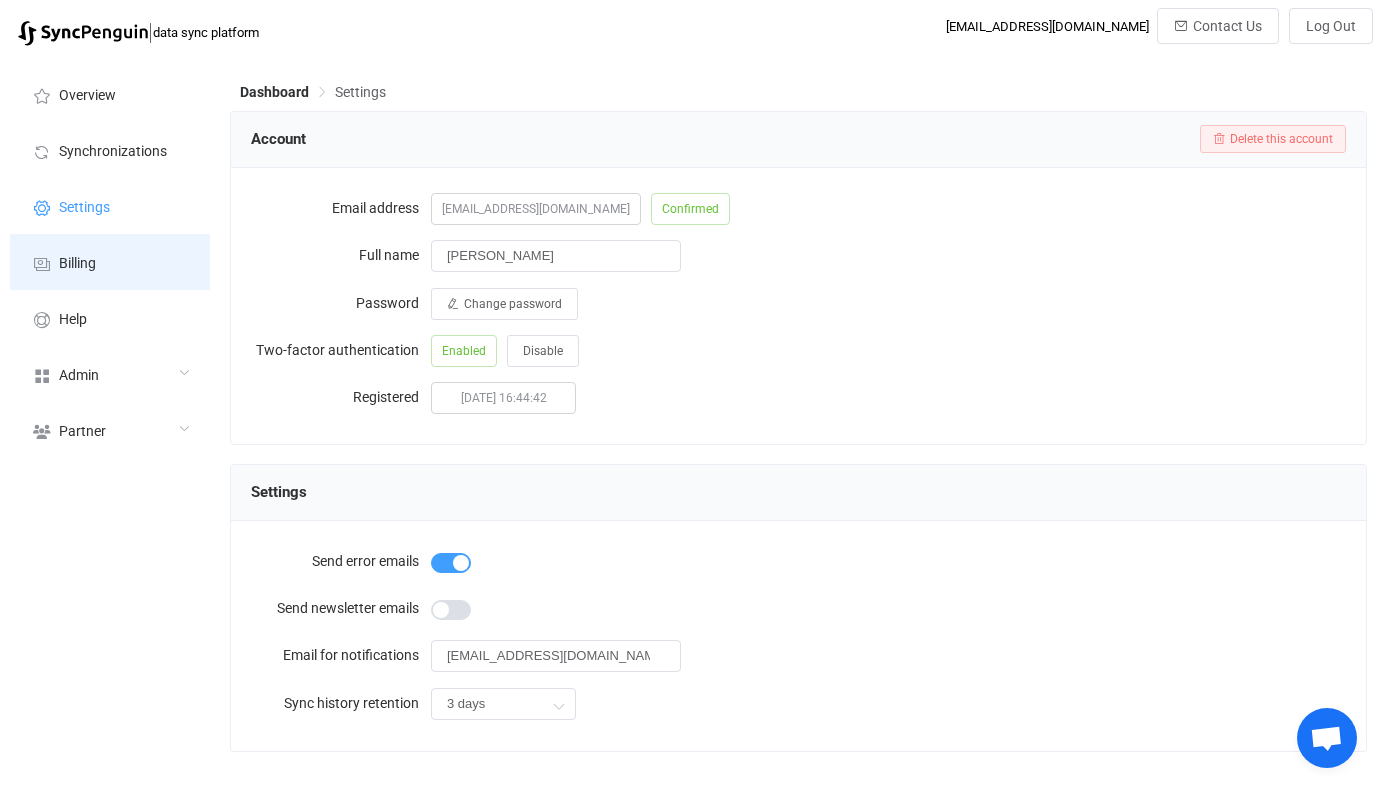 click on "Billing" at bounding box center (110, 262) 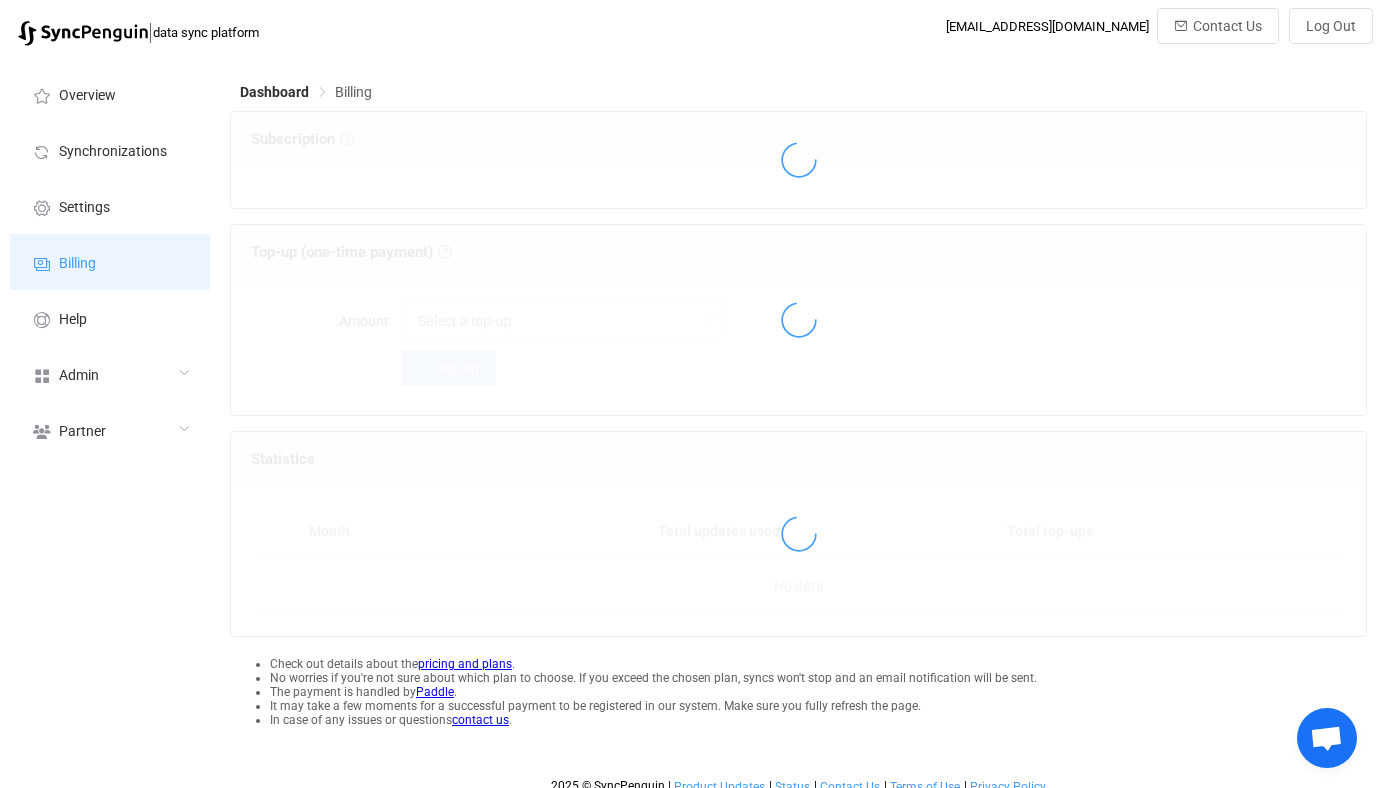 click on "Billing" at bounding box center (110, 262) 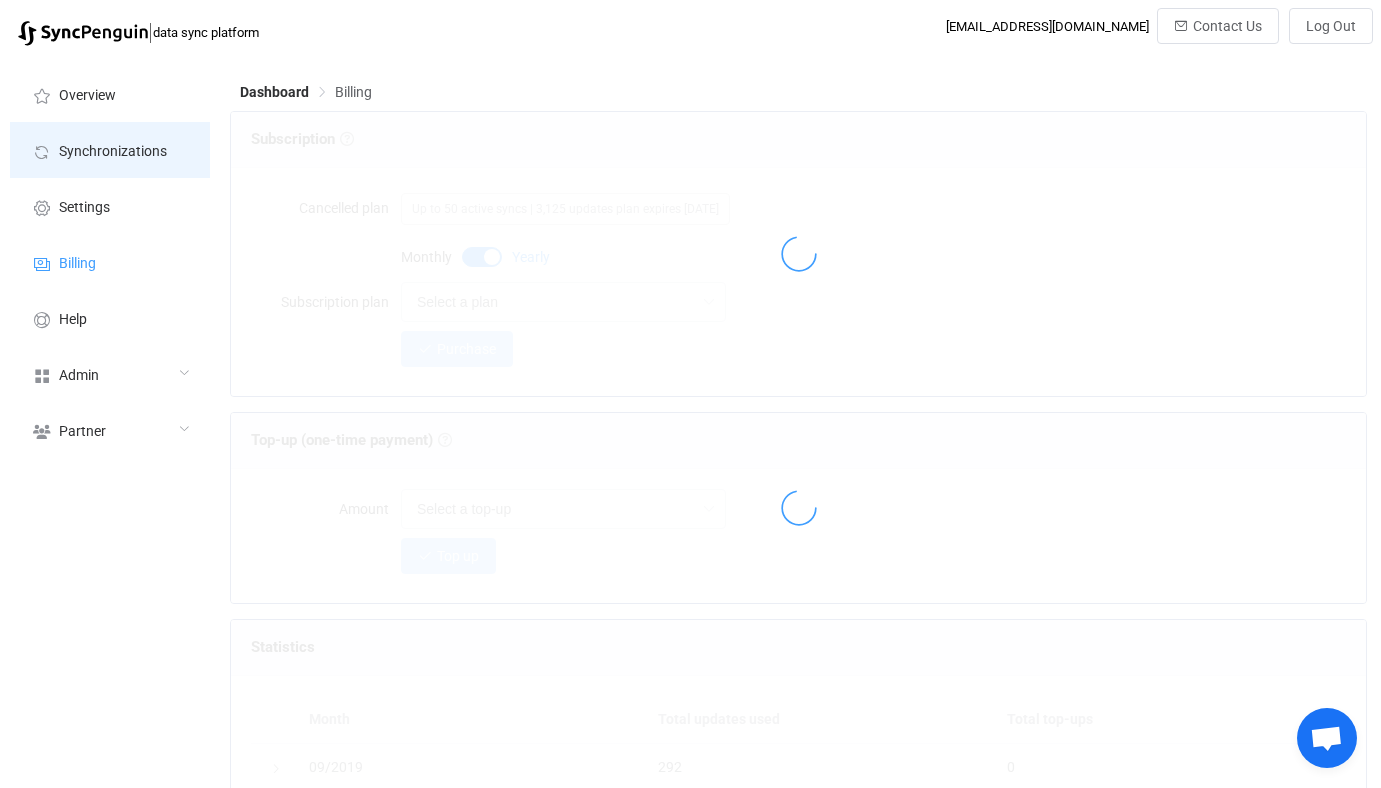 click on "Synchronizations" at bounding box center (110, 150) 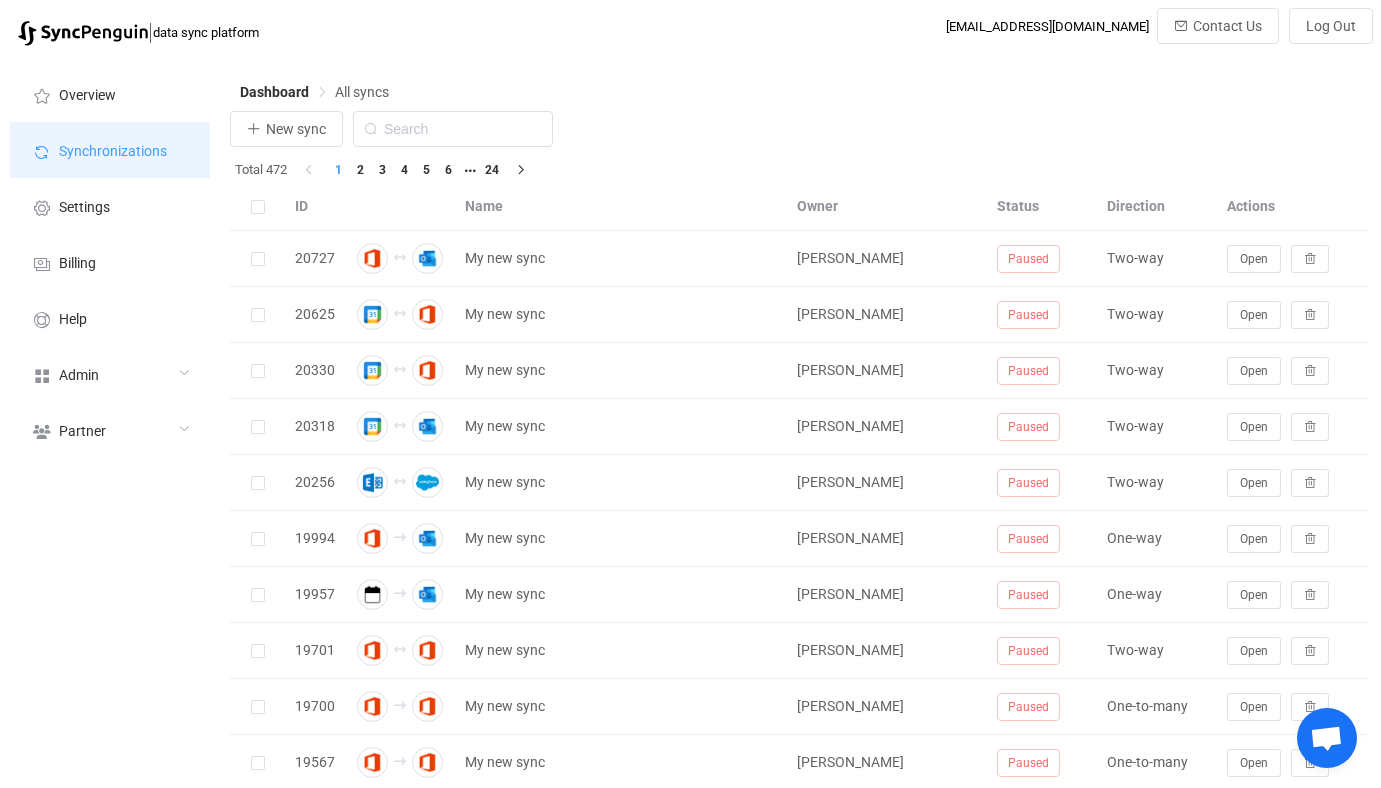 click on "Synchronizations" at bounding box center [110, 150] 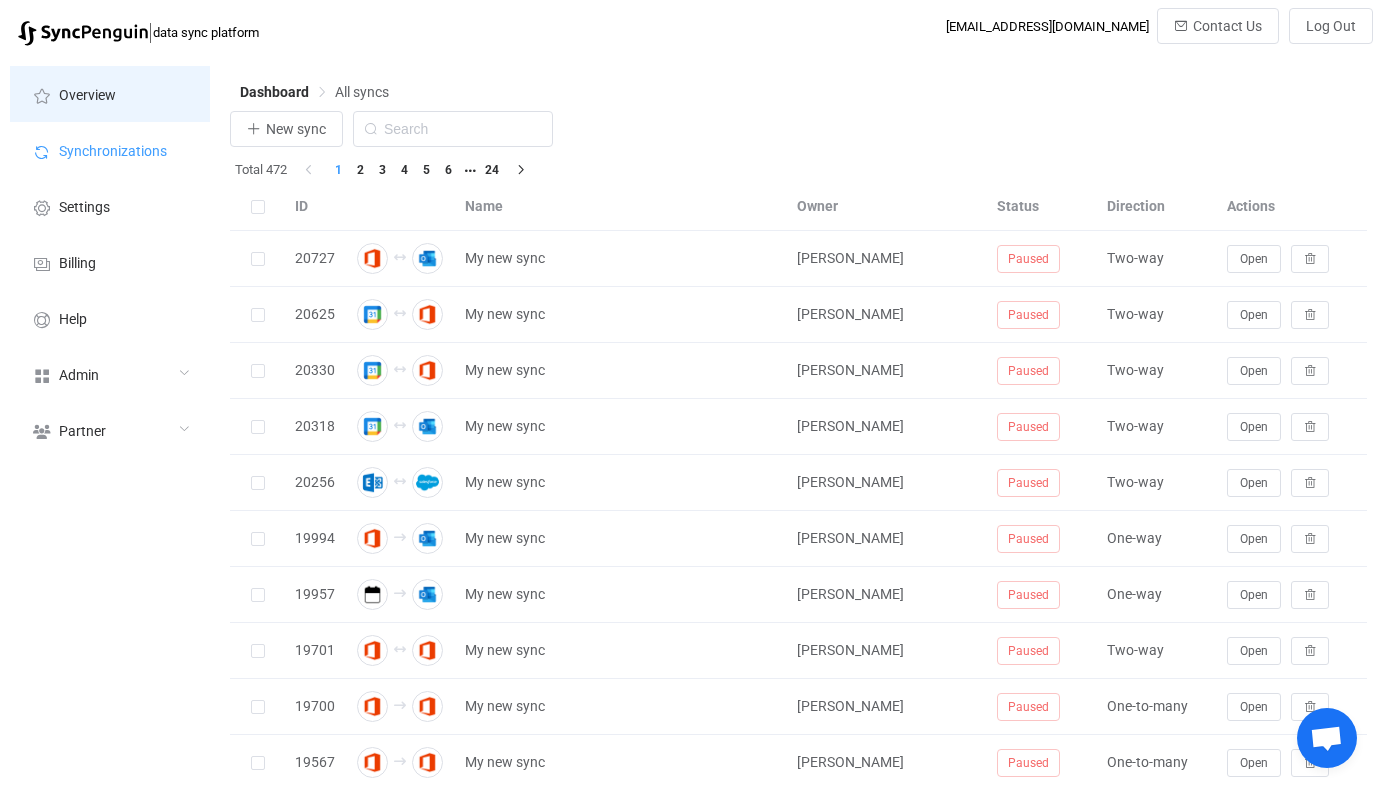 click on "Overview" at bounding box center (110, 94) 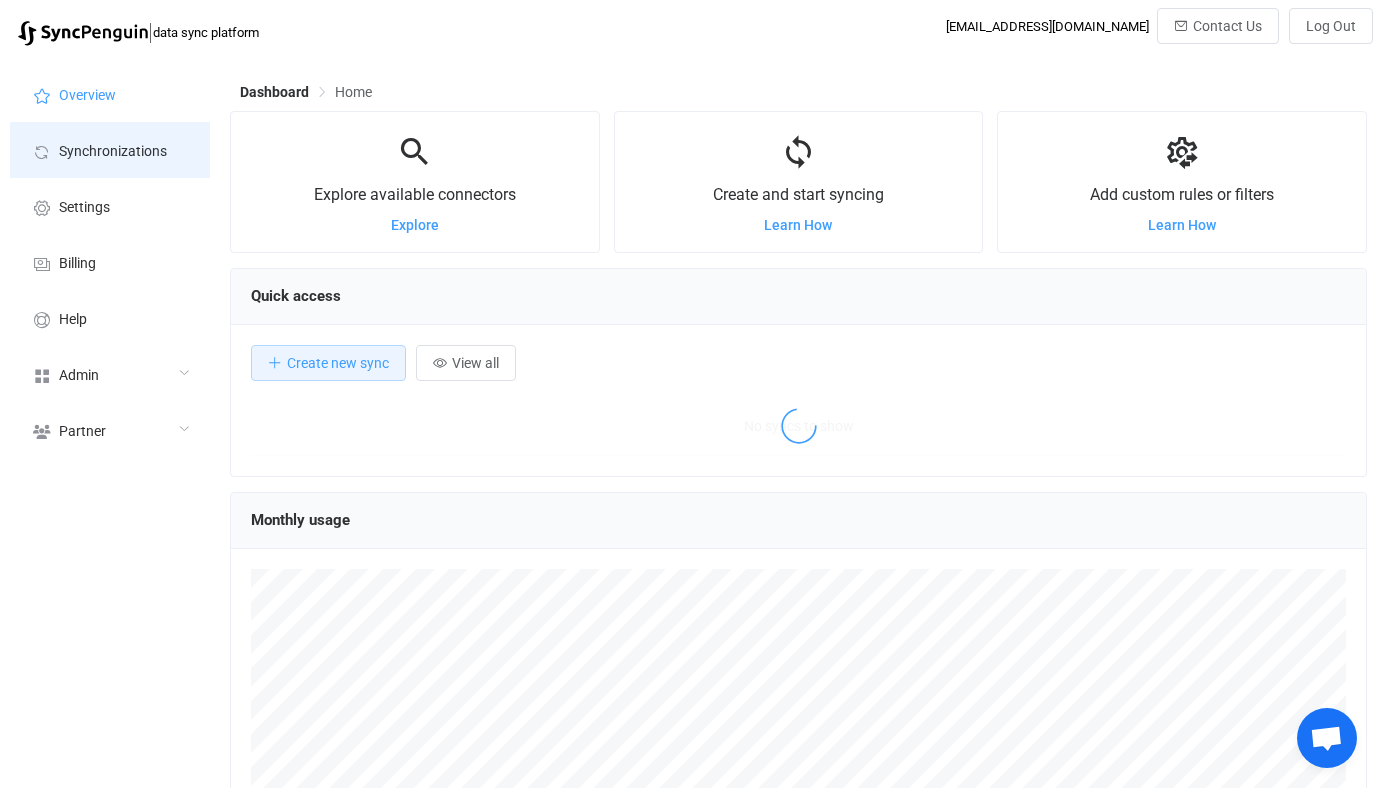 scroll, scrollTop: 999612, scrollLeft: 998863, axis: both 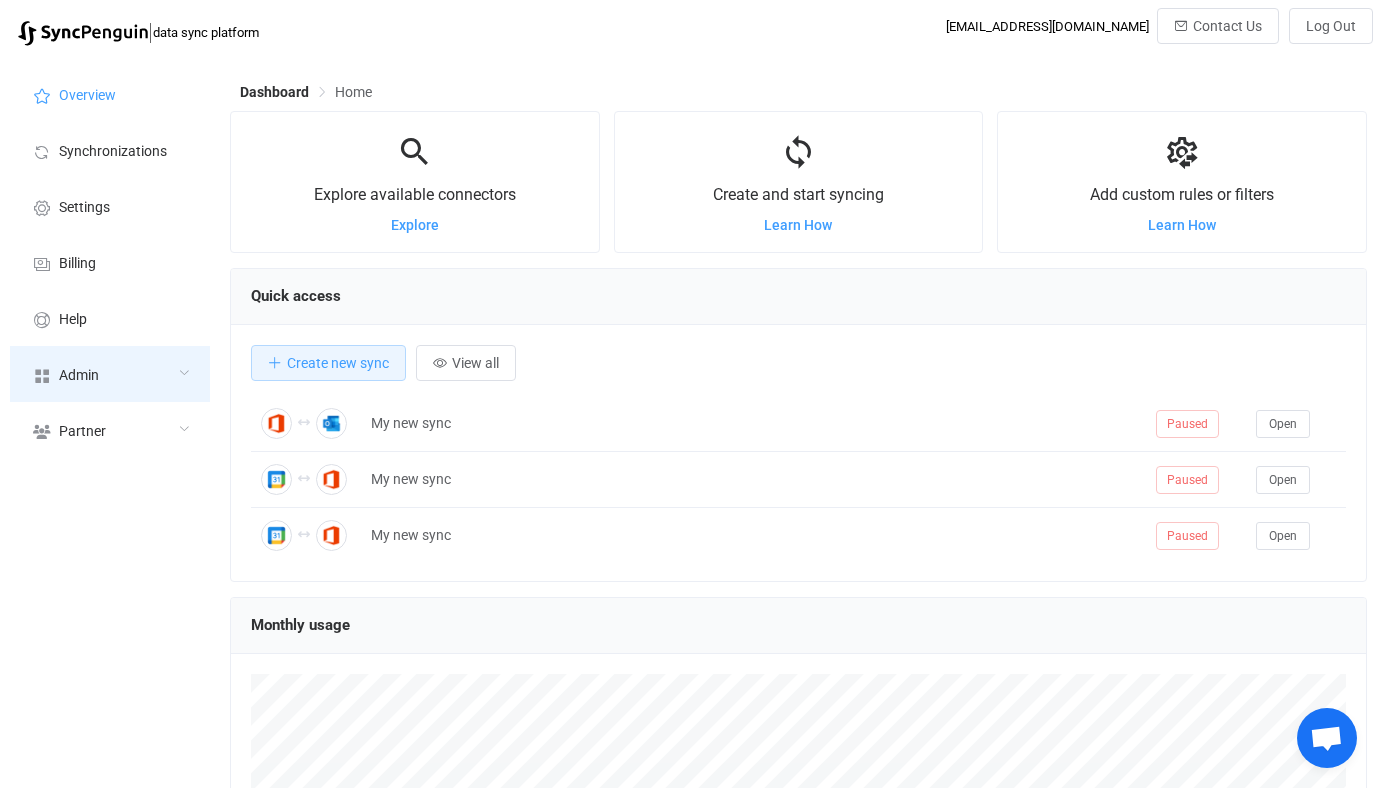 click on "Admin" at bounding box center [110, 374] 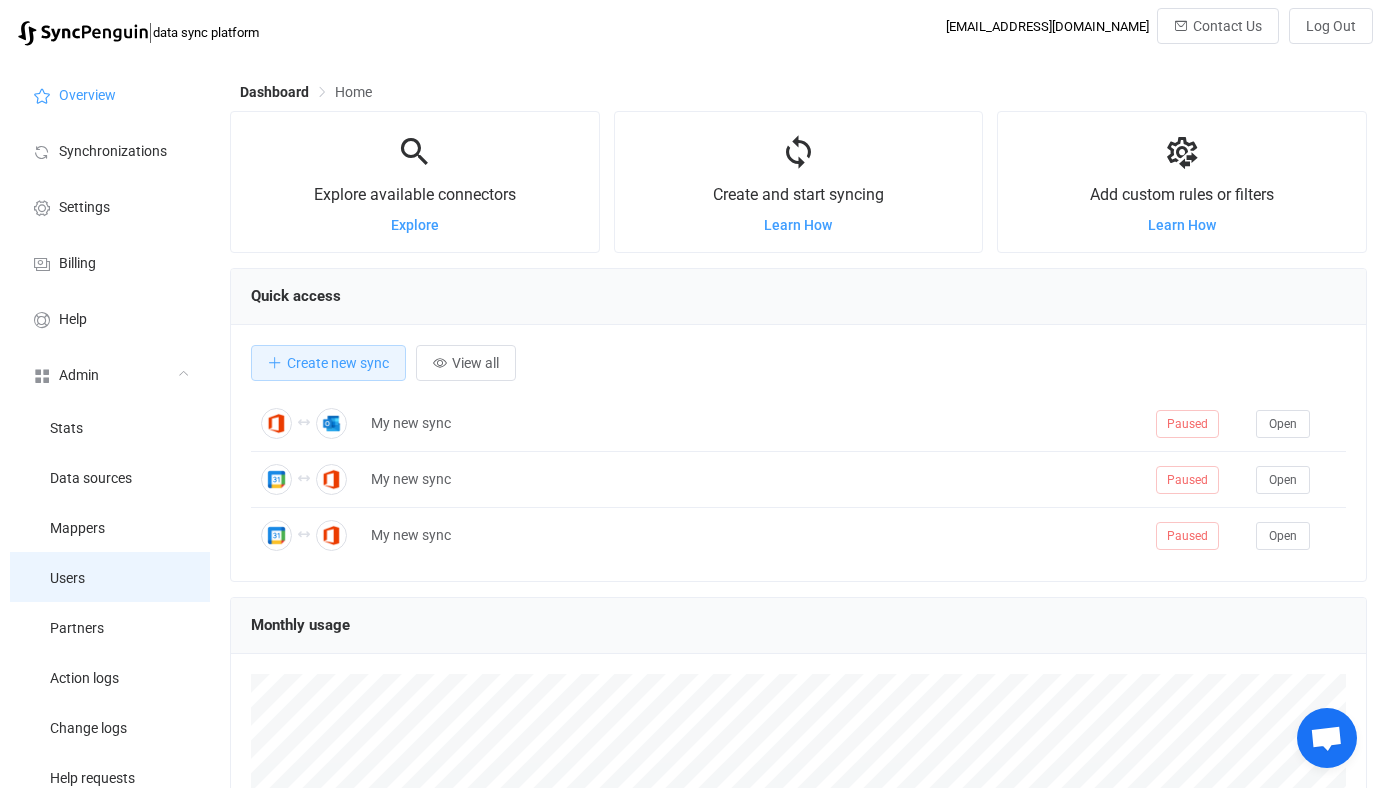 click on "Users" at bounding box center (110, 577) 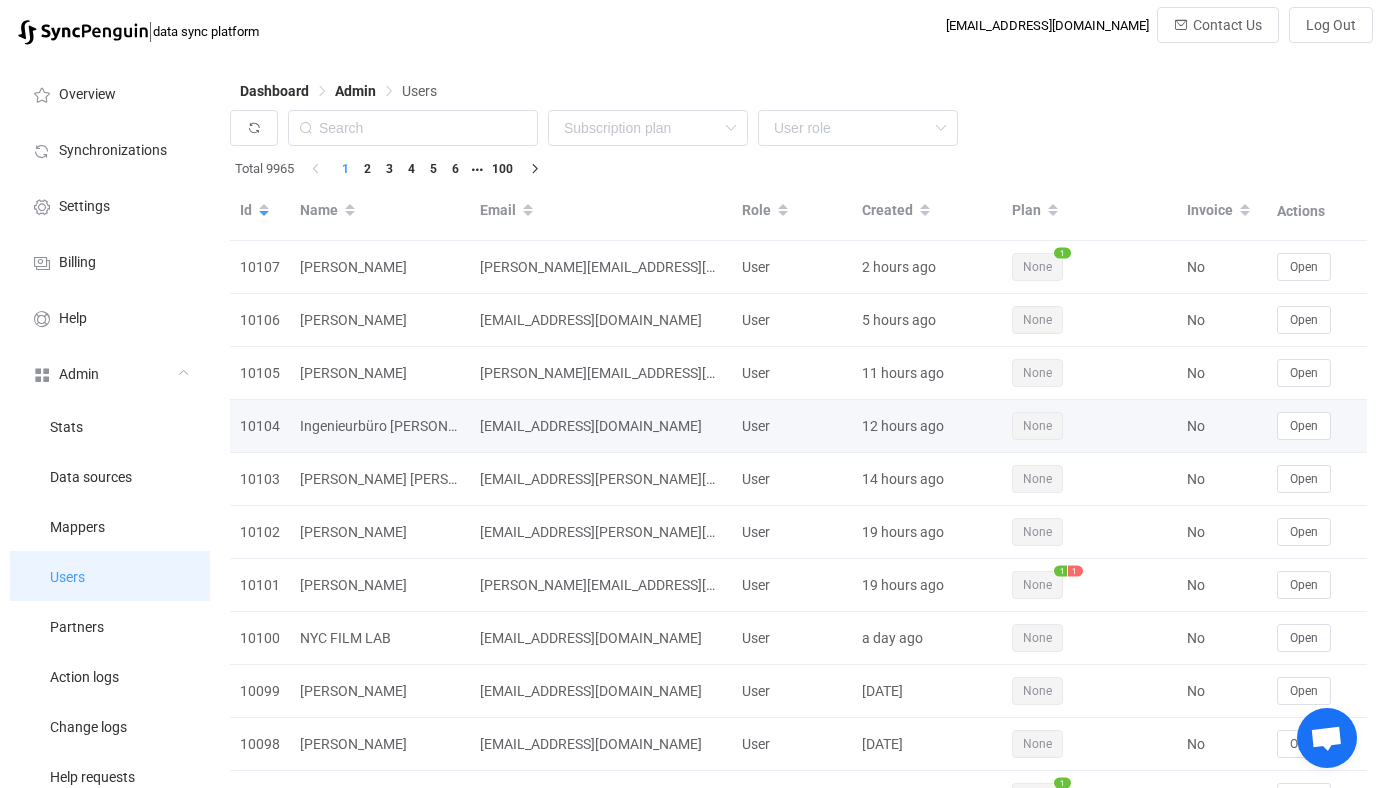 scroll, scrollTop: 13, scrollLeft: 0, axis: vertical 